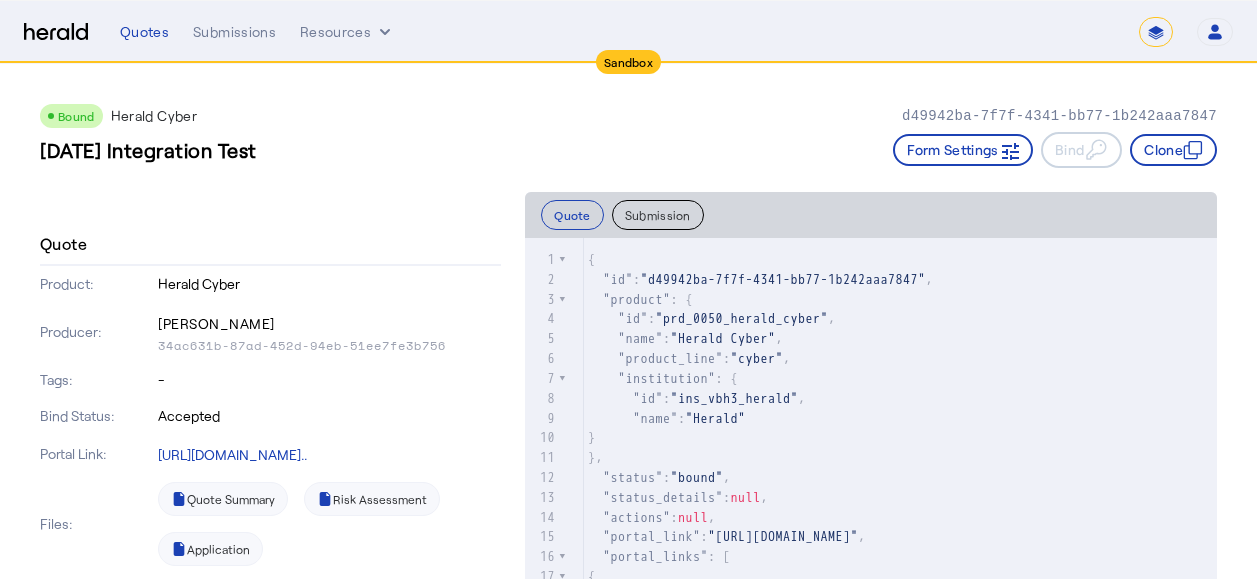 scroll, scrollTop: 0, scrollLeft: 0, axis: both 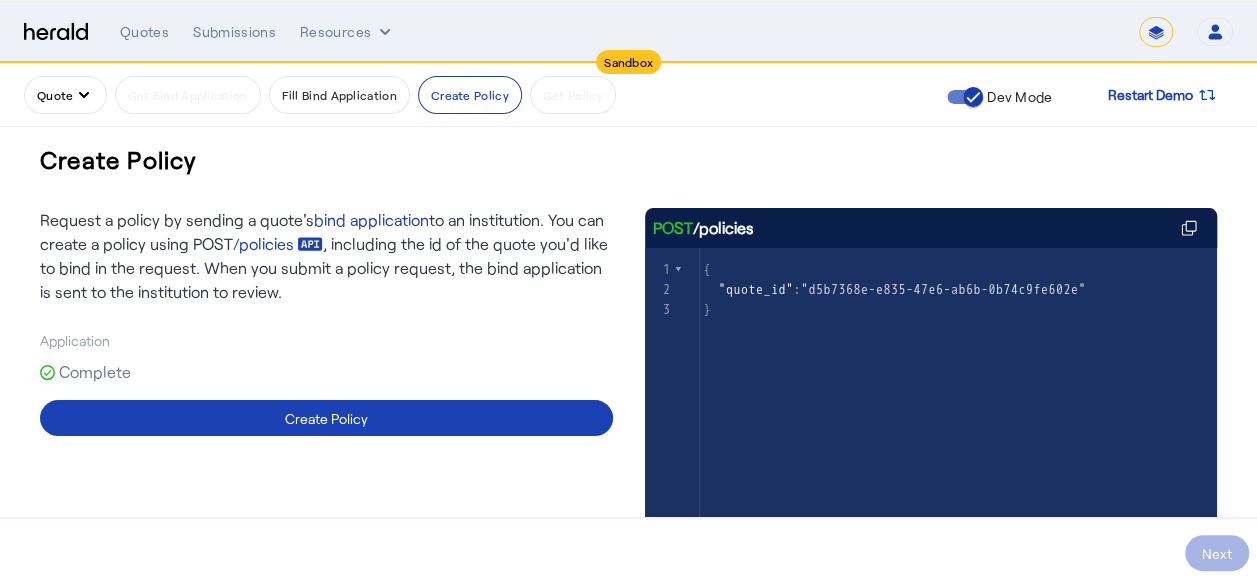 click at bounding box center [56, 32] 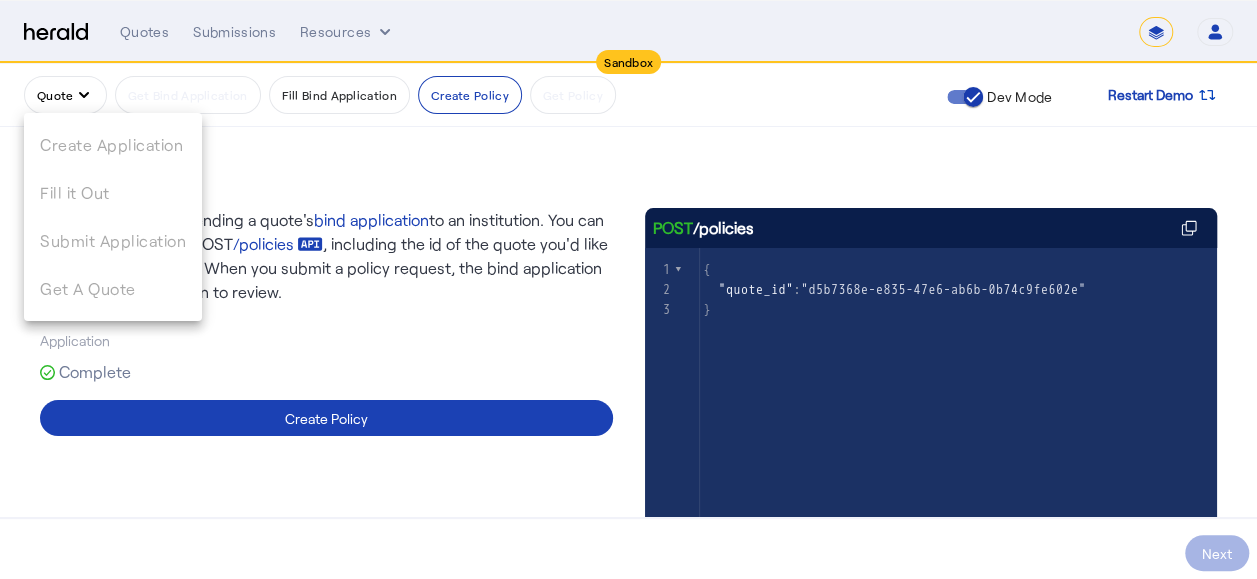 click at bounding box center (628, 289) 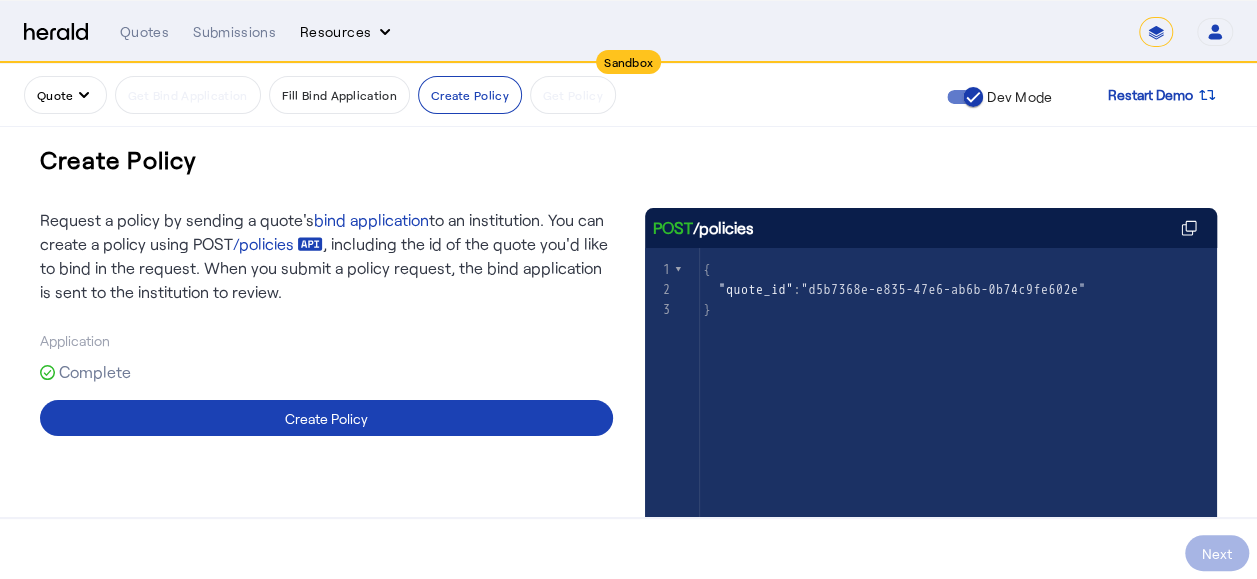 click on "Resources" at bounding box center (347, 32) 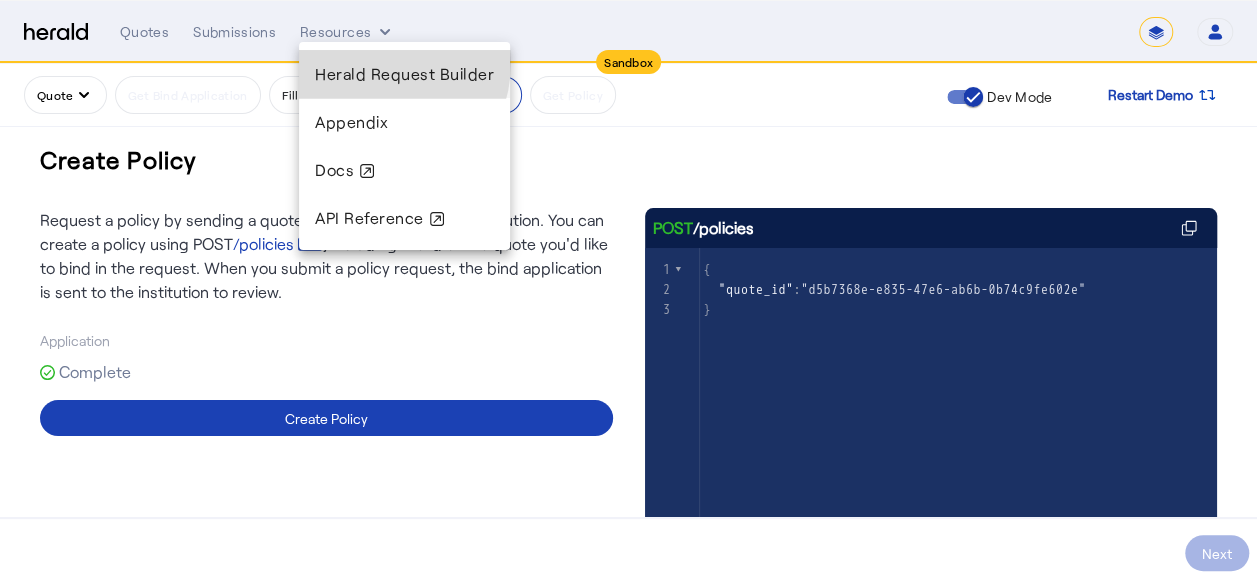 click on "Herald Request Builder" at bounding box center (404, 74) 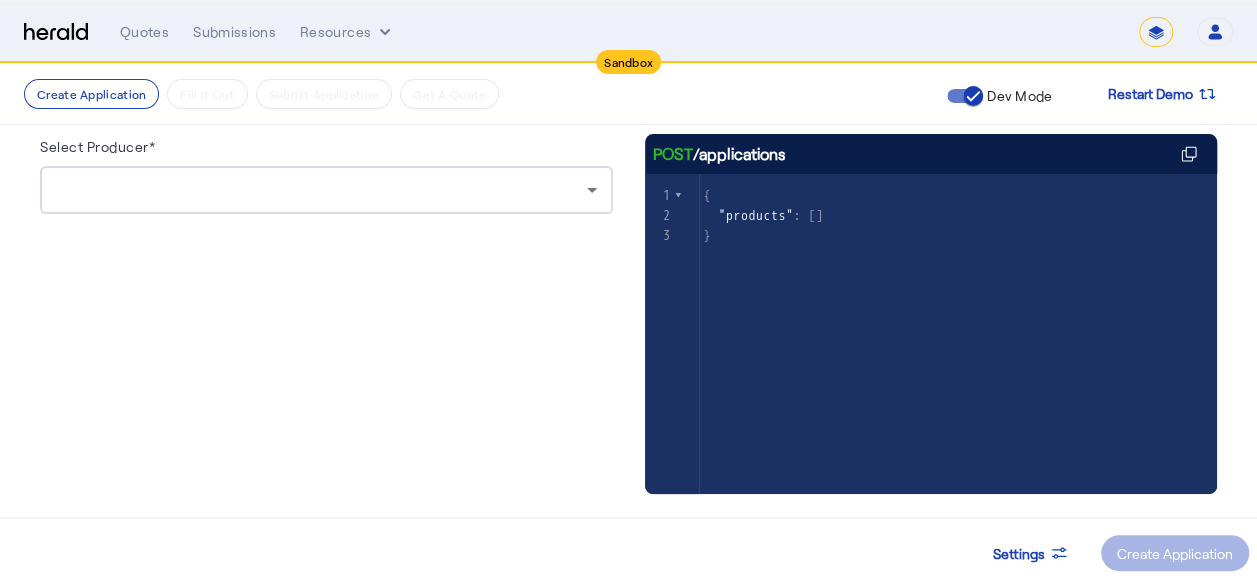 scroll, scrollTop: 200, scrollLeft: 0, axis: vertical 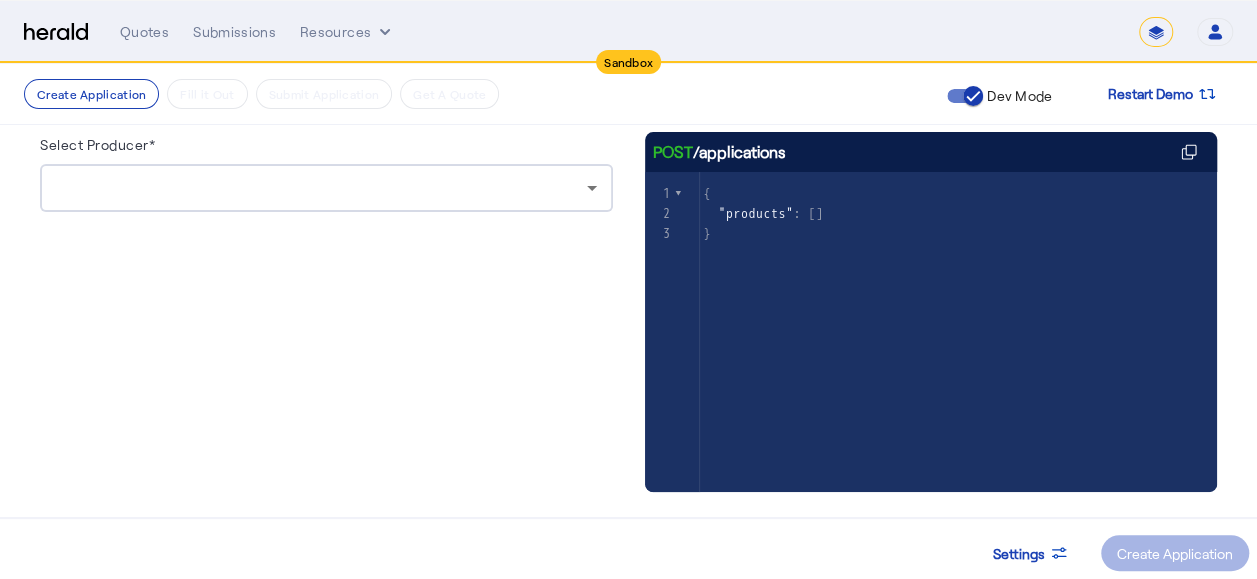 click at bounding box center [321, 188] 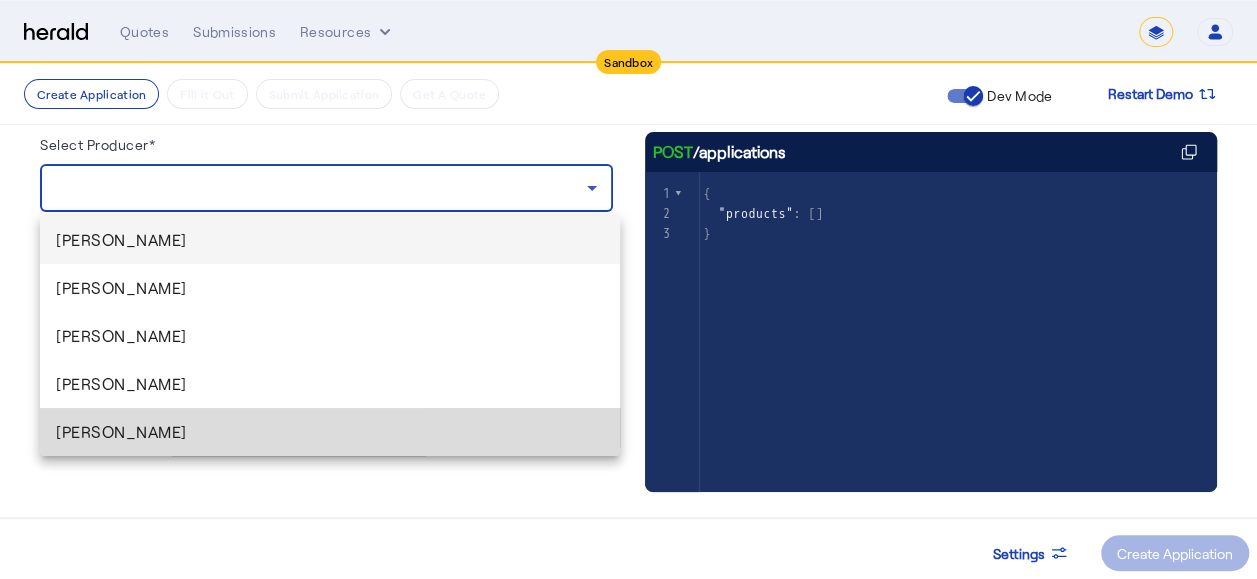 click on "Sayanta Paul" at bounding box center [330, 432] 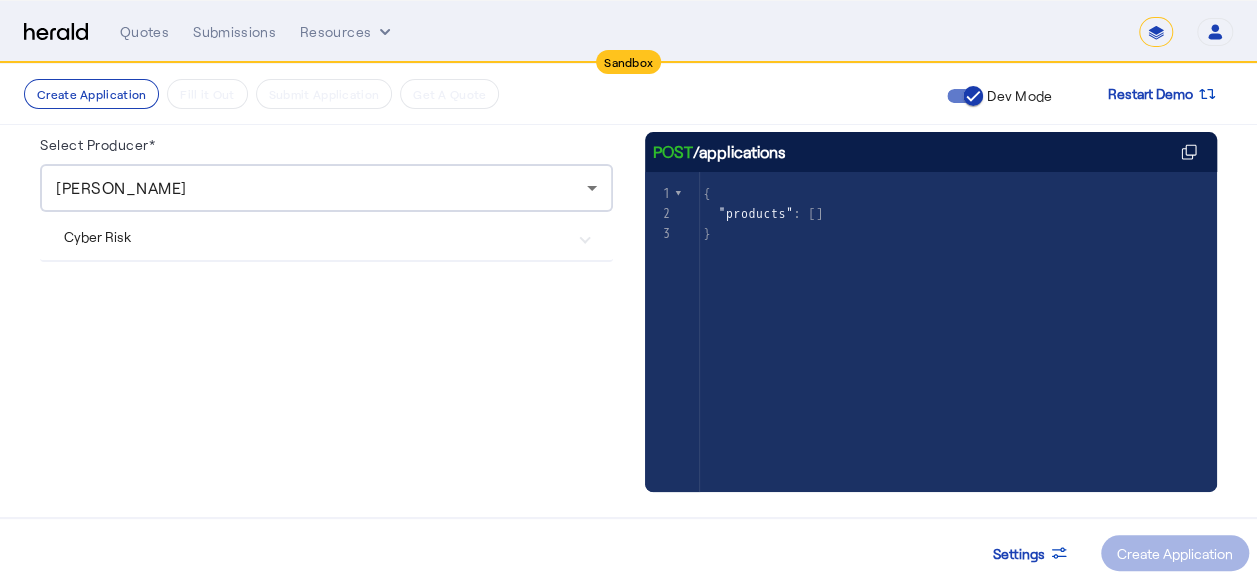click on "Cyber Risk" at bounding box center [314, 236] 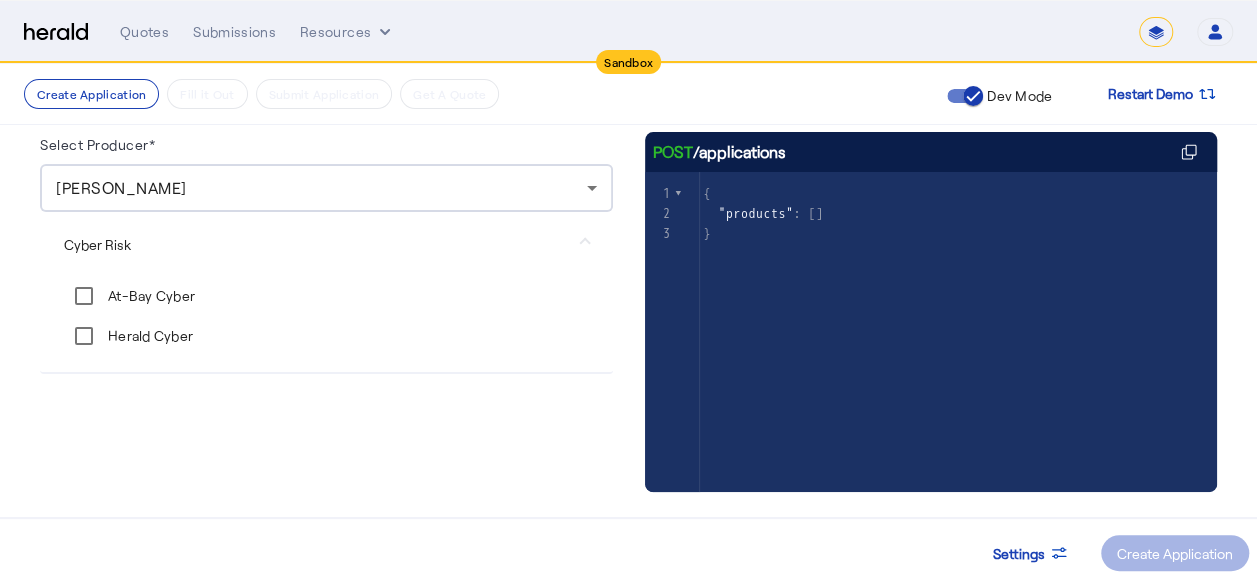 click on "Sayanta Paul" at bounding box center (121, 187) 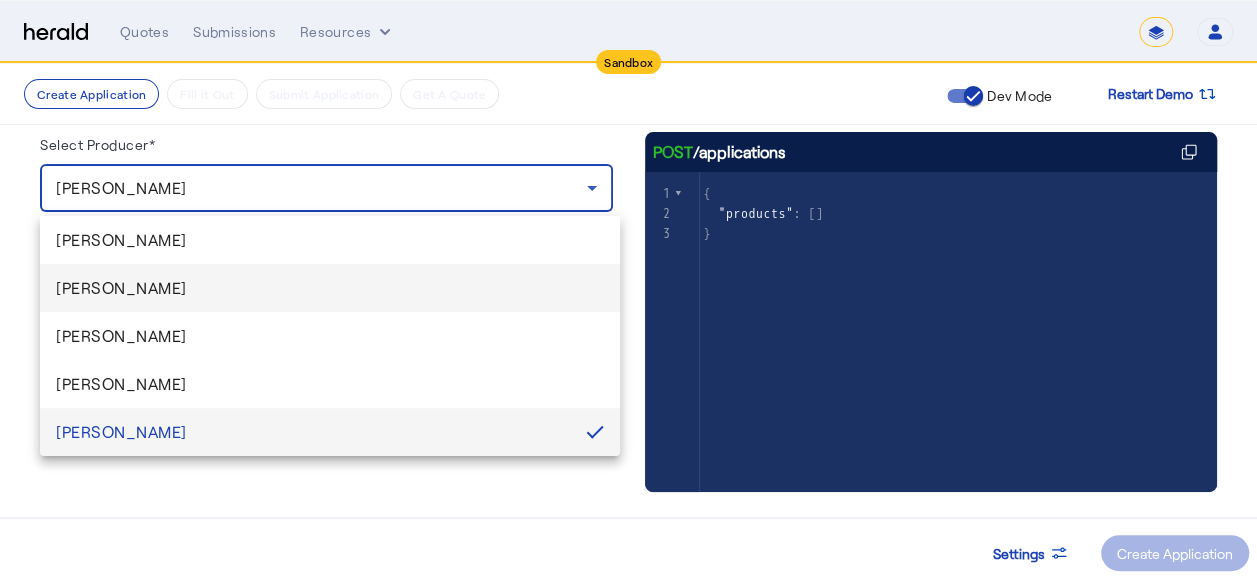 click on "[PERSON_NAME]" at bounding box center [330, 288] 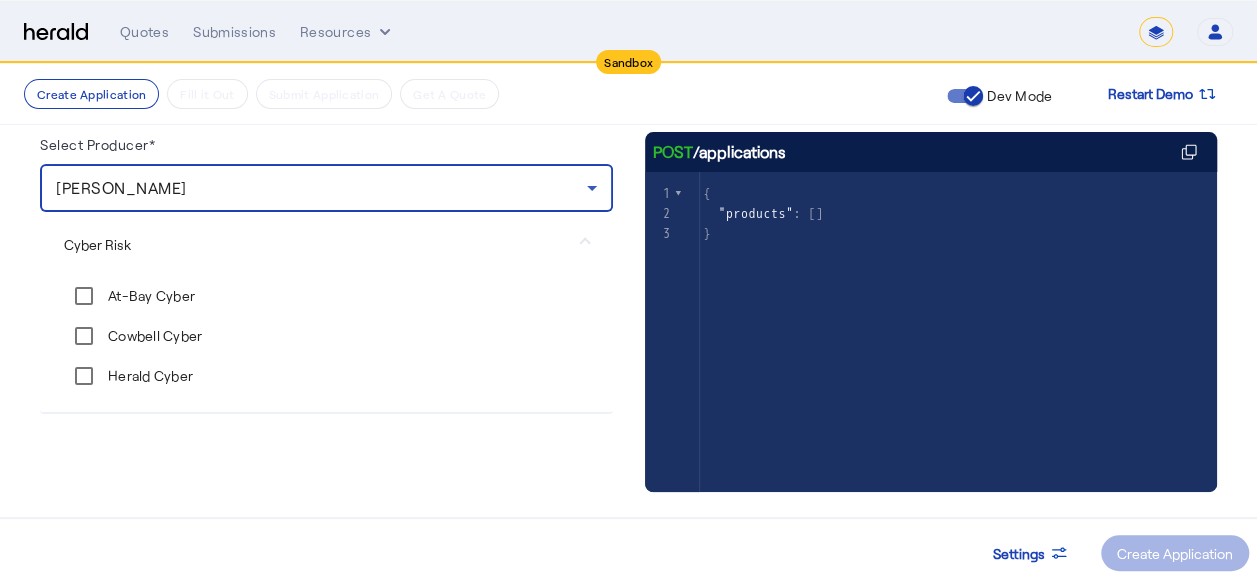 click on "[PERSON_NAME]" at bounding box center [321, 188] 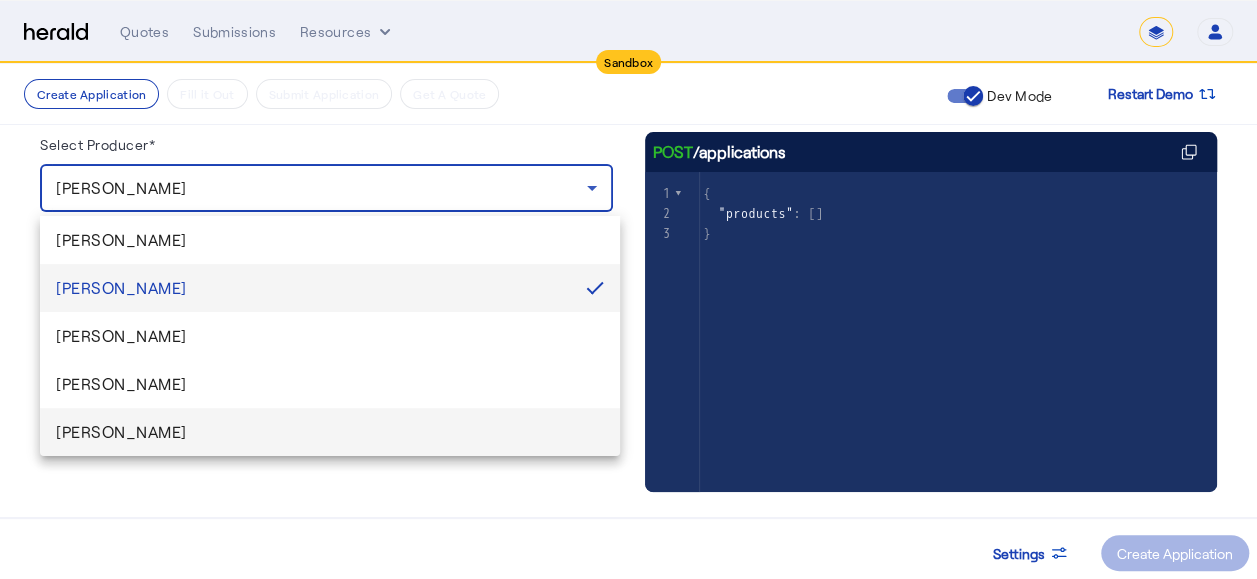 click on "Sayanta Paul" at bounding box center (330, 432) 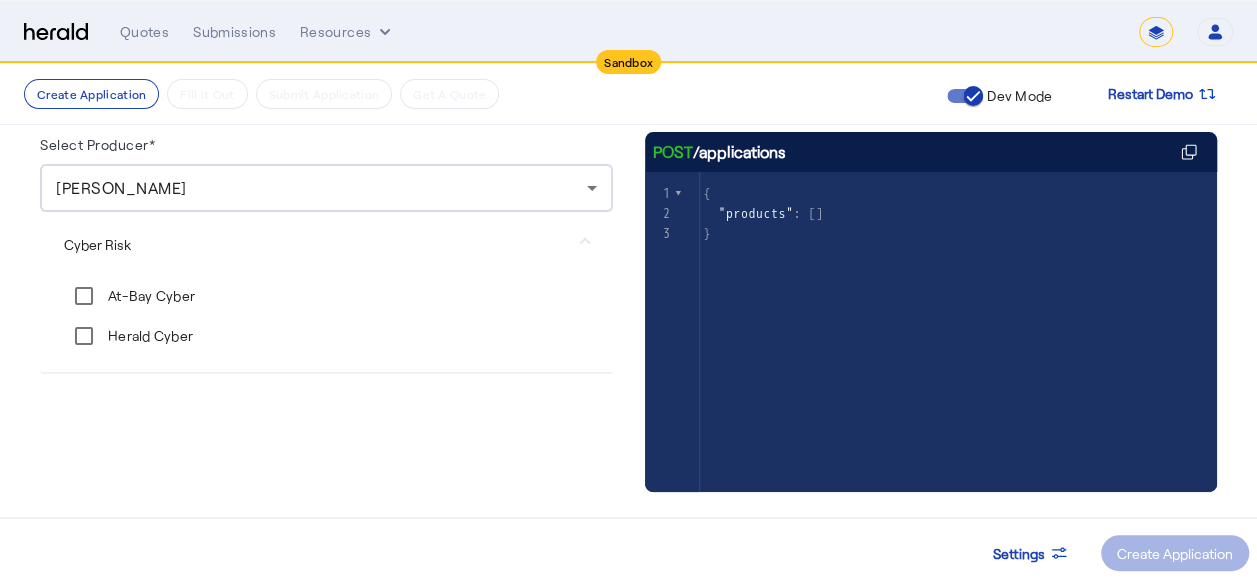 click on "At-Bay Cyber" at bounding box center (149, 296) 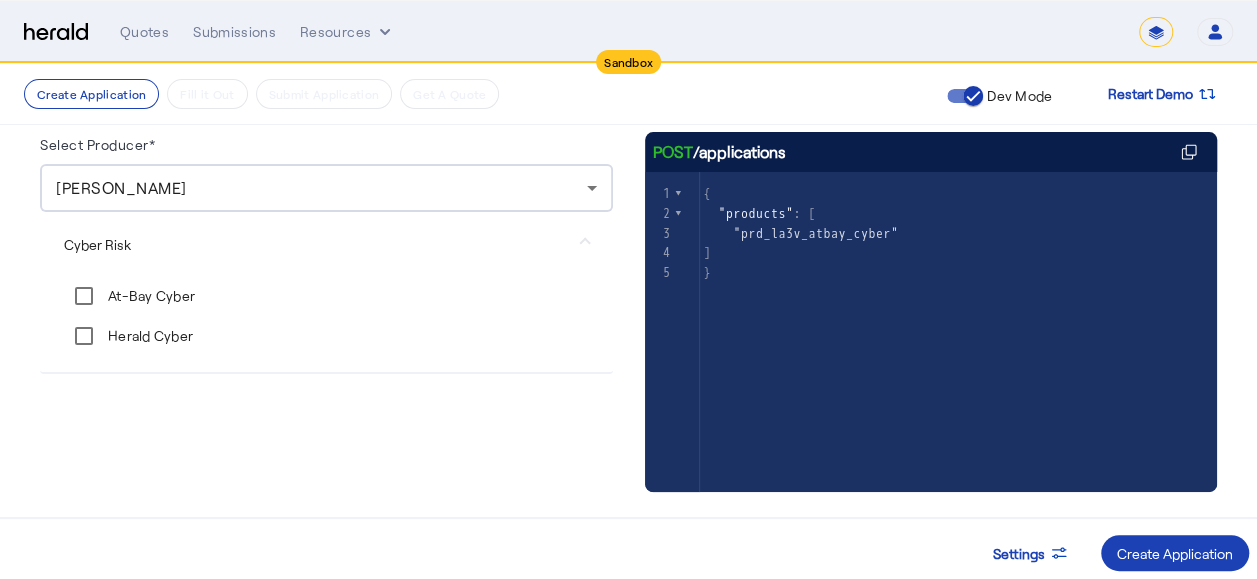 click on "Herald Cyber" at bounding box center (148, 336) 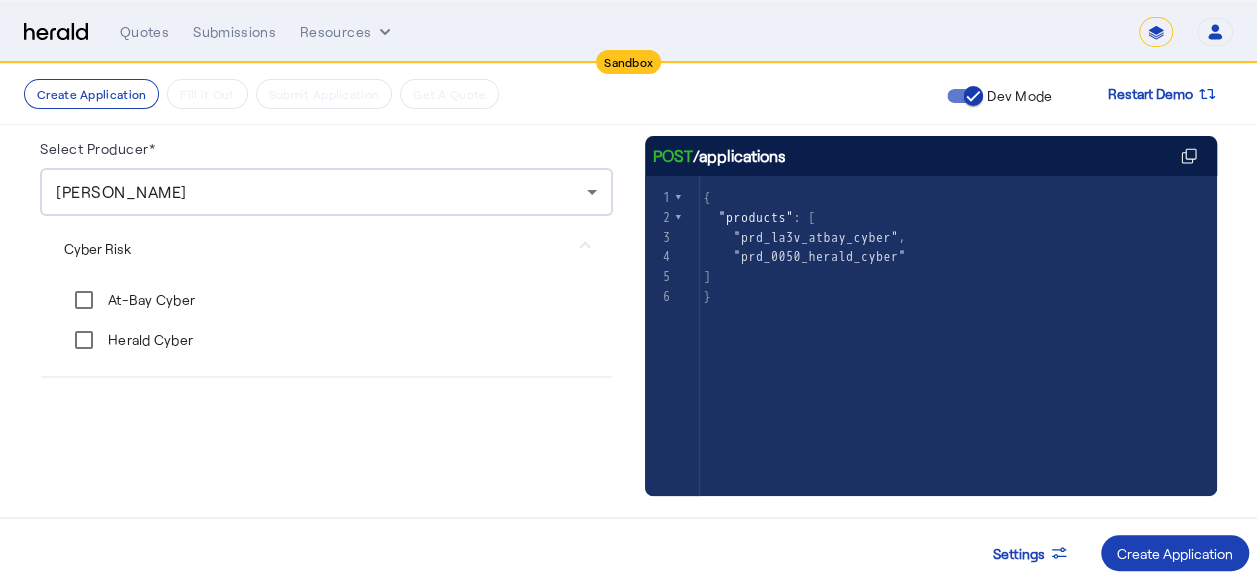 scroll, scrollTop: 200, scrollLeft: 0, axis: vertical 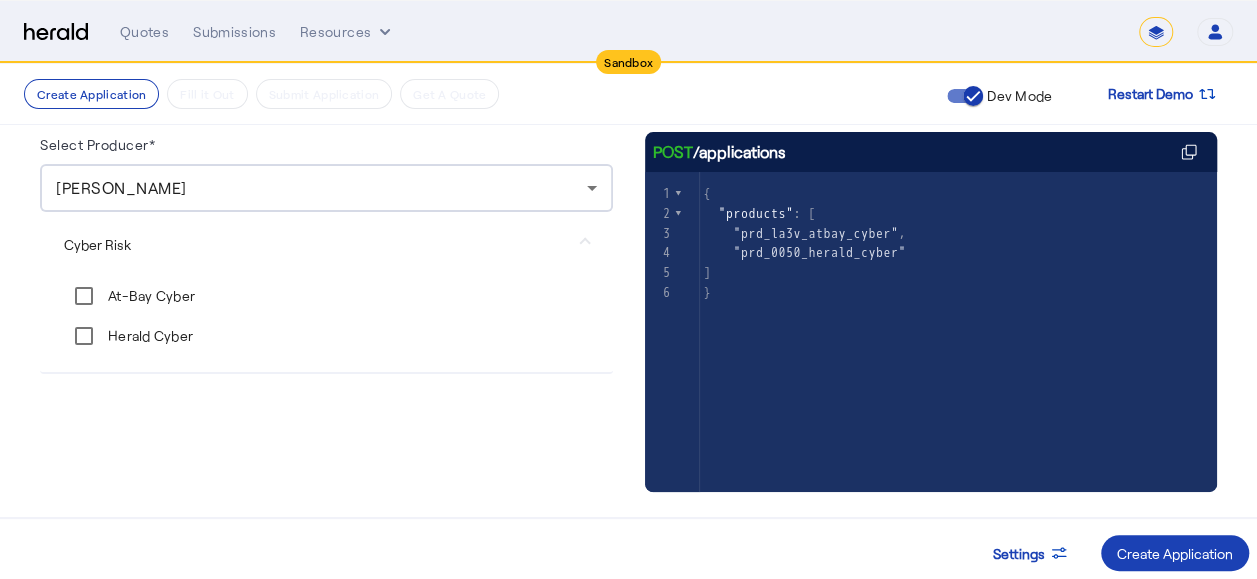 click on "Select Producer* Sayanta Paul  Cyber Risk  At-Bay Cyber  Herald Cyber" 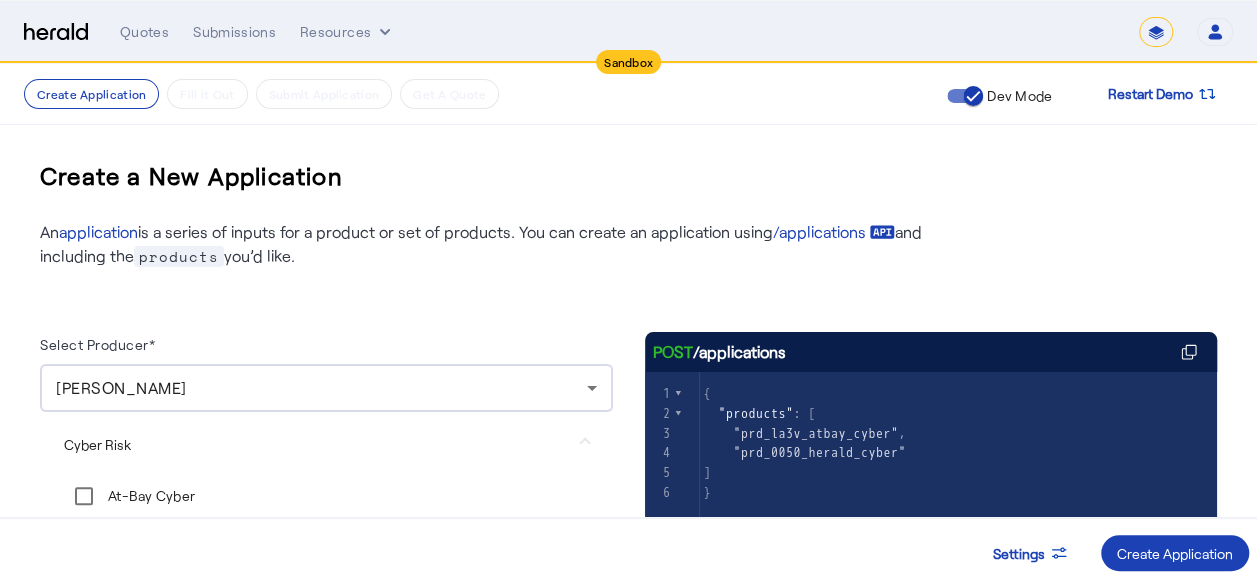 scroll, scrollTop: 0, scrollLeft: 0, axis: both 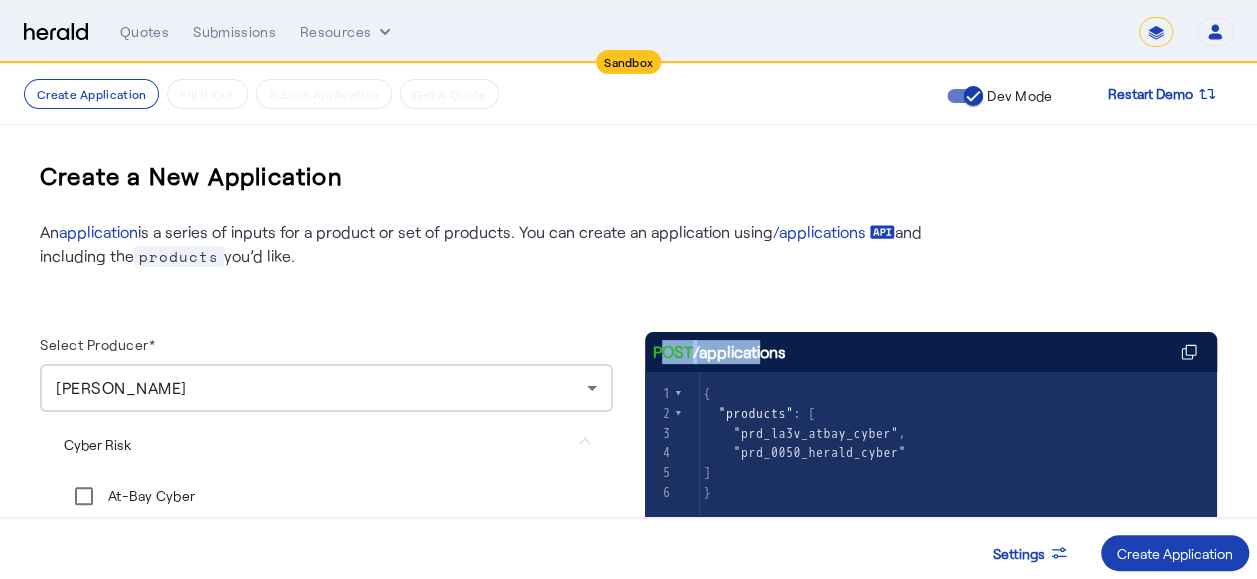 drag, startPoint x: 665, startPoint y: 352, endPoint x: 763, endPoint y: 347, distance: 98.12747 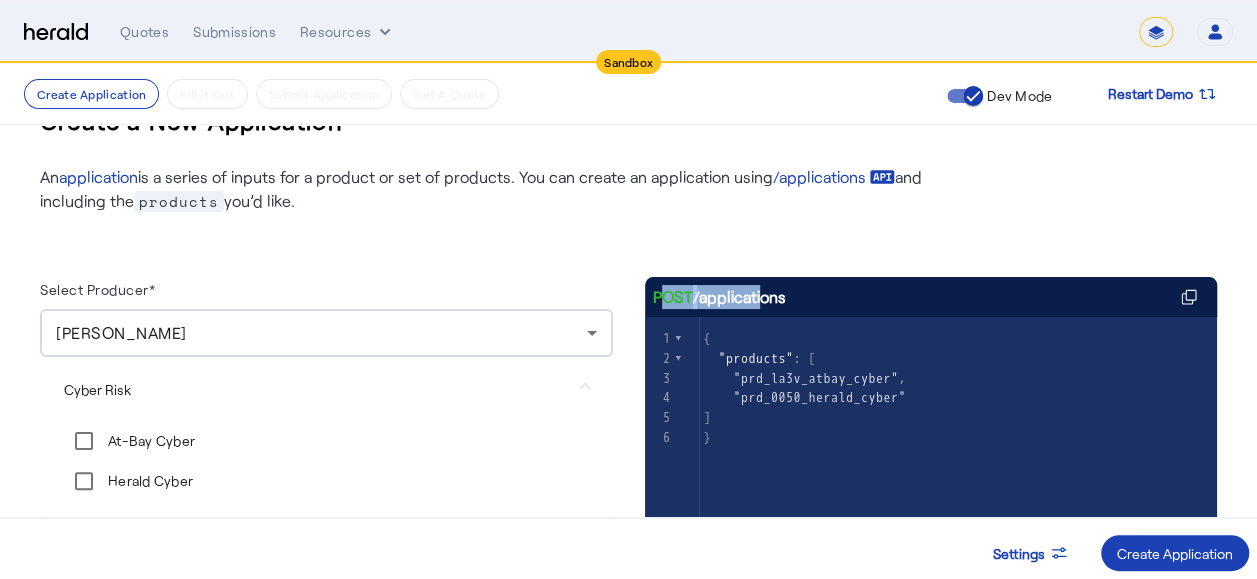 scroll, scrollTop: 100, scrollLeft: 0, axis: vertical 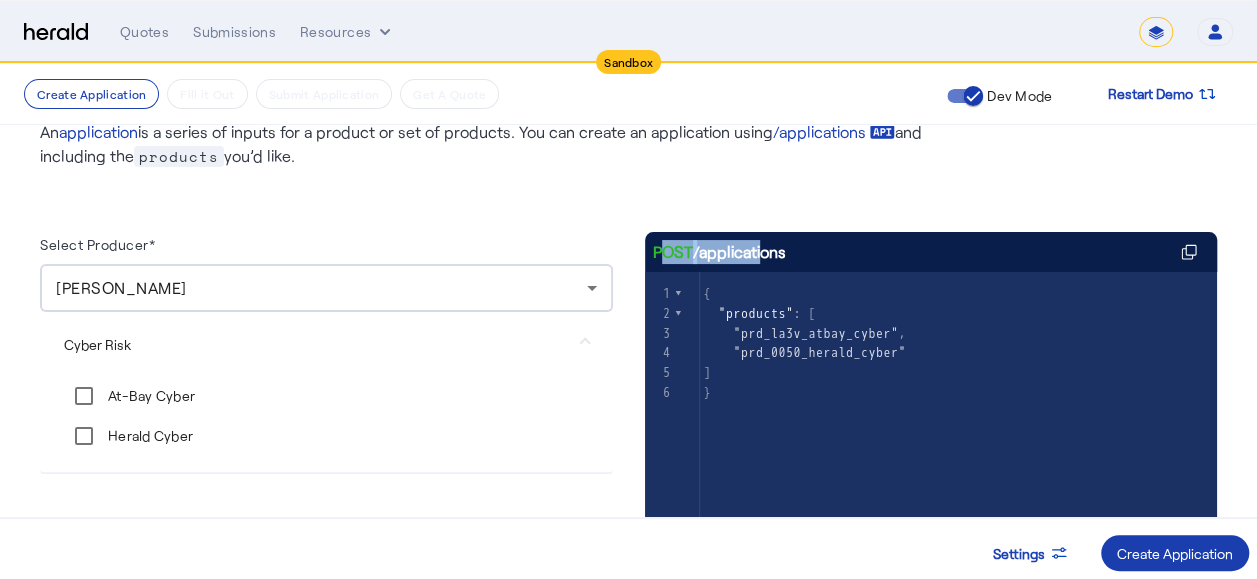 click on "Create Application" at bounding box center [1175, 553] 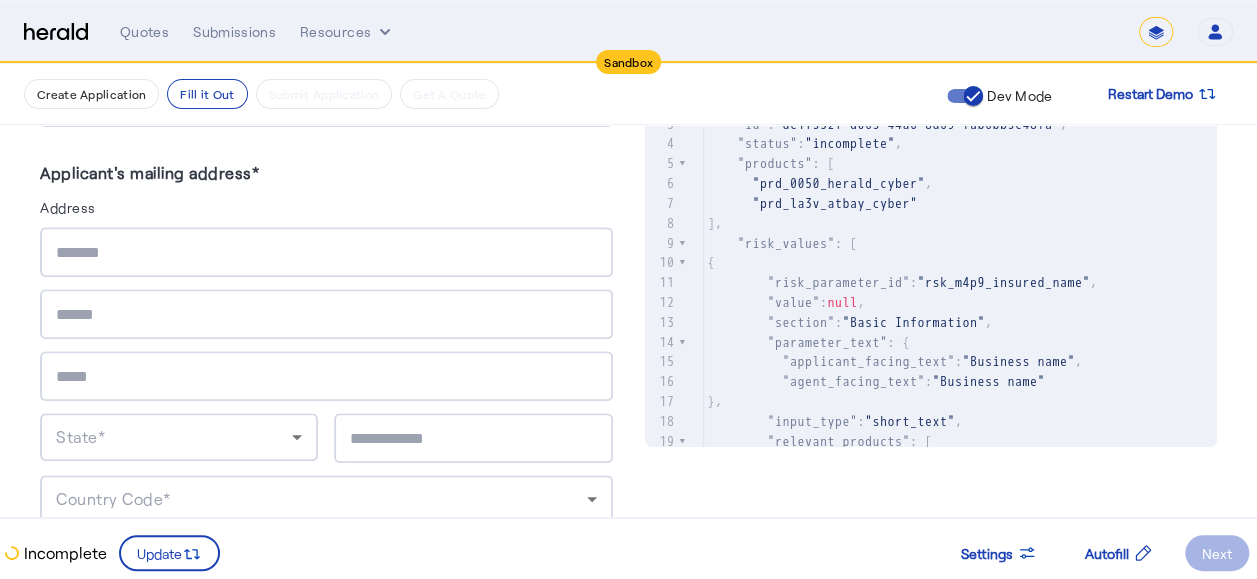 scroll, scrollTop: 769, scrollLeft: 0, axis: vertical 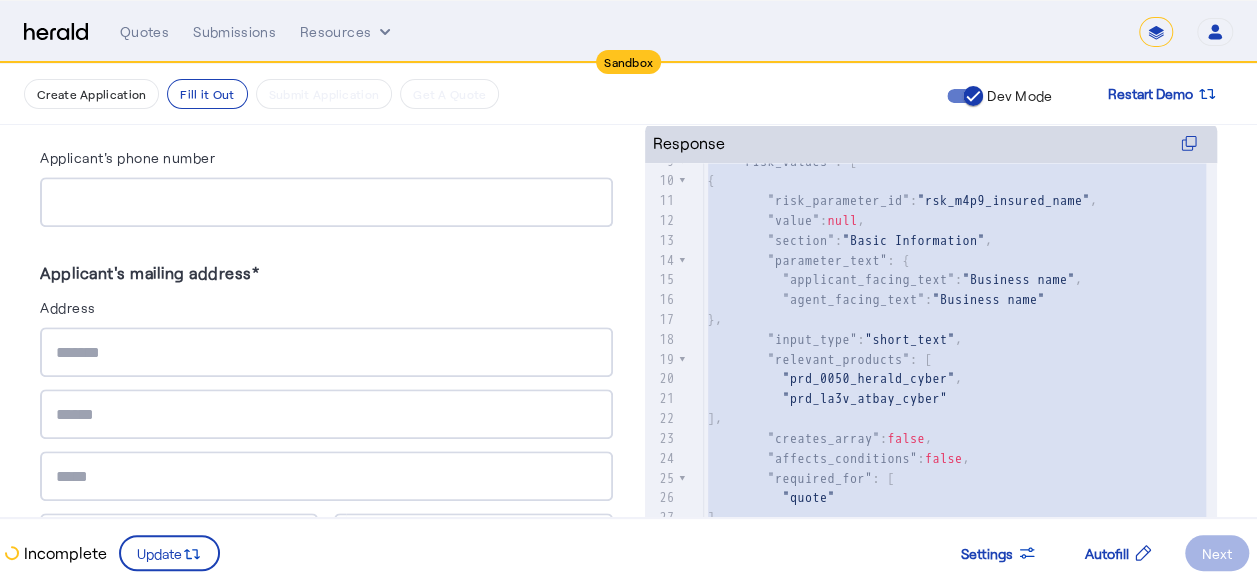 type on "**********" 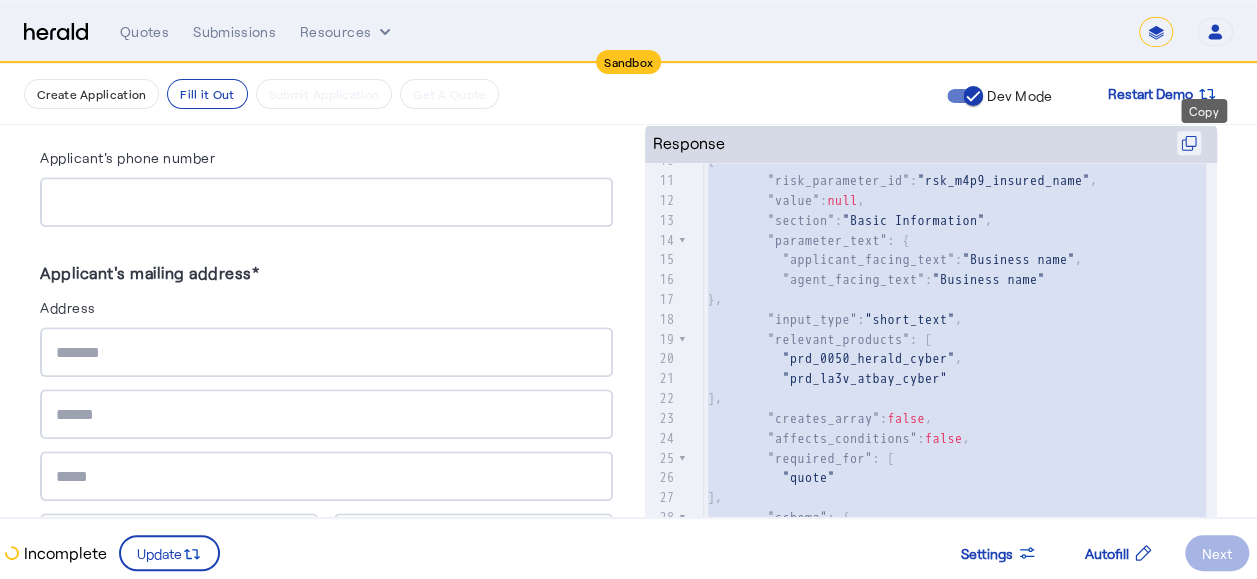 click 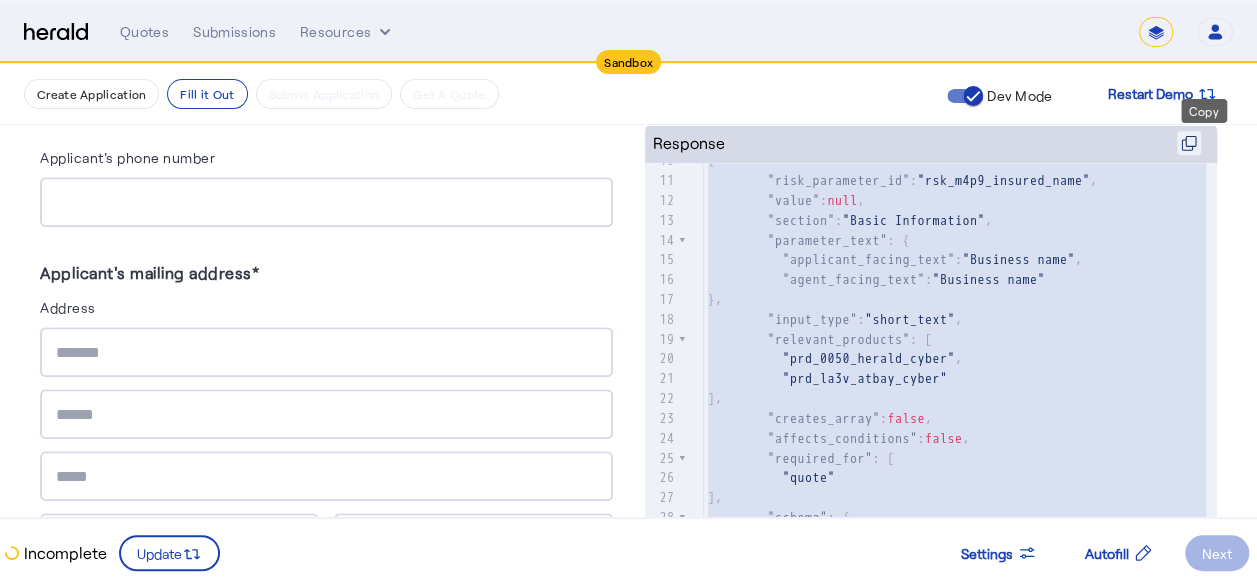 click 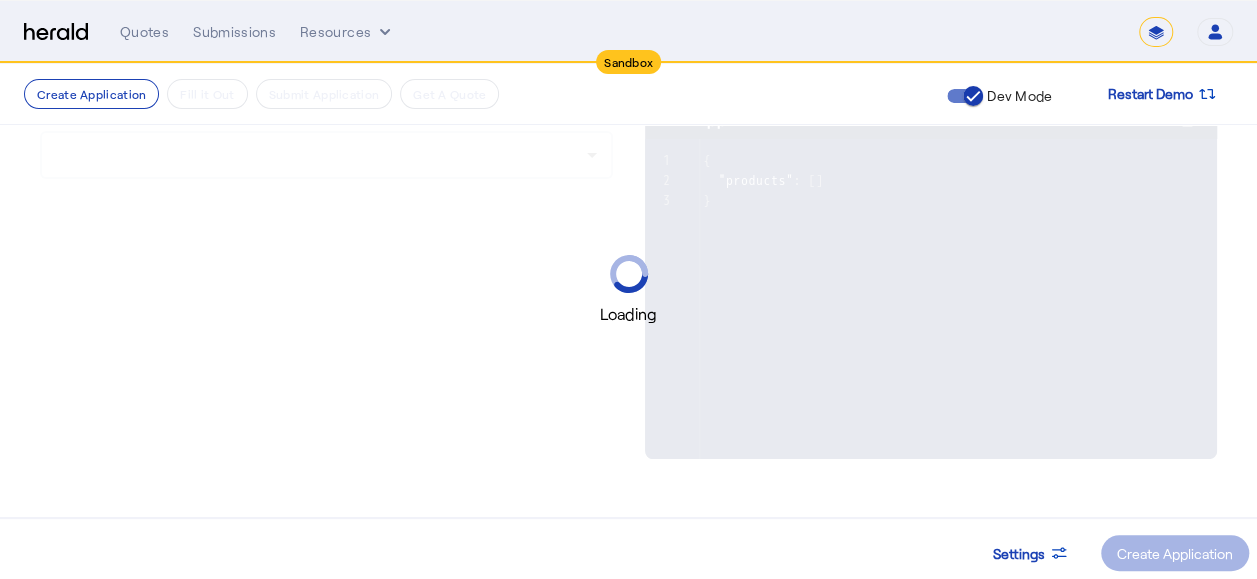 scroll, scrollTop: 0, scrollLeft: 0, axis: both 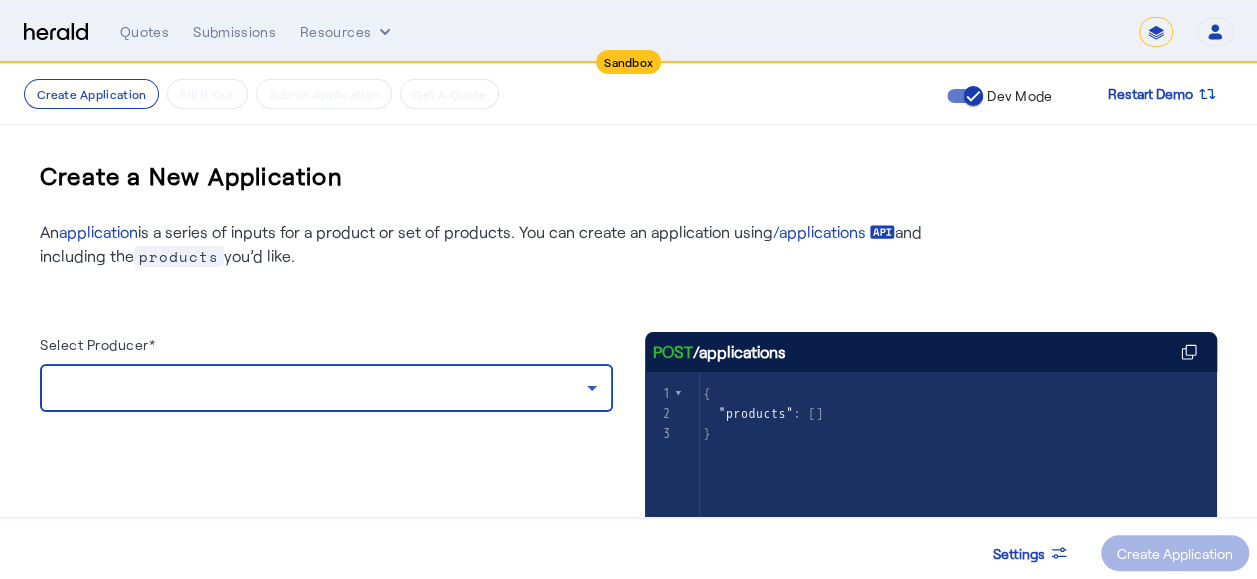 click at bounding box center (321, 388) 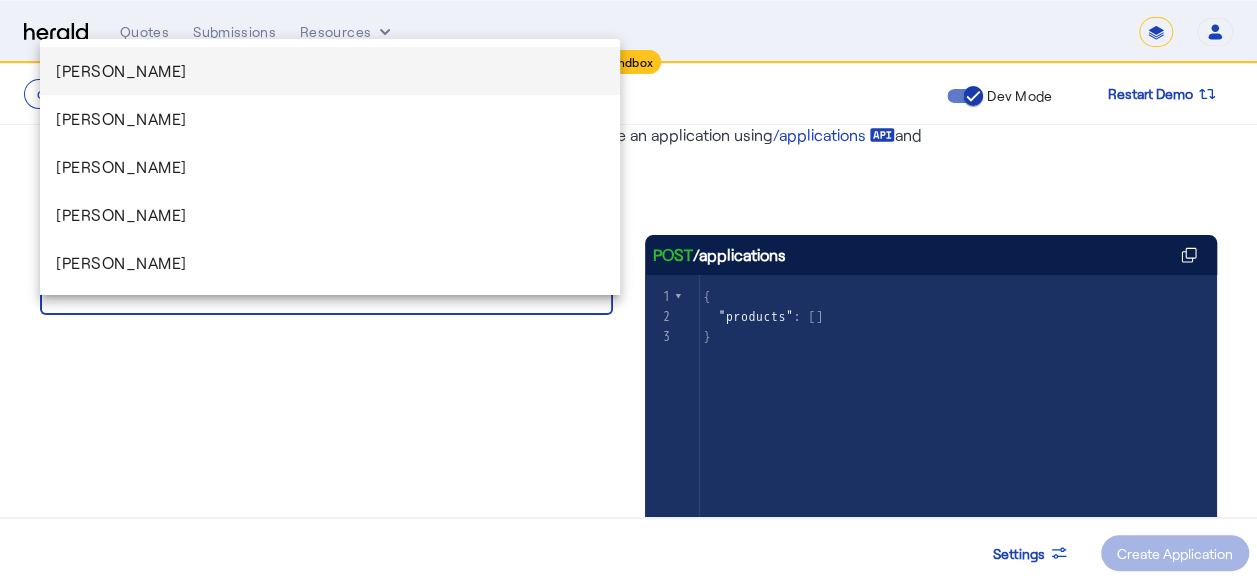 scroll, scrollTop: 100, scrollLeft: 0, axis: vertical 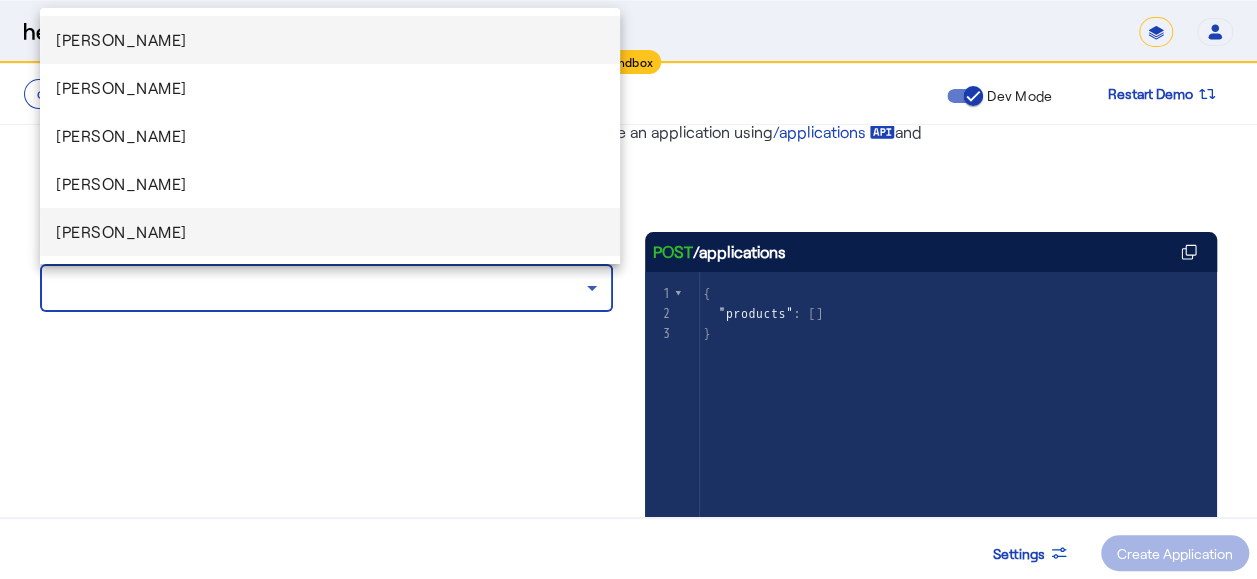 click on "Sayanta Paul" at bounding box center (330, 232) 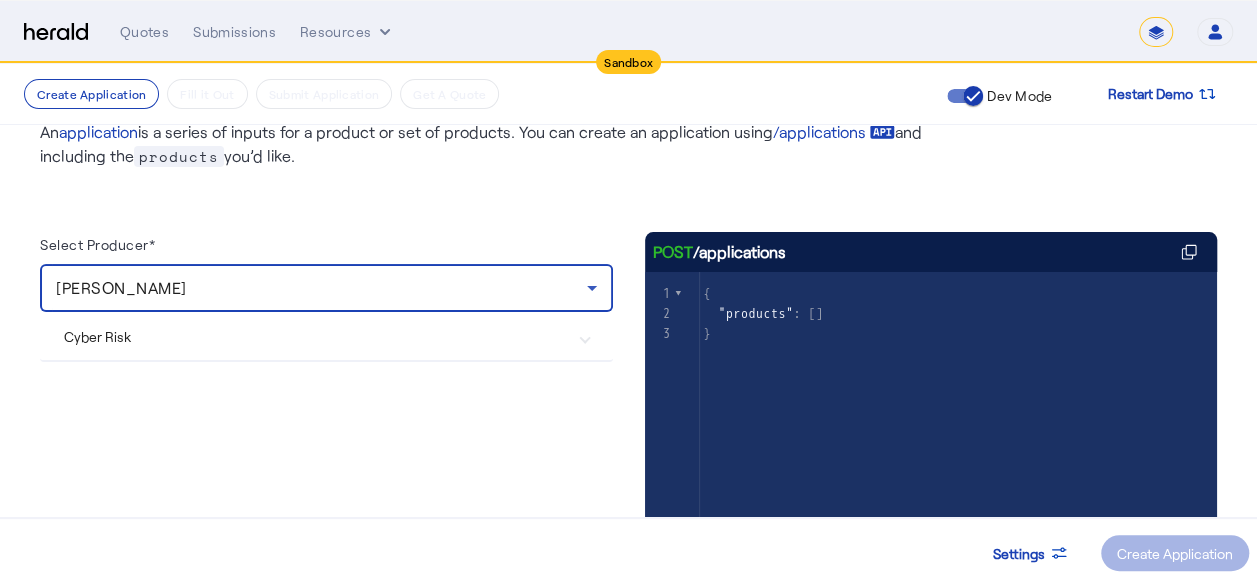 scroll, scrollTop: 200, scrollLeft: 0, axis: vertical 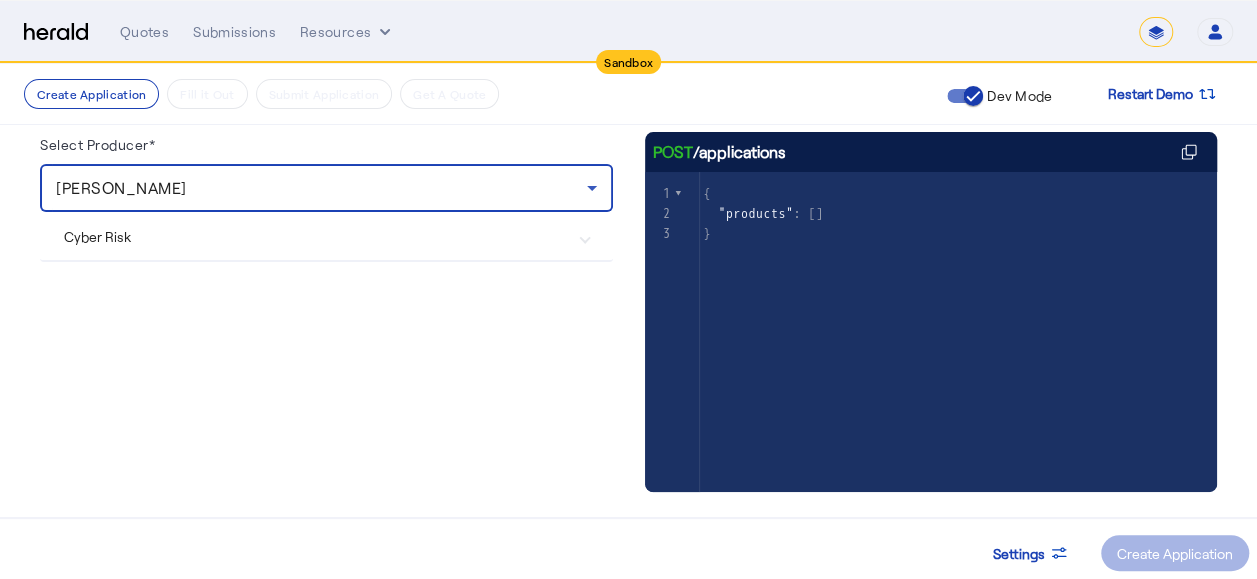 click on "Cyber Risk" at bounding box center (326, 236) 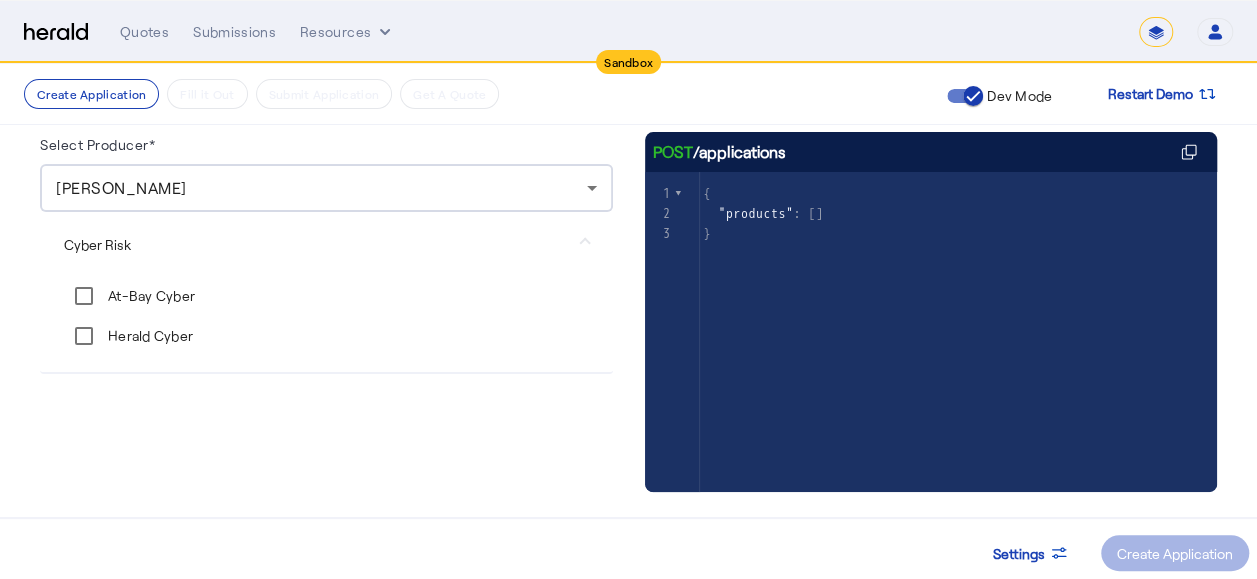 click on "Herald Cyber" at bounding box center (148, 336) 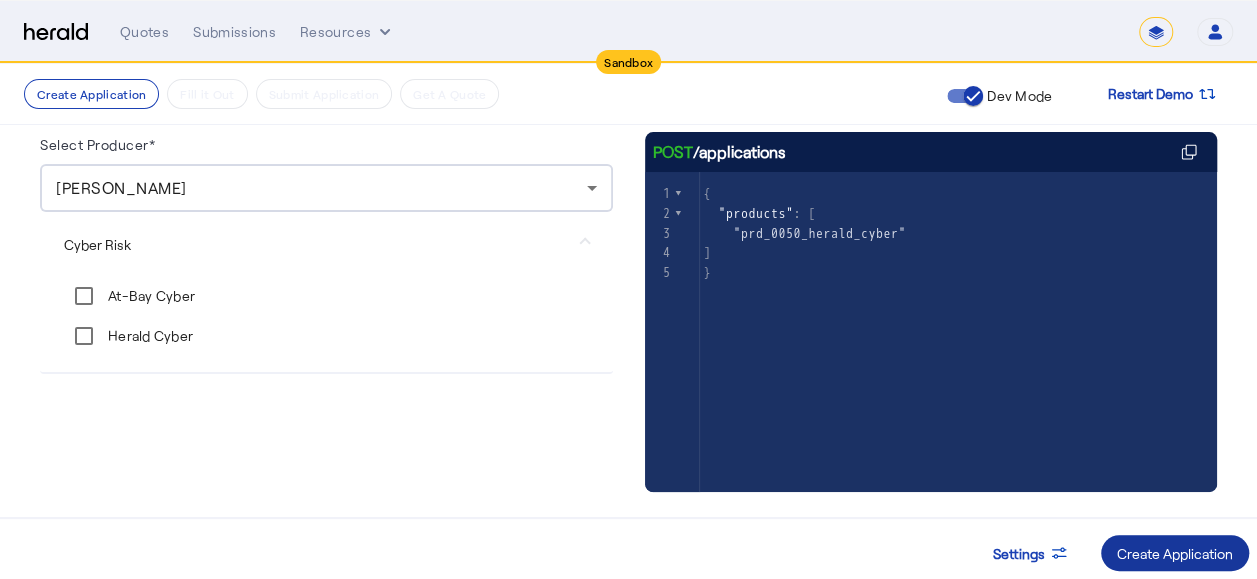 click on "Create Application" at bounding box center (1175, 553) 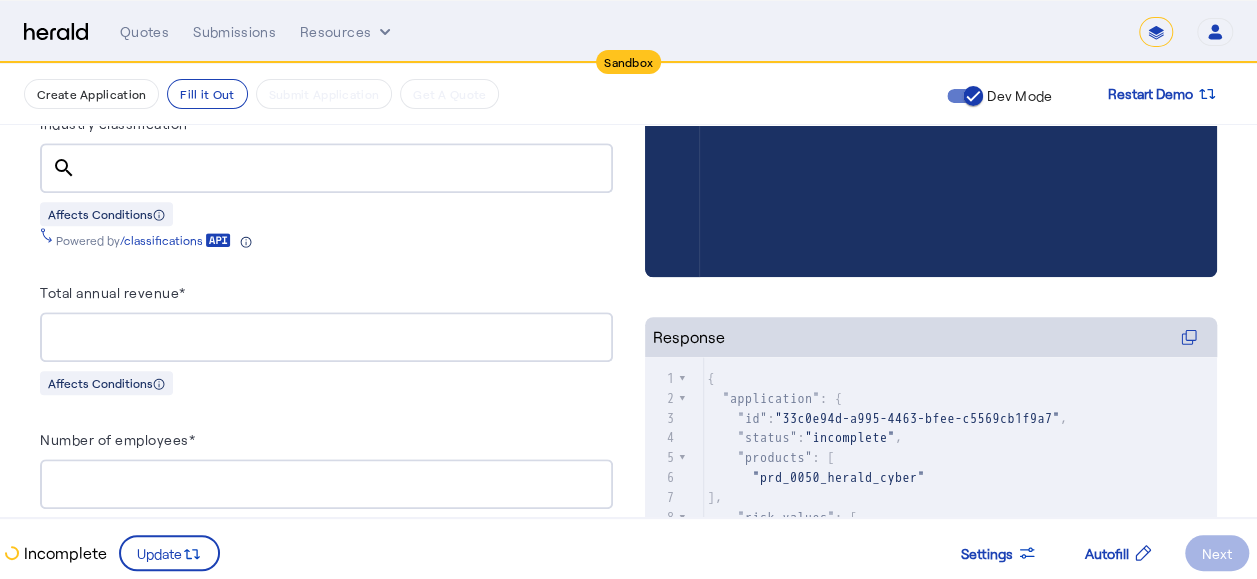 scroll, scrollTop: 600, scrollLeft: 0, axis: vertical 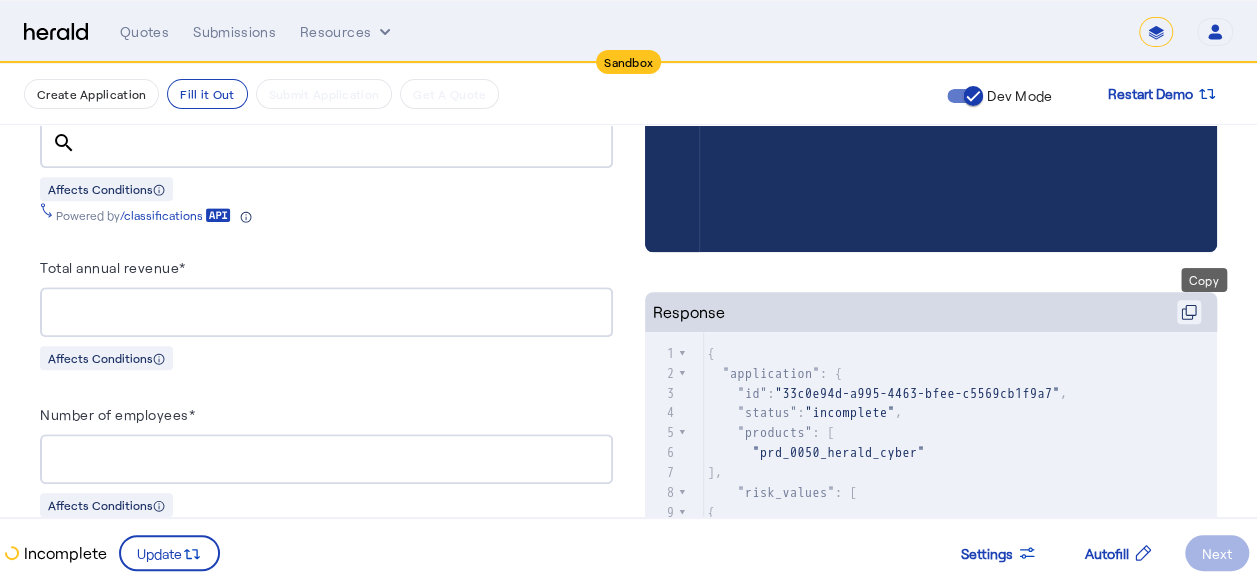 click 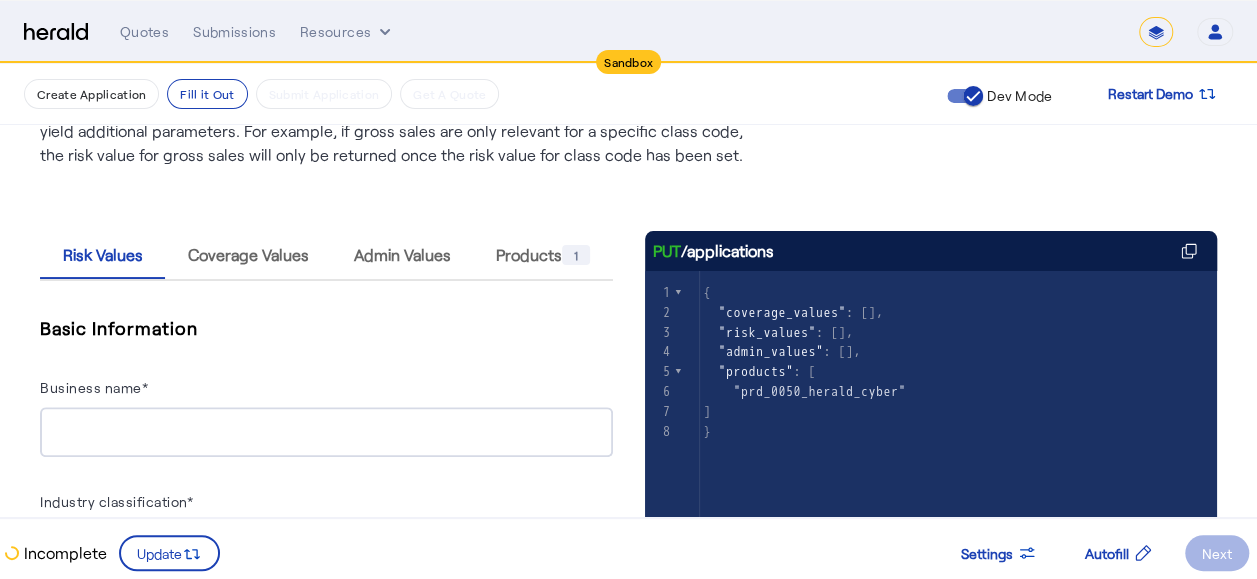 scroll, scrollTop: 200, scrollLeft: 0, axis: vertical 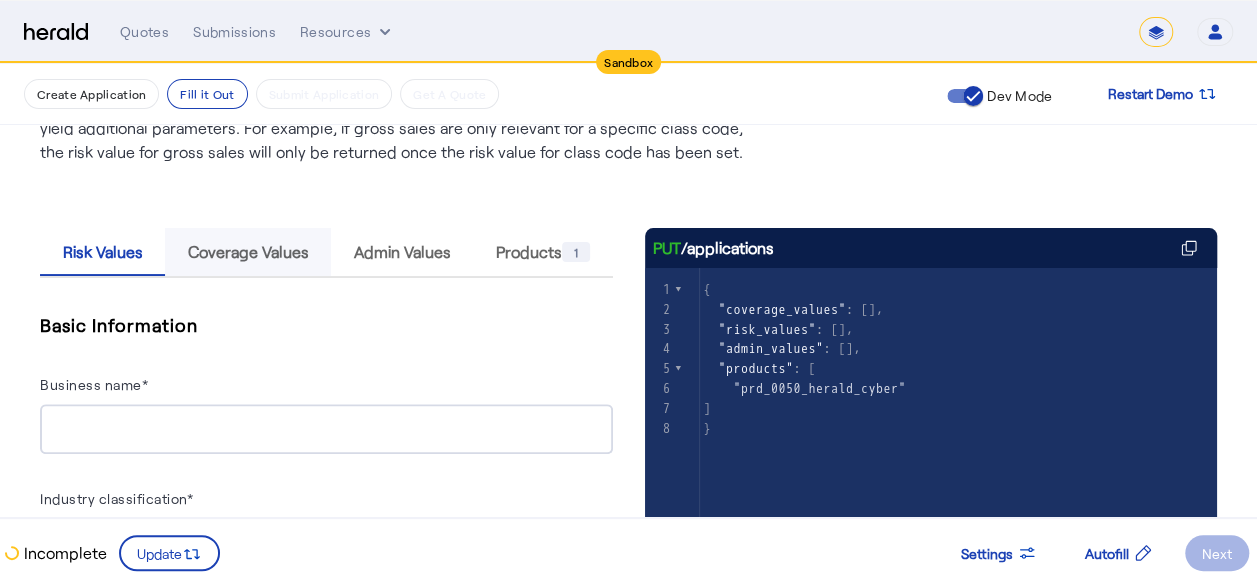 click on "Coverage Values" at bounding box center (248, 252) 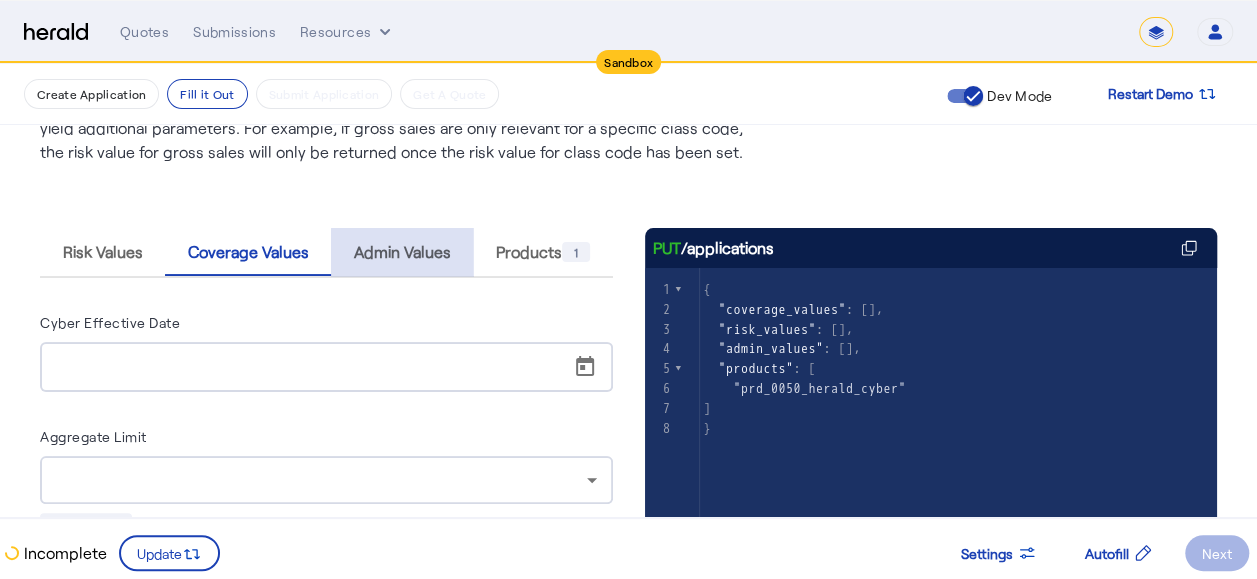click on "Admin Values" at bounding box center [402, 252] 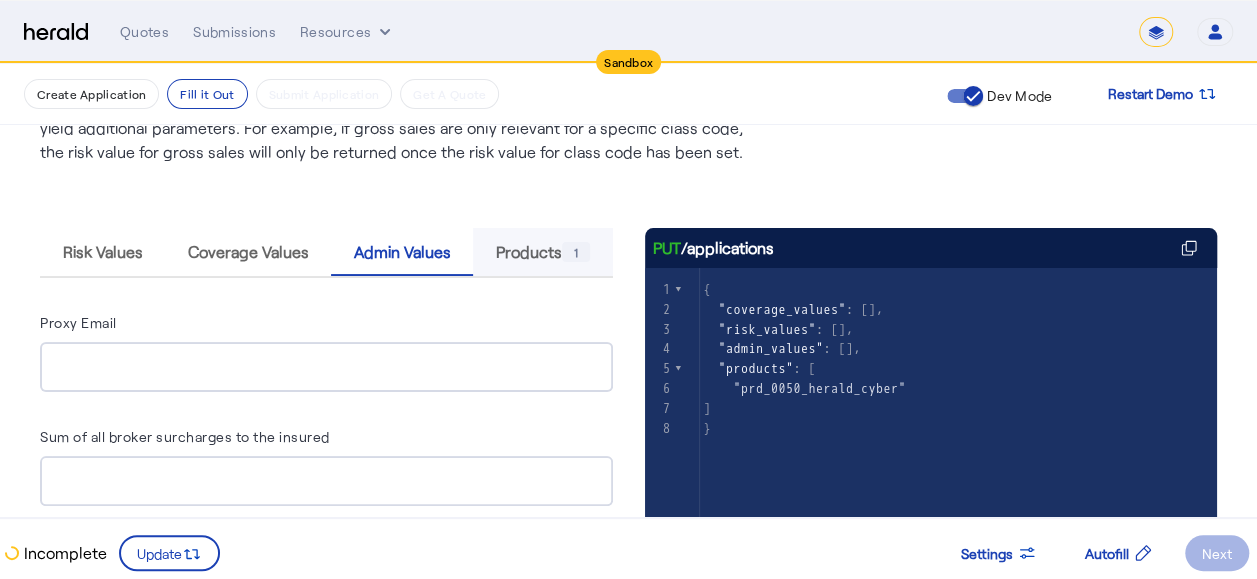 click on "Products       1" at bounding box center (543, 252) 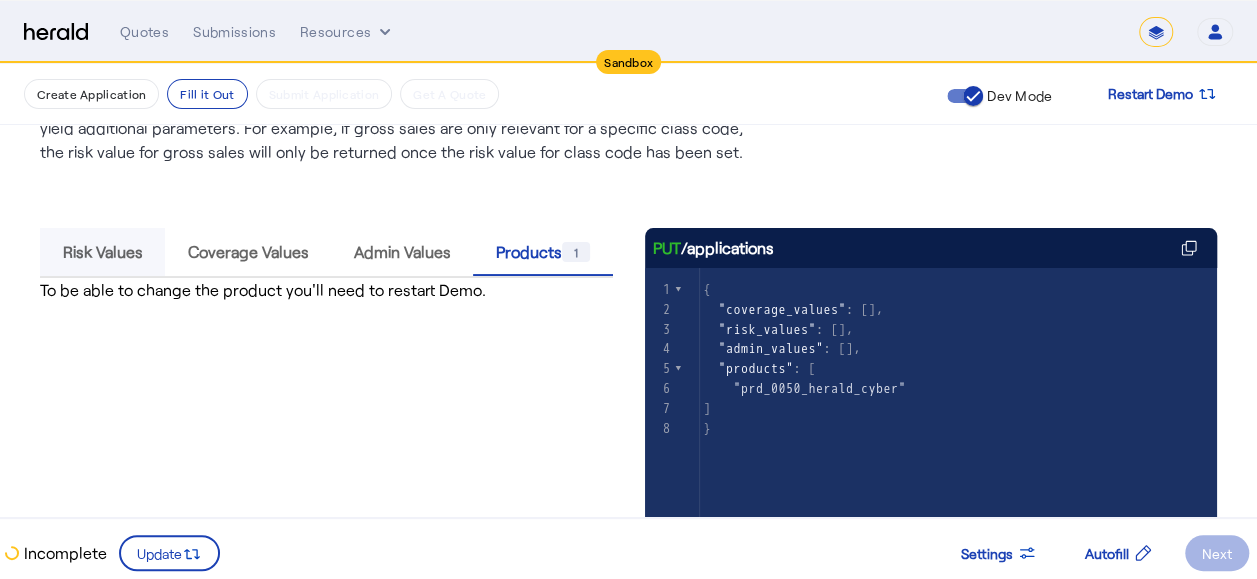 click on "Risk Values" at bounding box center (103, 252) 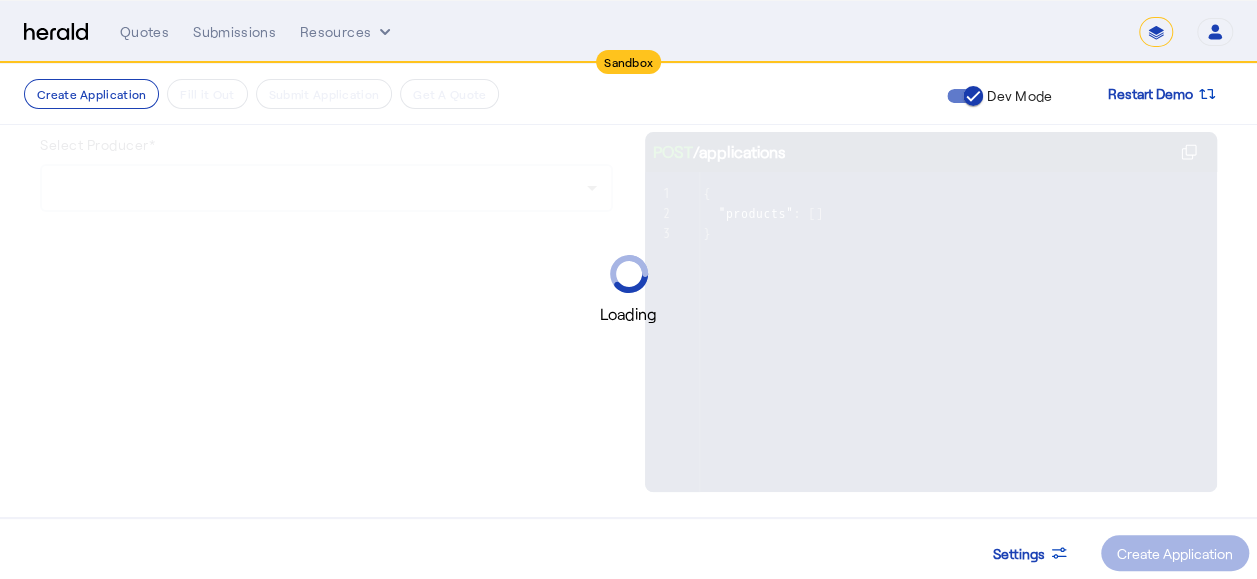 scroll, scrollTop: 0, scrollLeft: 0, axis: both 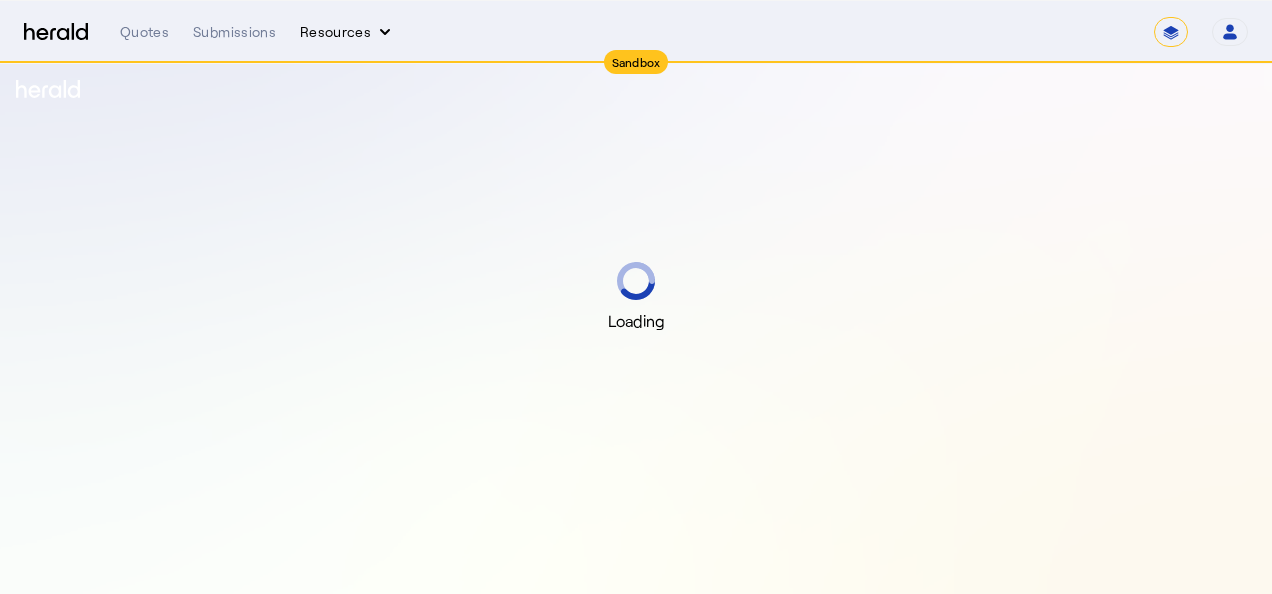 click on "Resources" at bounding box center (347, 32) 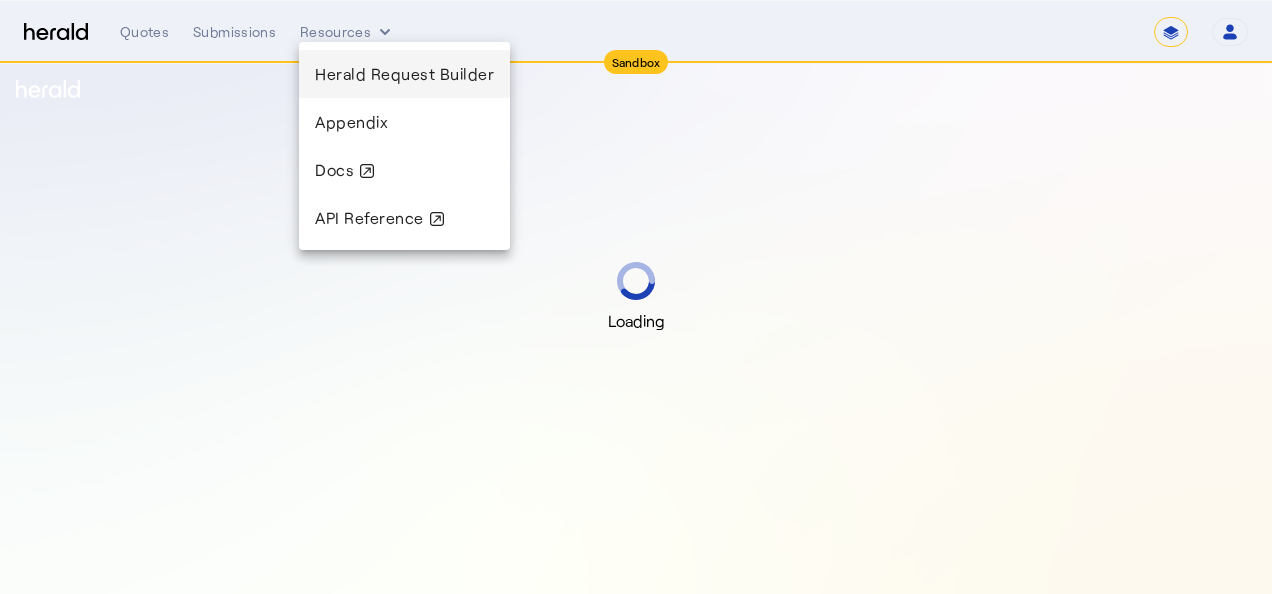 click on "Herald Request Builder" at bounding box center [404, 73] 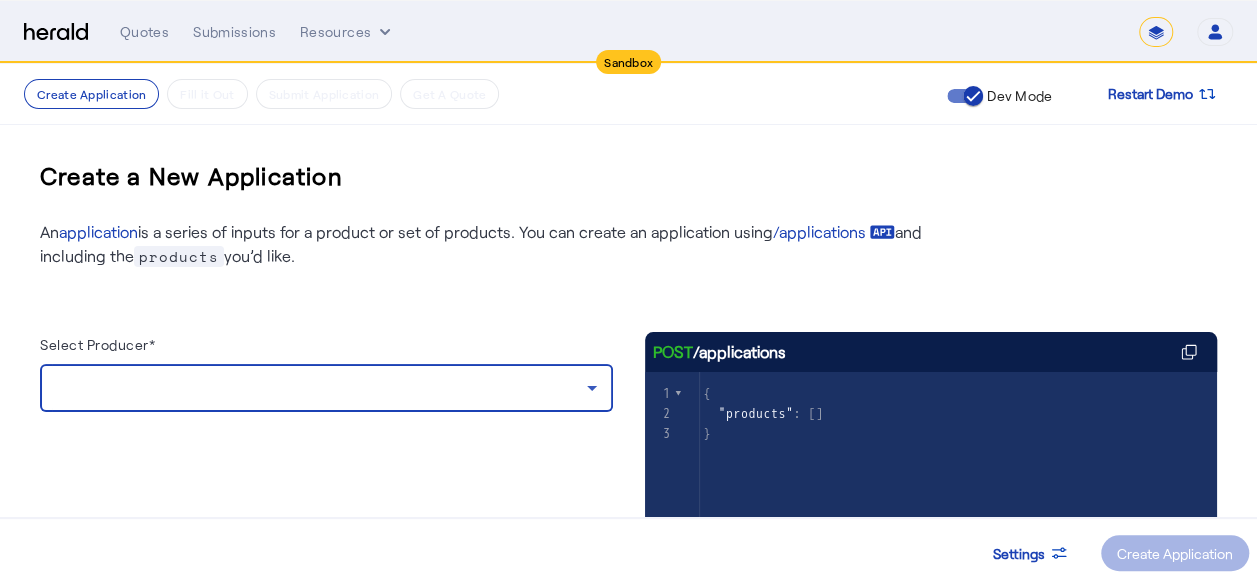 click at bounding box center (321, 388) 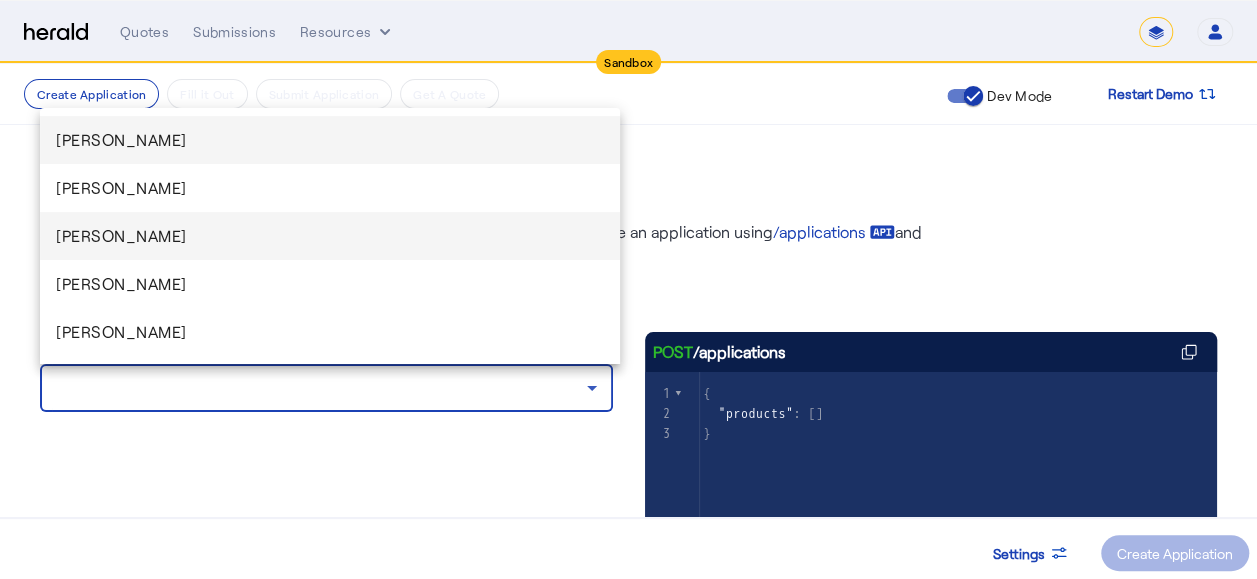 click on "Kavivanan Muthaiyan" at bounding box center (330, 236) 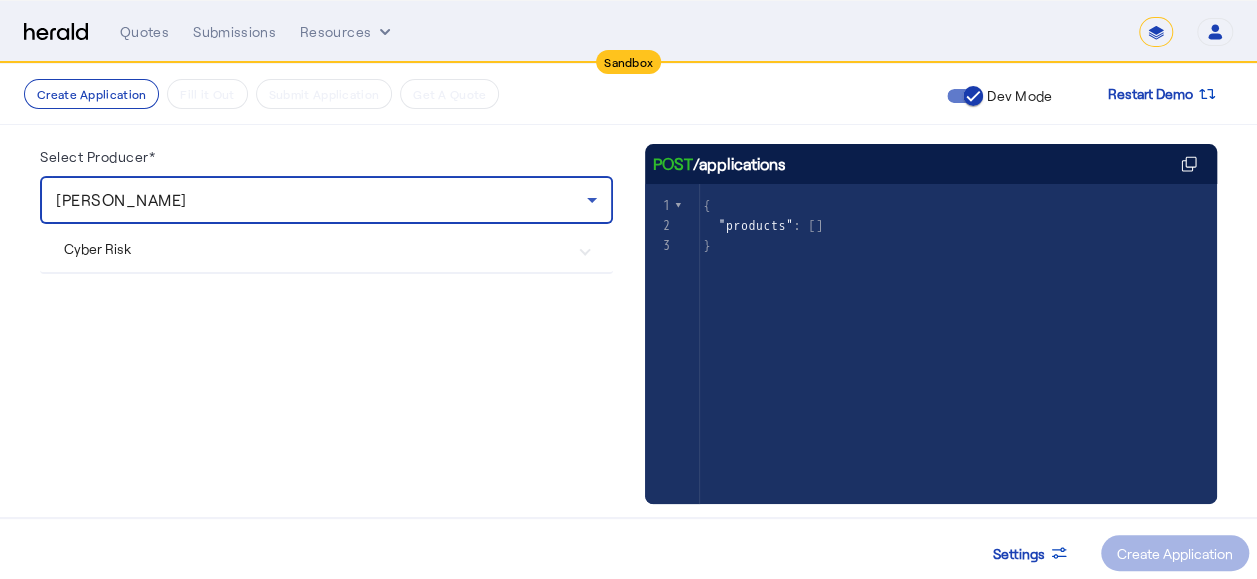 scroll, scrollTop: 233, scrollLeft: 0, axis: vertical 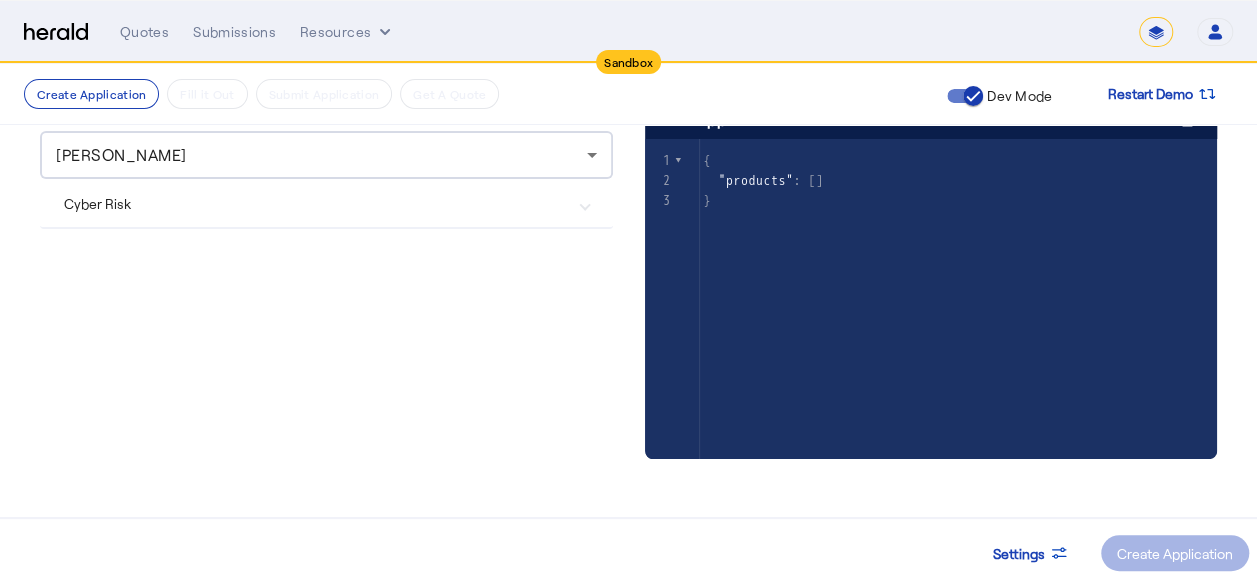 click on "Cyber Risk" at bounding box center [314, 203] 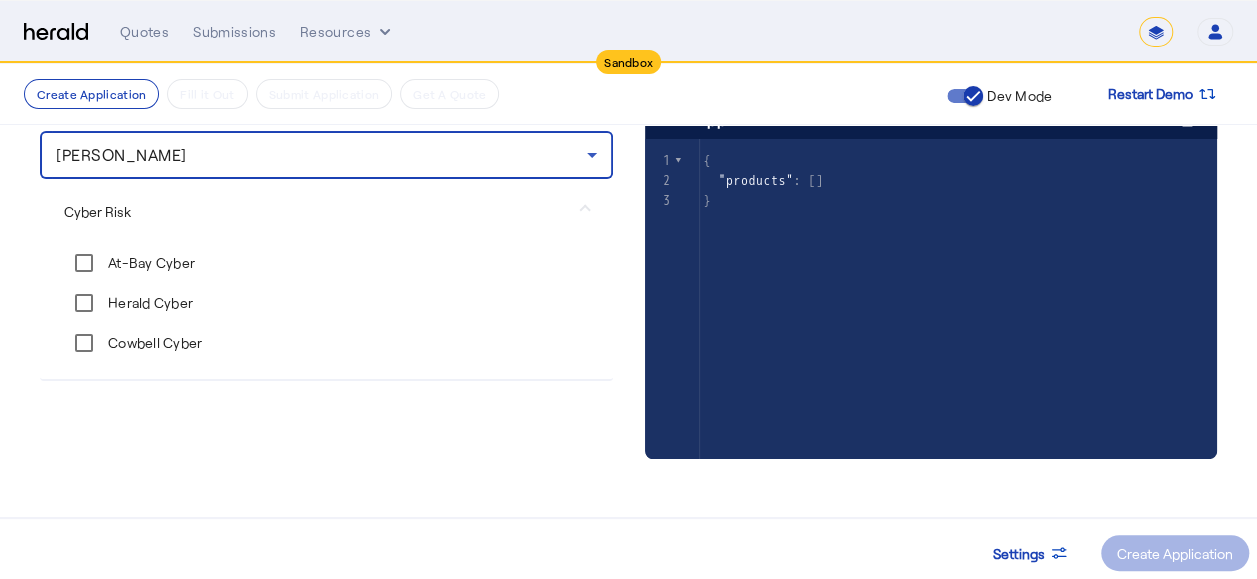 click on "Kavivanan Muthaiyan" at bounding box center [121, 154] 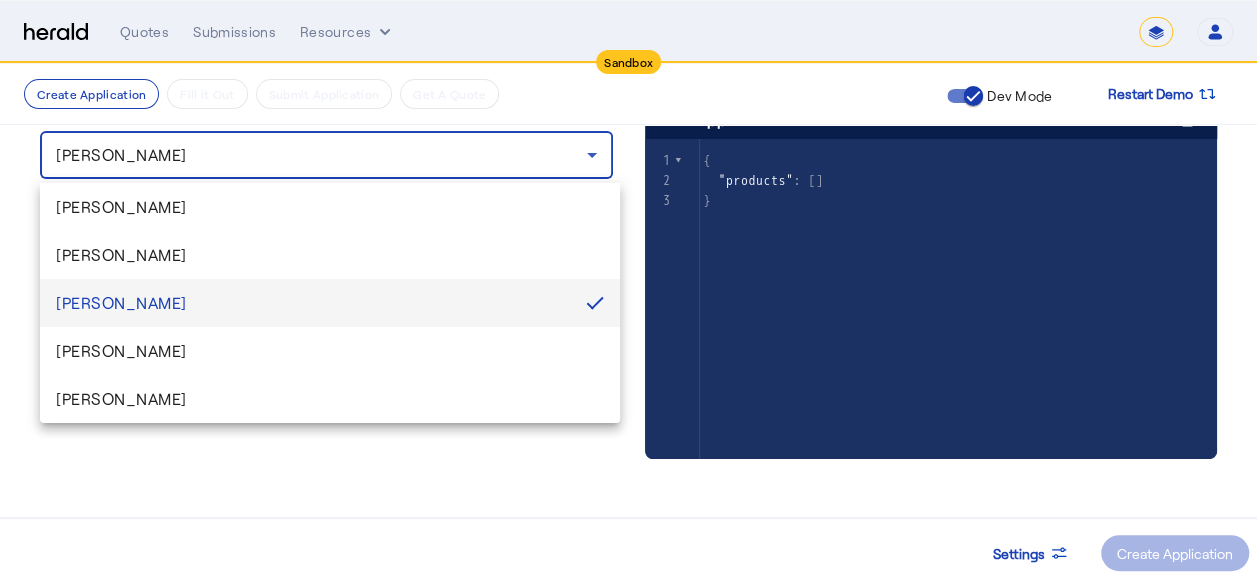 drag, startPoint x: 210, startPoint y: 438, endPoint x: 196, endPoint y: 404, distance: 36.769554 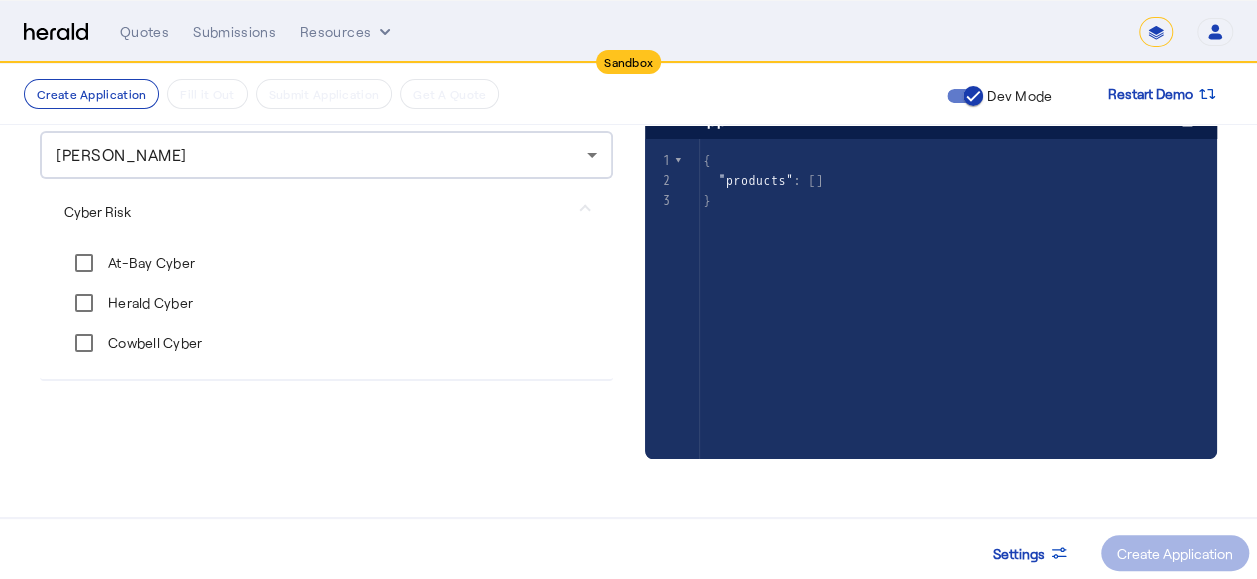 click on "Kavivanan Muthaiyan" at bounding box center [321, 155] 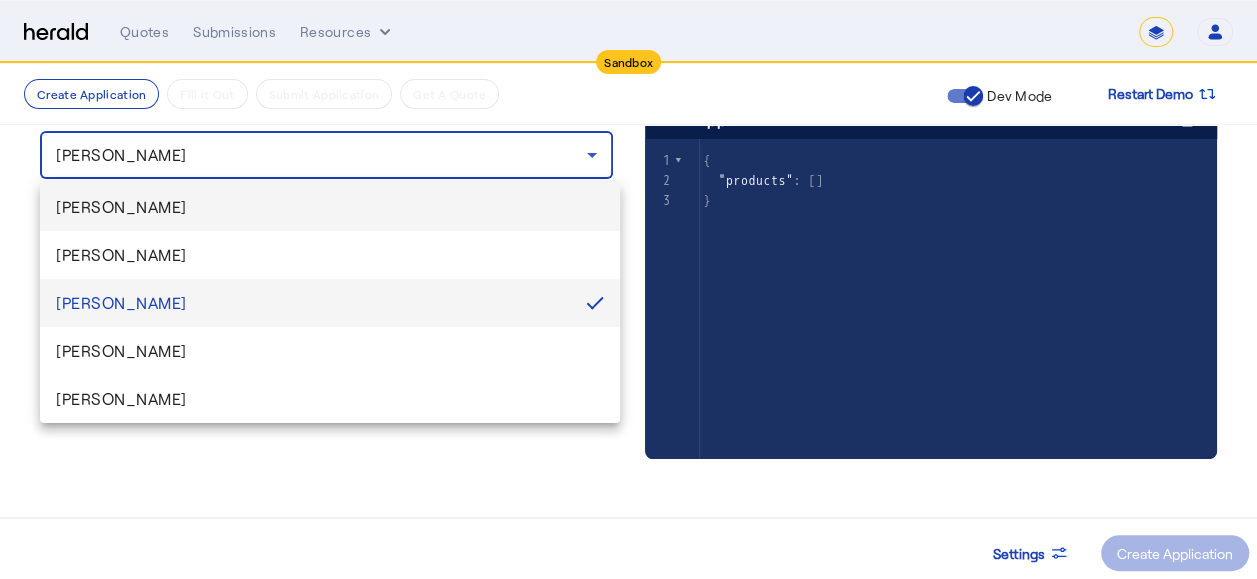 click on "Goutam Kanjilal" at bounding box center (330, 207) 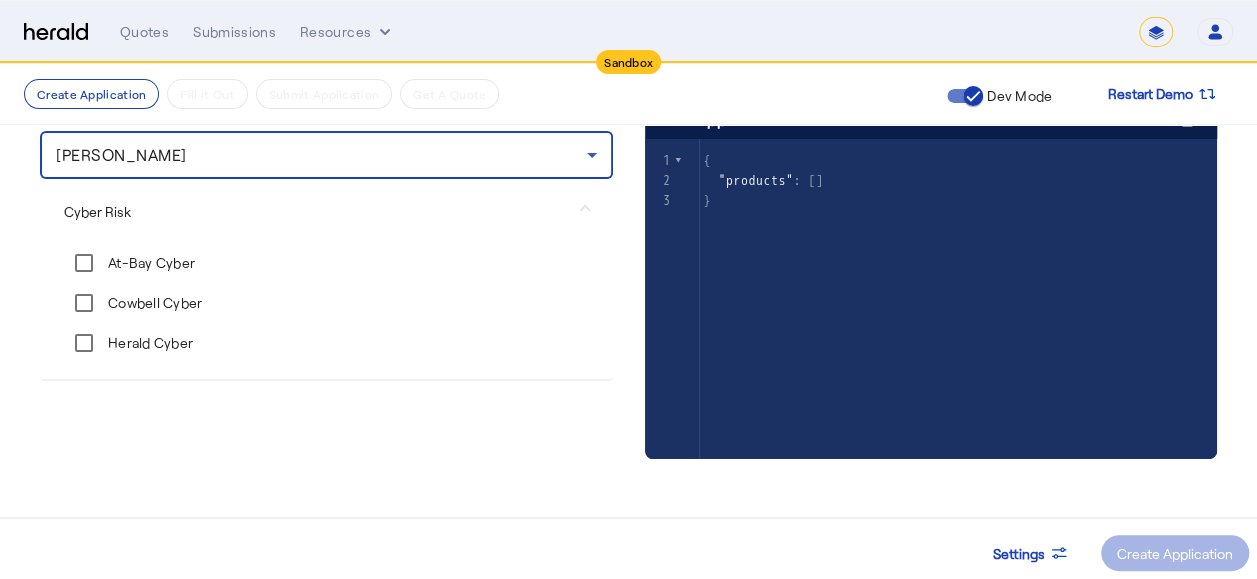 click on "Goutam Kanjilal" at bounding box center (321, 155) 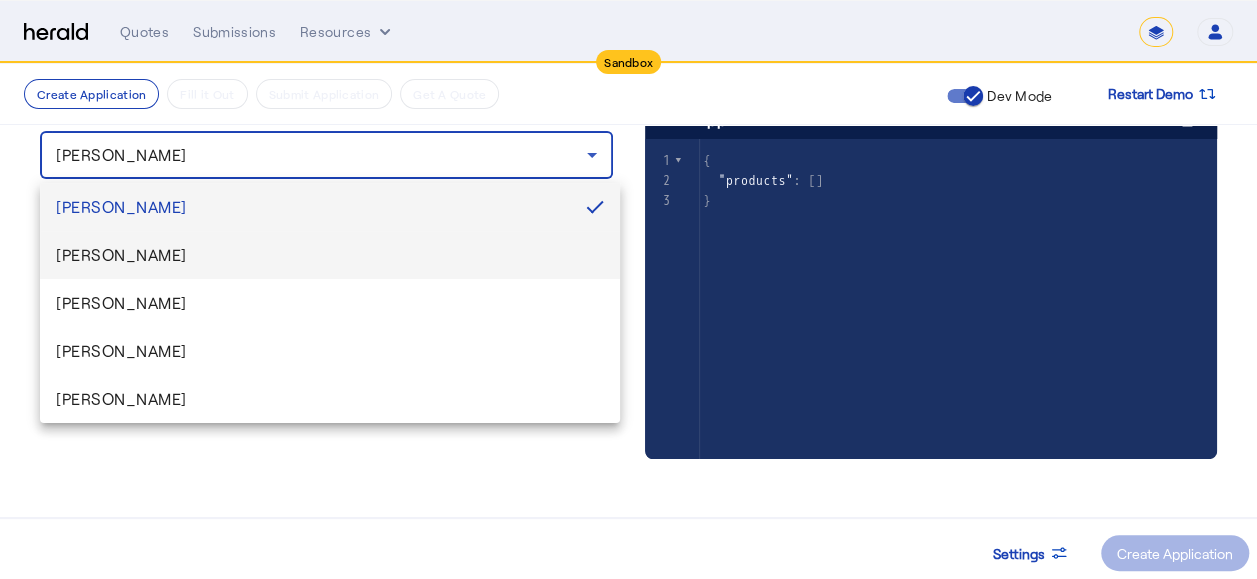click on "[PERSON_NAME]" at bounding box center [330, 255] 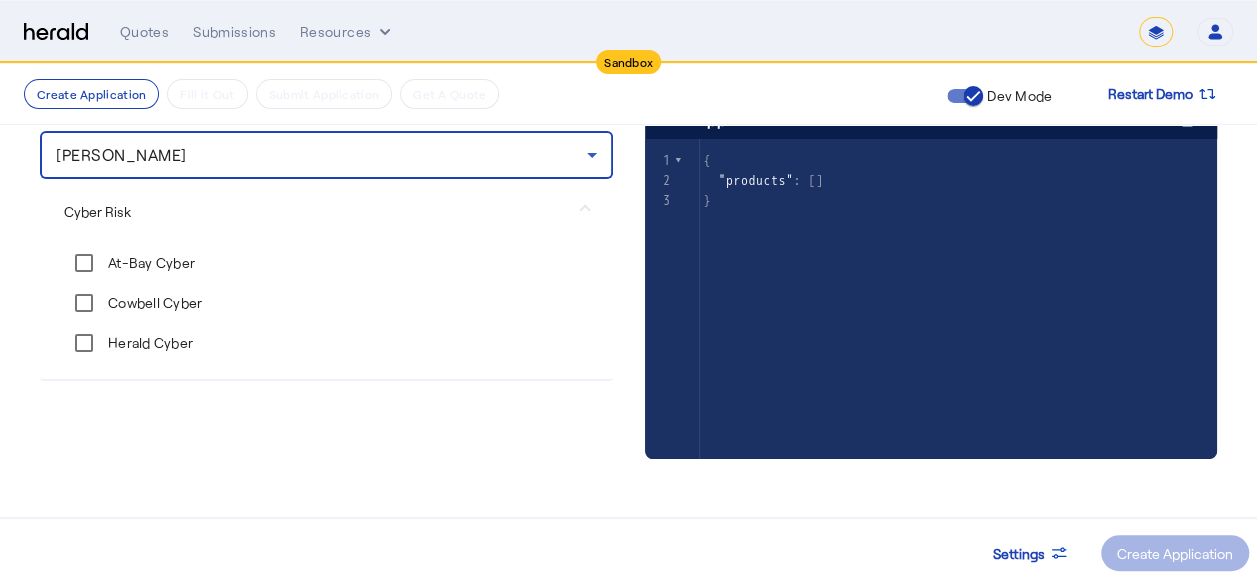 click on "[PERSON_NAME]" 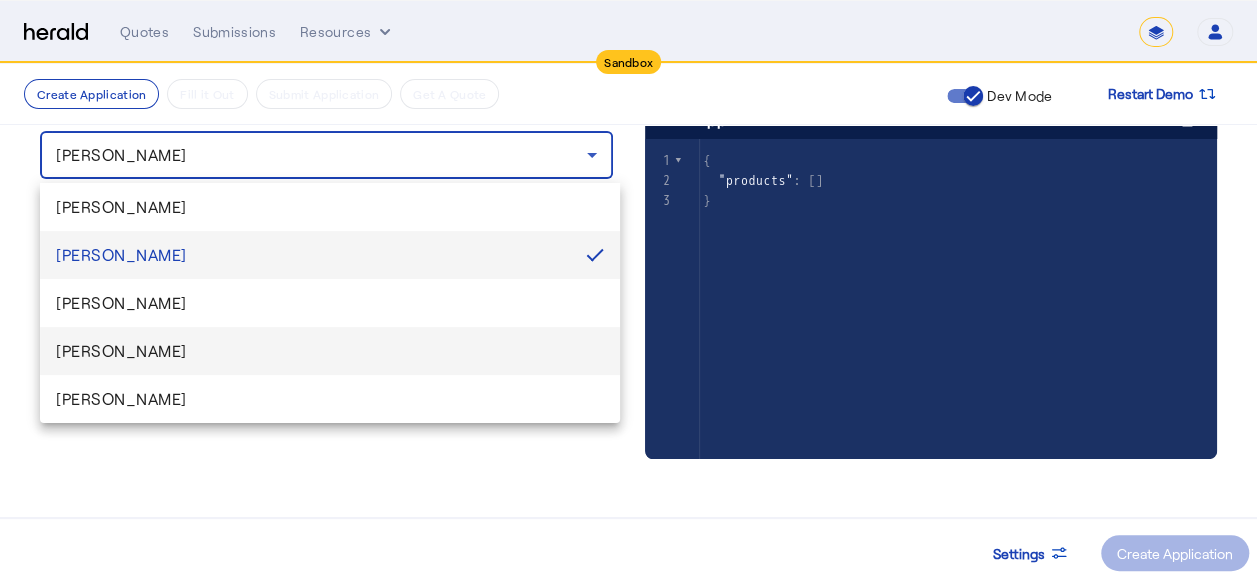 click on "Harold Whetstone" at bounding box center (330, 351) 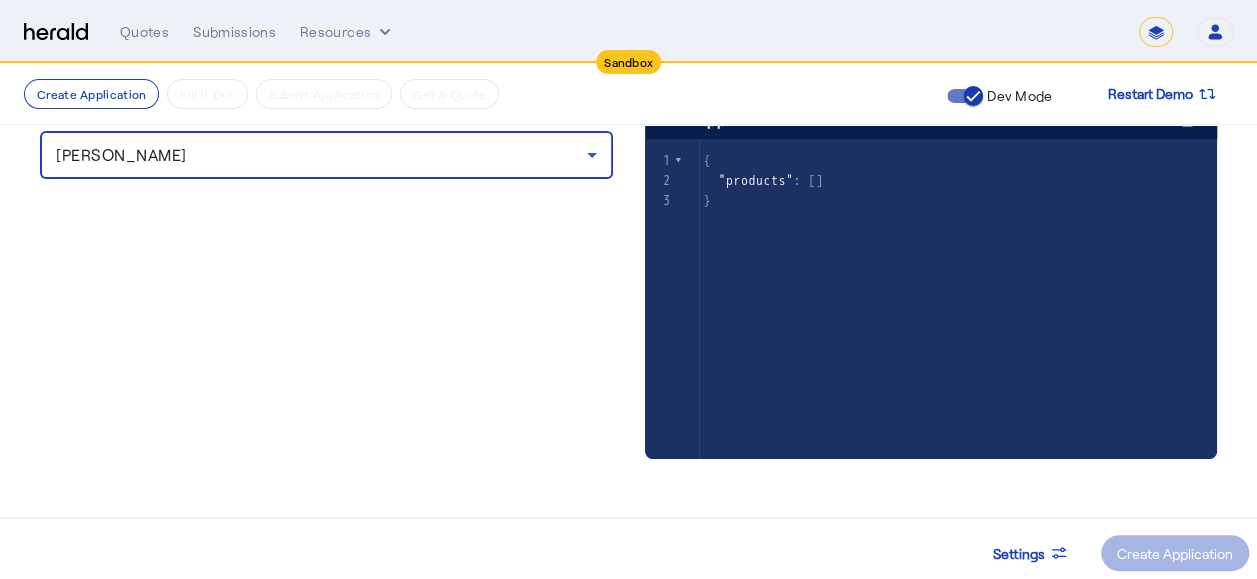 click on "Harold Whetstone" at bounding box center [121, 154] 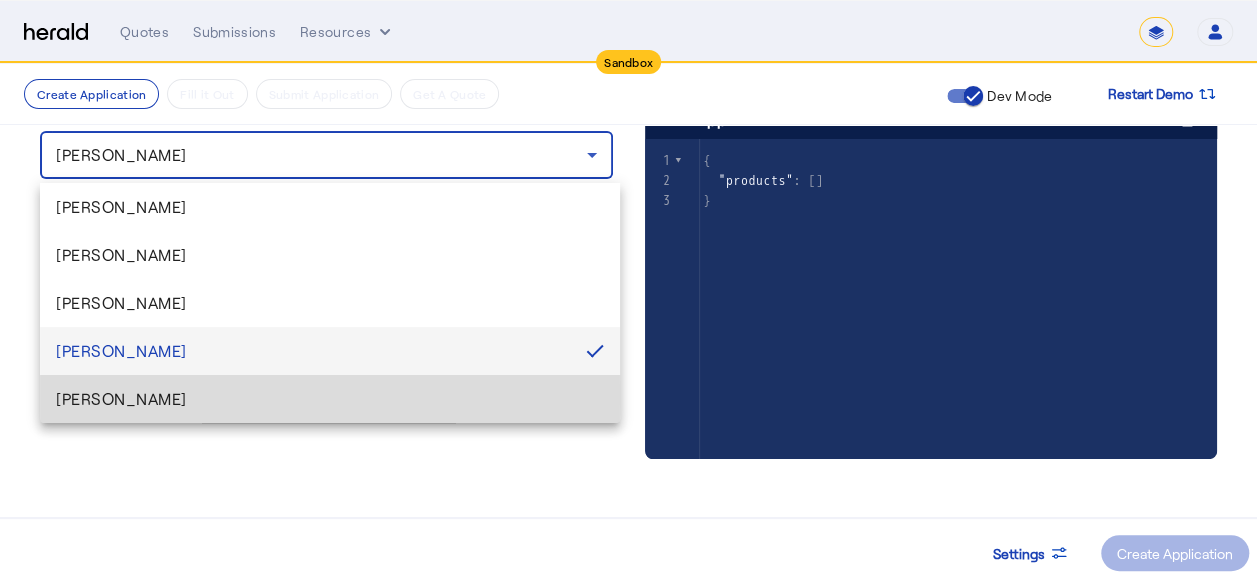 click on "Sayanta Paul" at bounding box center [330, 399] 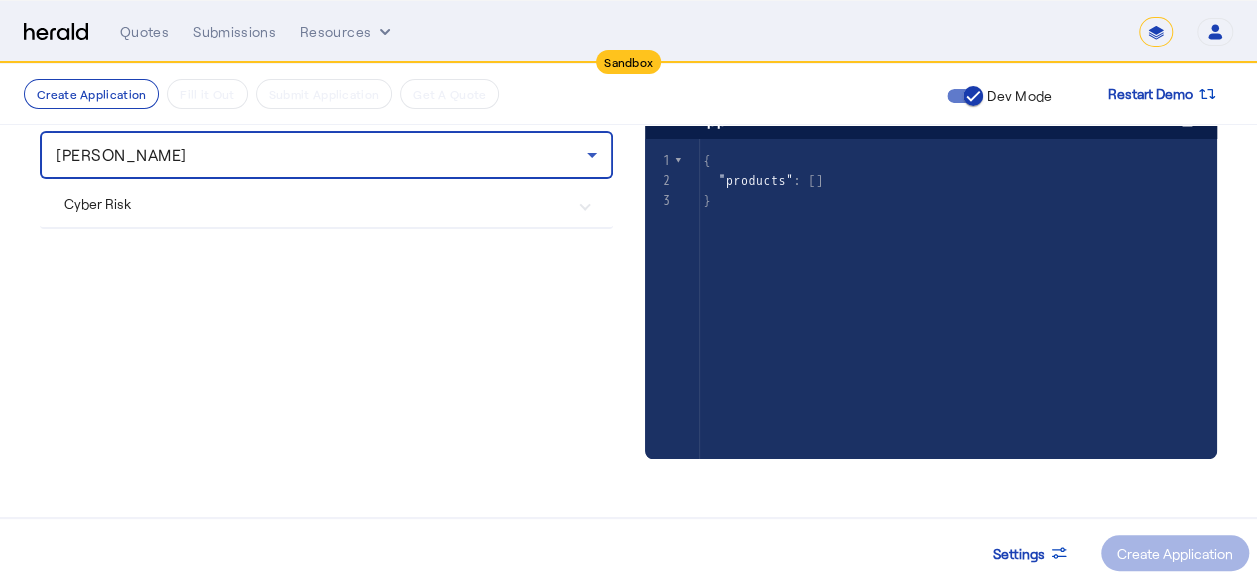 click on "Cyber Risk" at bounding box center (326, 203) 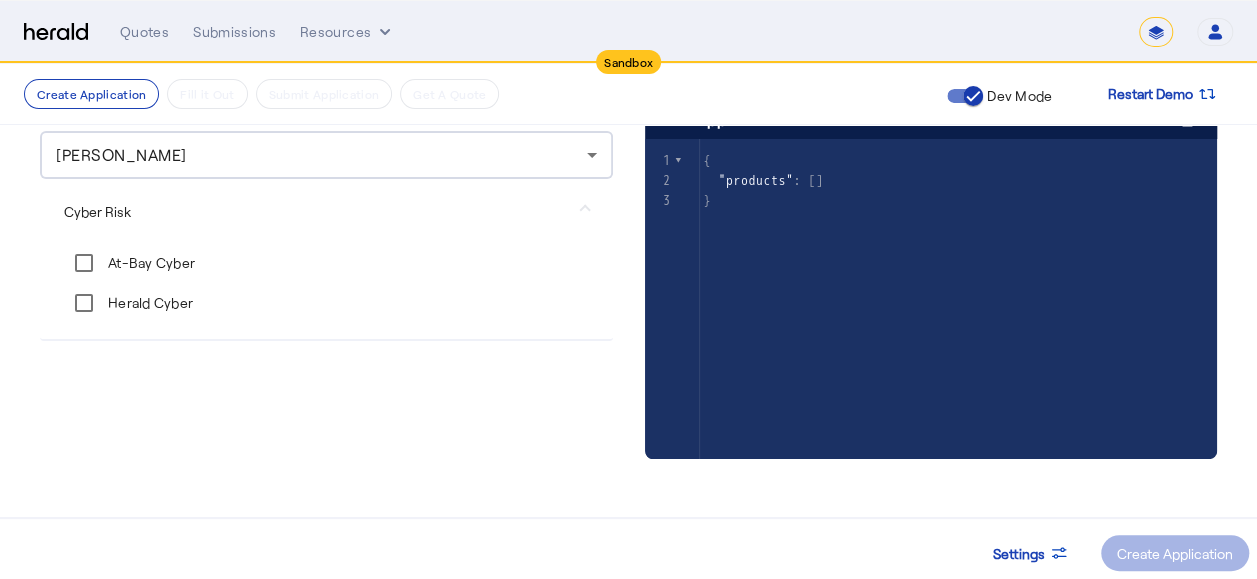 click on "Sayanta Paul" at bounding box center [321, 155] 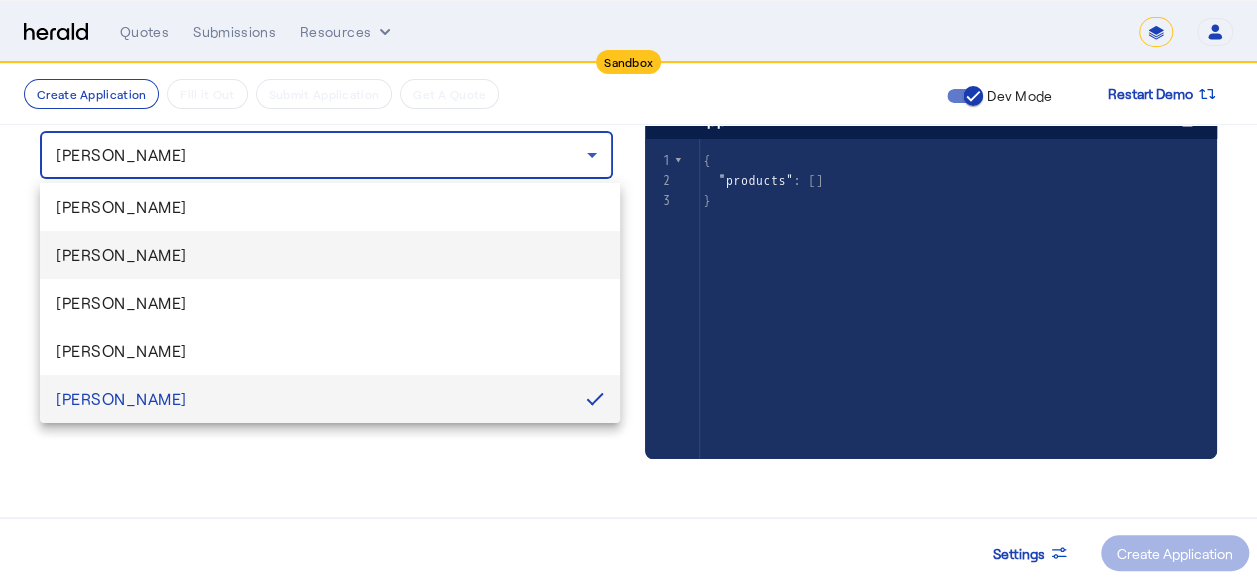 click on "[PERSON_NAME]" at bounding box center (330, 255) 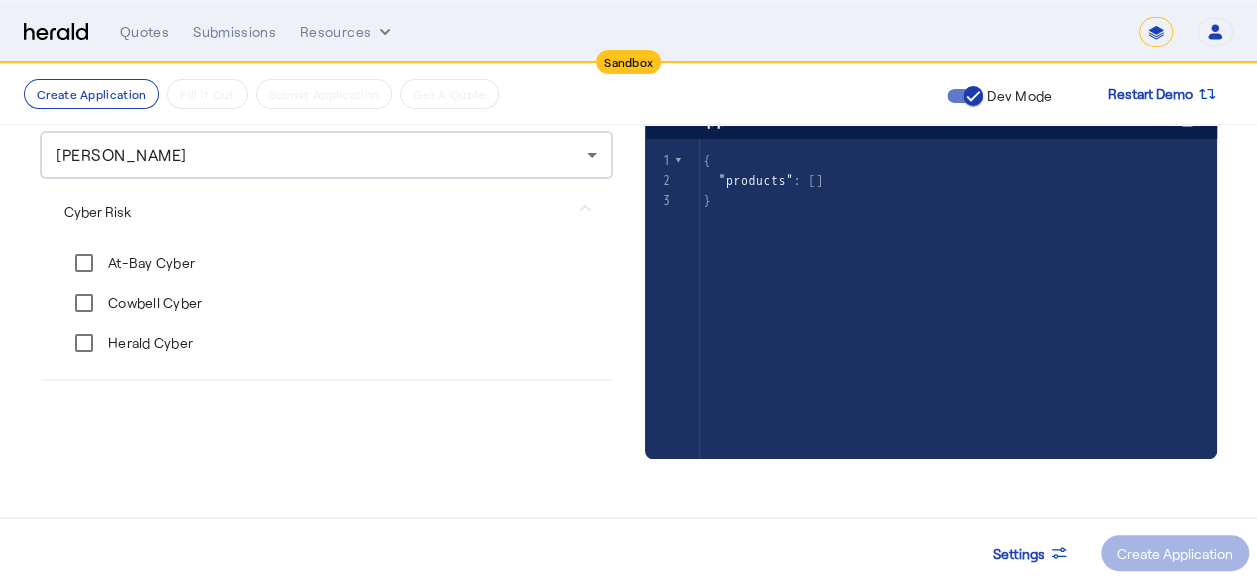 click on "Select Producer* Arpan Saha  Cyber Risk  At-Bay Cyber  Cowbell Cyber  Herald Cyber" 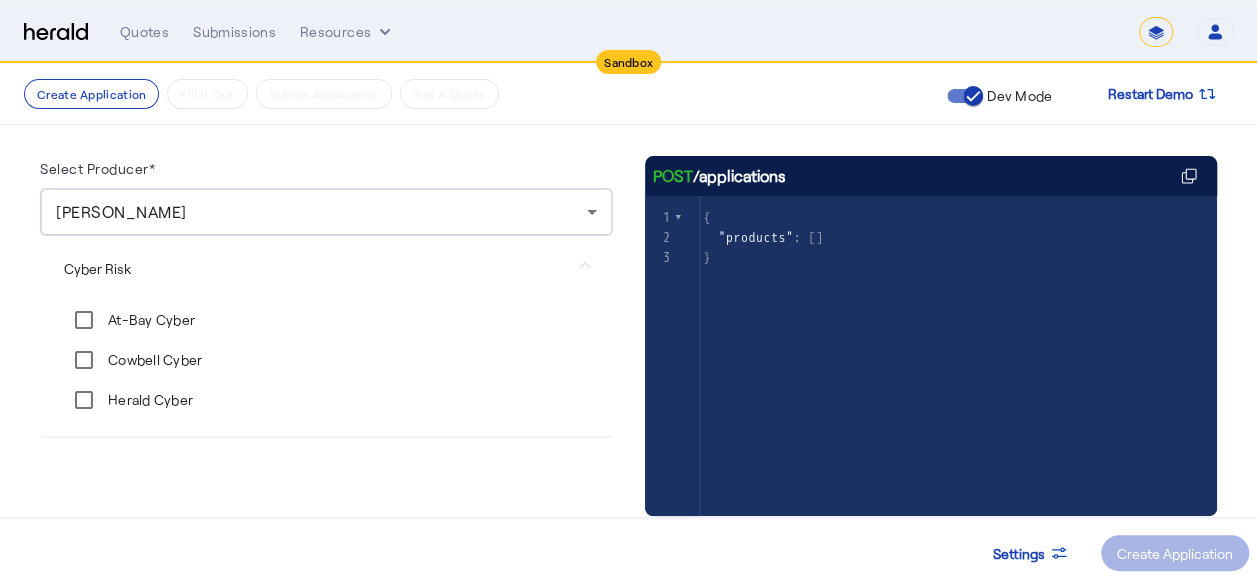 scroll, scrollTop: 133, scrollLeft: 0, axis: vertical 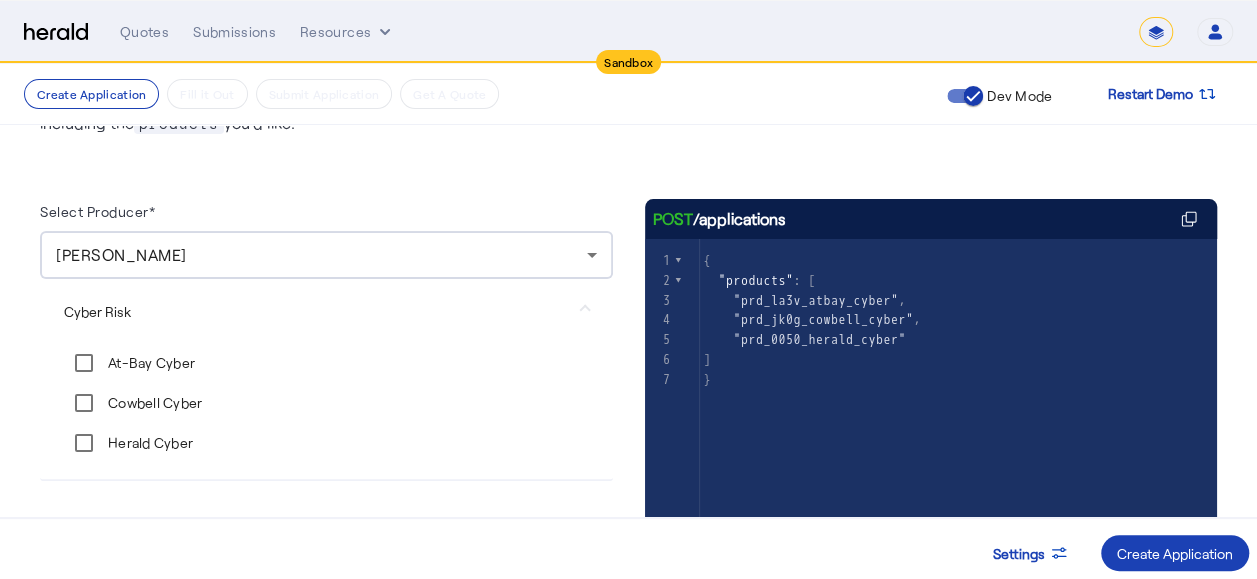 click on "Select Producer* Arpan Saha  Cyber Risk  At-Bay Cyber  Cowbell Cyber  Herald Cyber  POST  /applications
xxxxxxxxxx 3   1 { 2    "products" : [ 3      "prd_la3v_atbay_cyber" , 4      "prd_jk0g_cowbell_cyber" , 5      "prd_0050_herald_cyber" 6   ] 7 }" 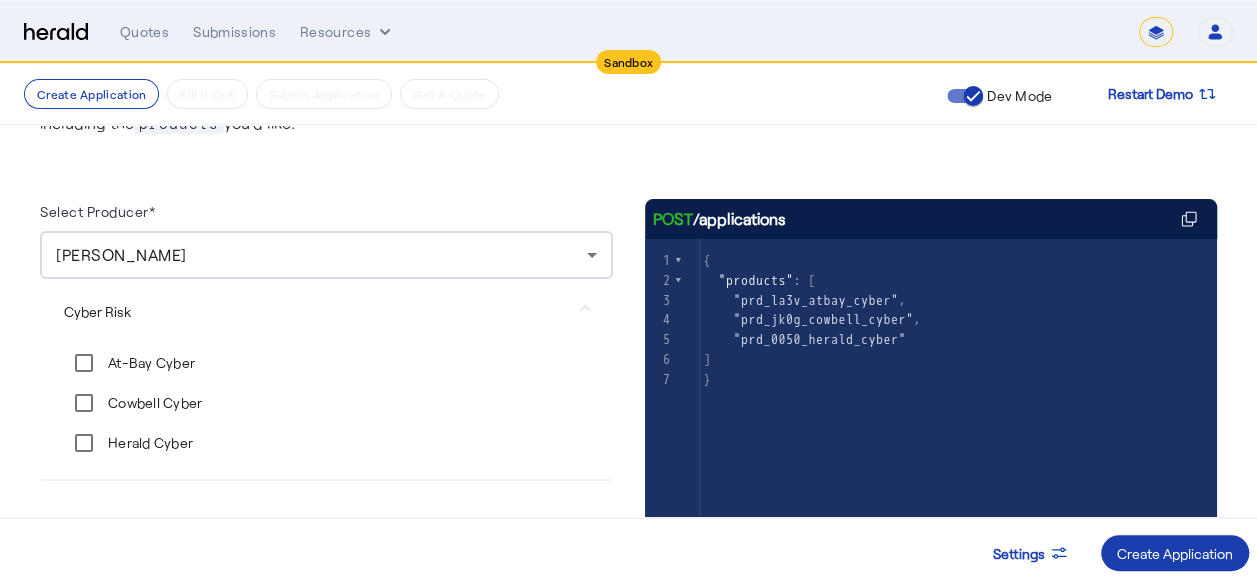 click at bounding box center (1175, 553) 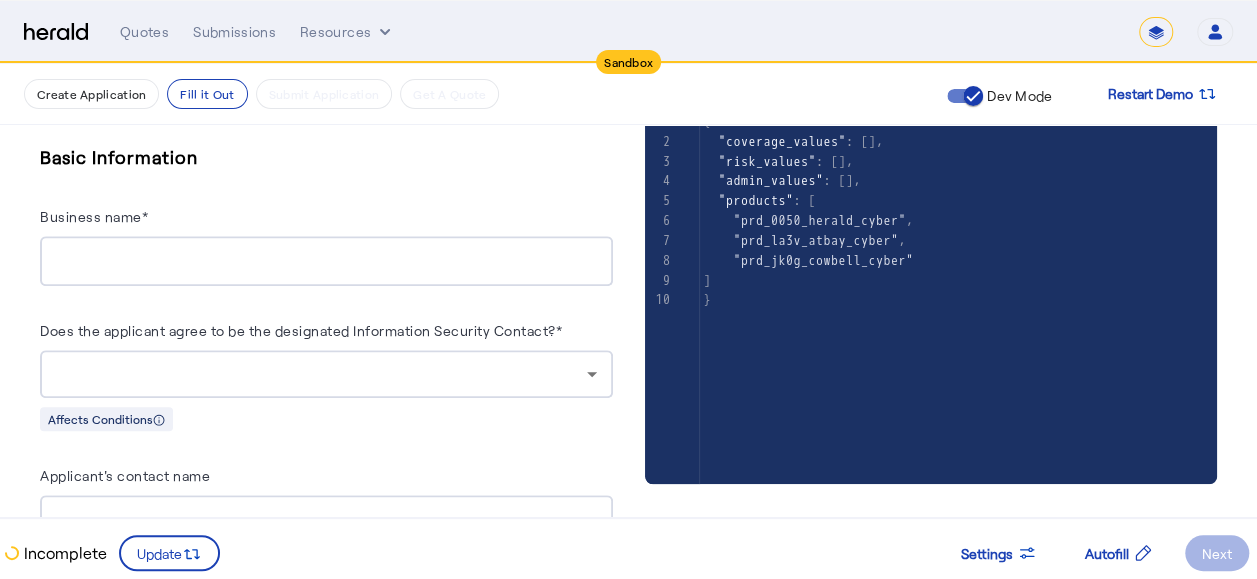 scroll, scrollTop: 400, scrollLeft: 0, axis: vertical 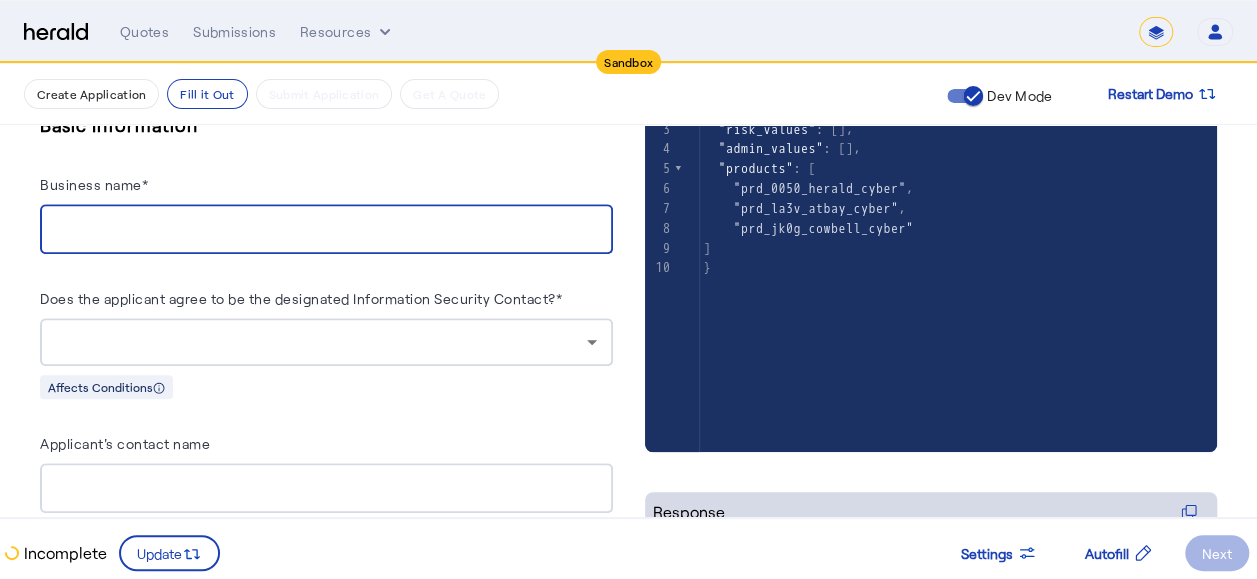 click on "Business name*" at bounding box center (326, 230) 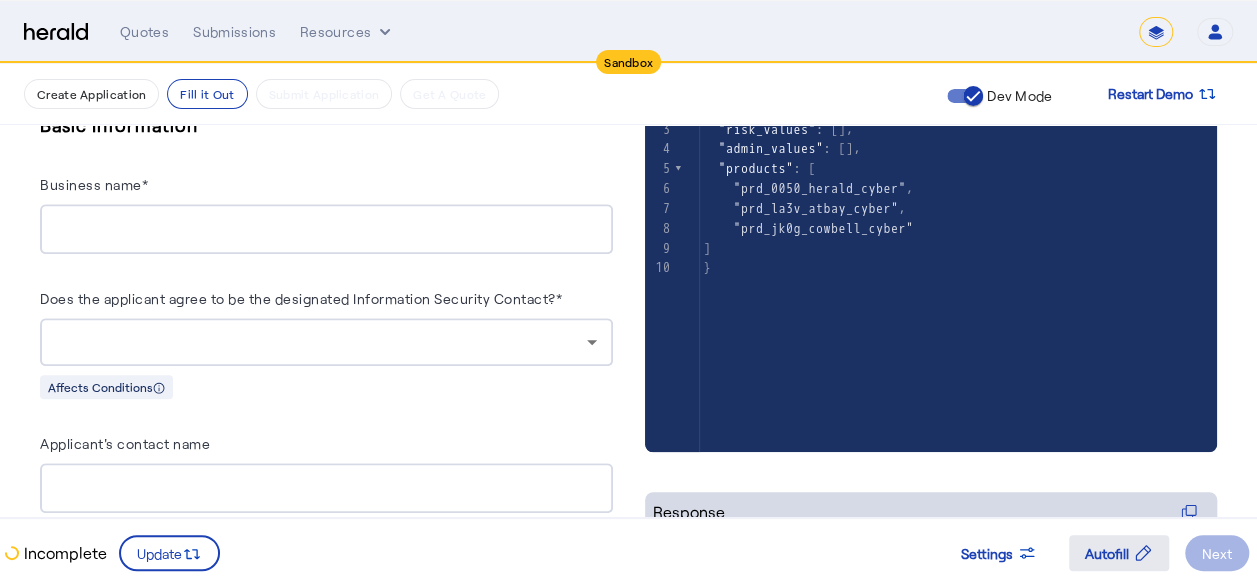 click on "Autofill" at bounding box center [1107, 553] 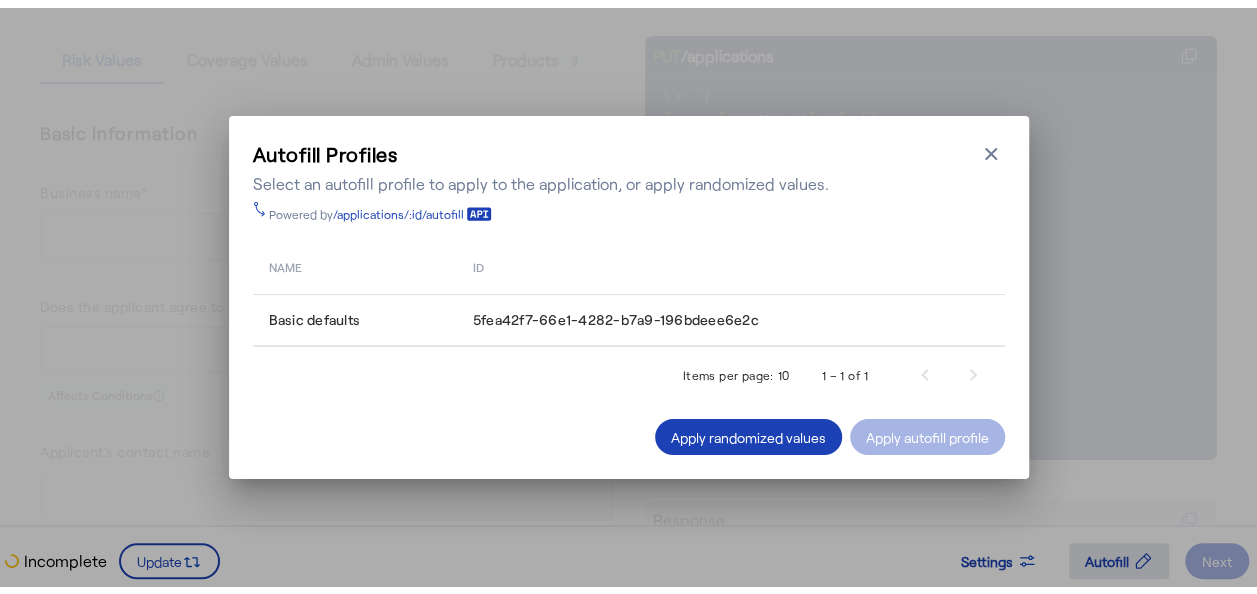 scroll, scrollTop: 0, scrollLeft: 0, axis: both 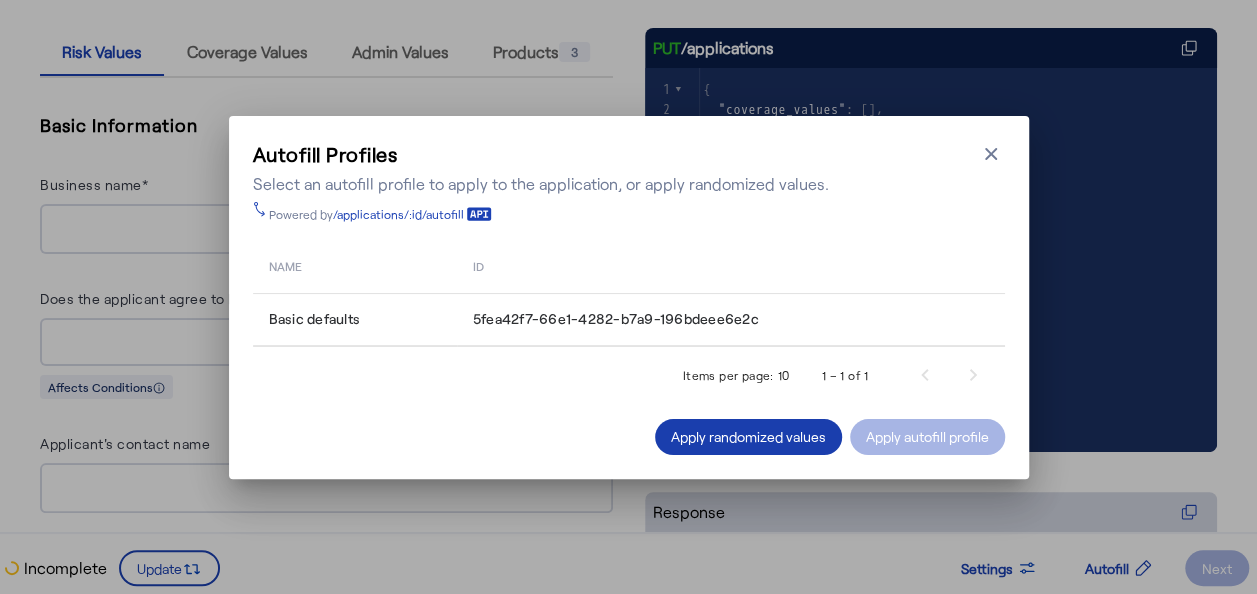 click on "Apply randomized values" at bounding box center (748, 436) 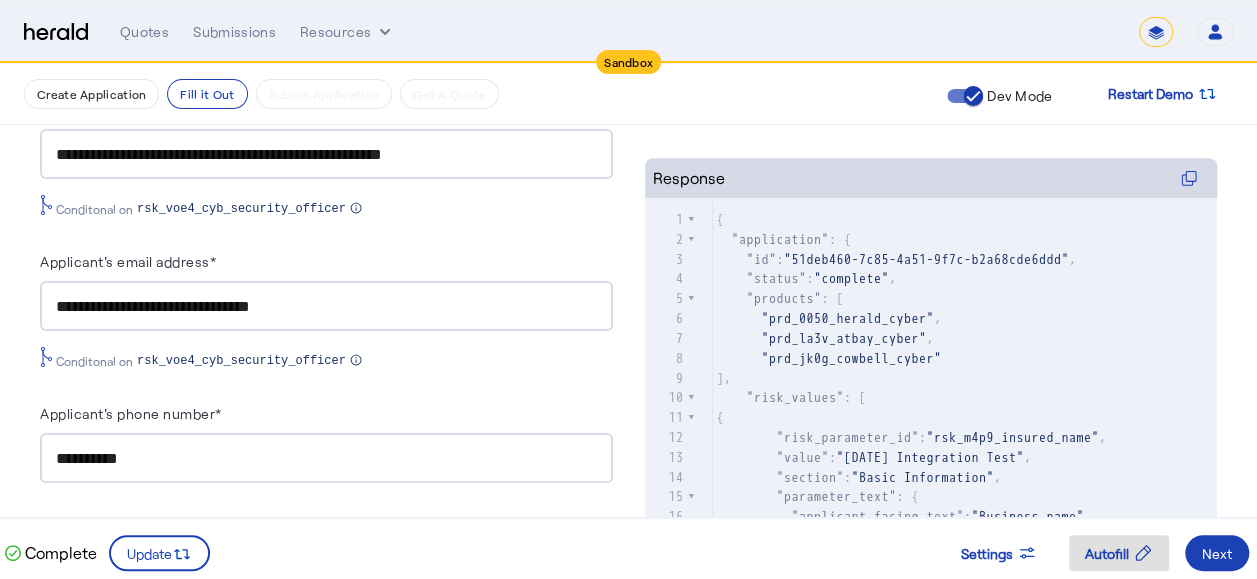 scroll, scrollTop: 800, scrollLeft: 0, axis: vertical 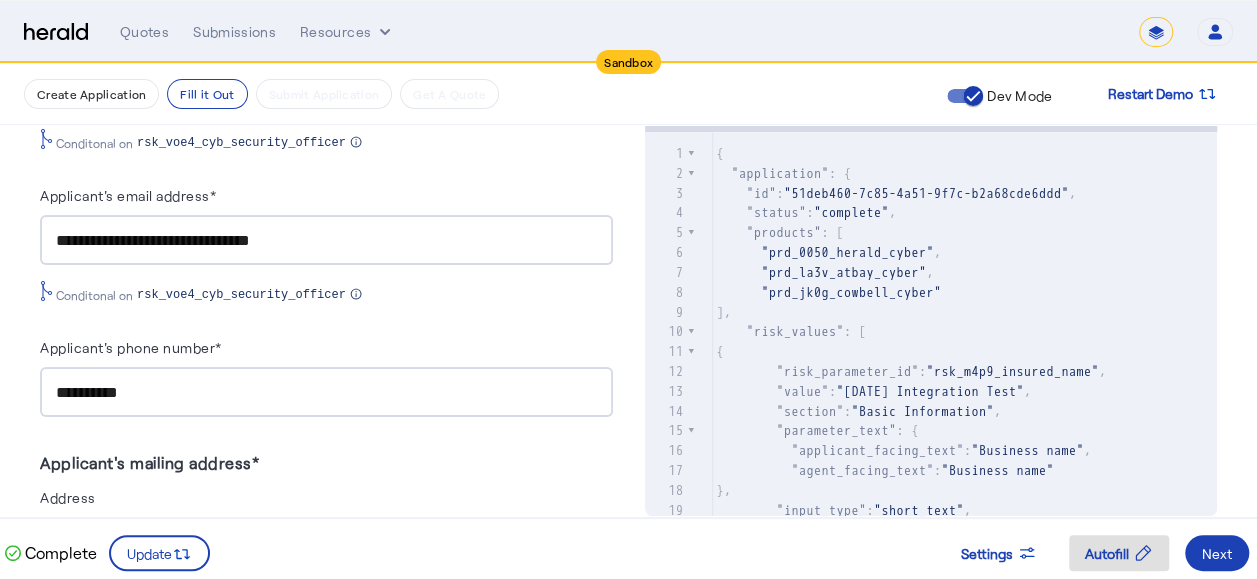 type on "*******" 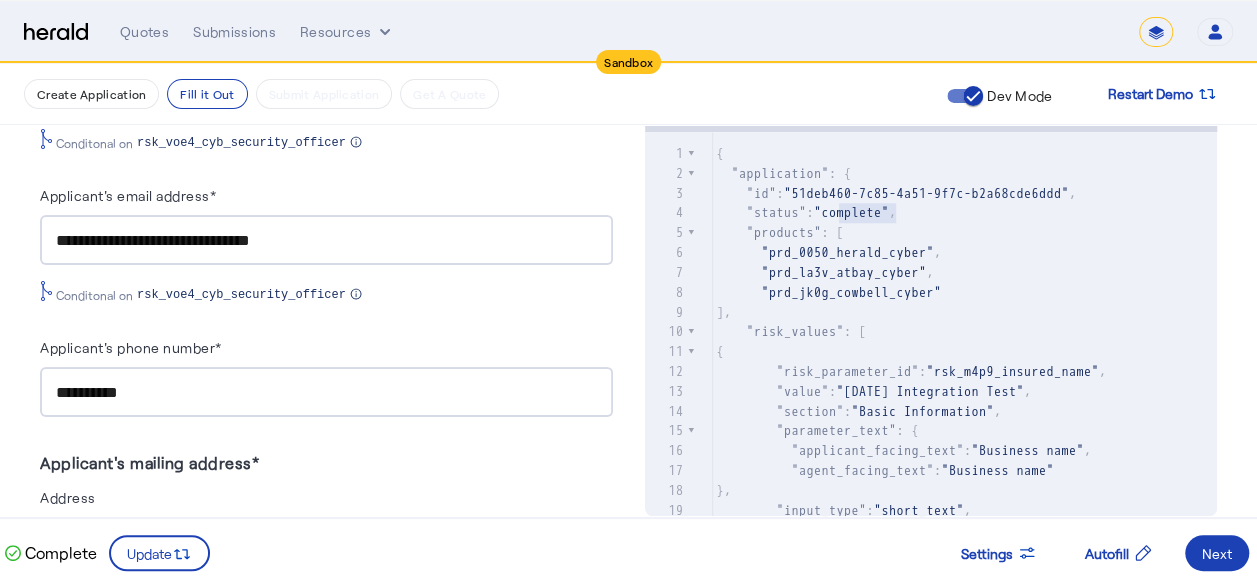 drag, startPoint x: 849, startPoint y: 212, endPoint x: 906, endPoint y: 212, distance: 57 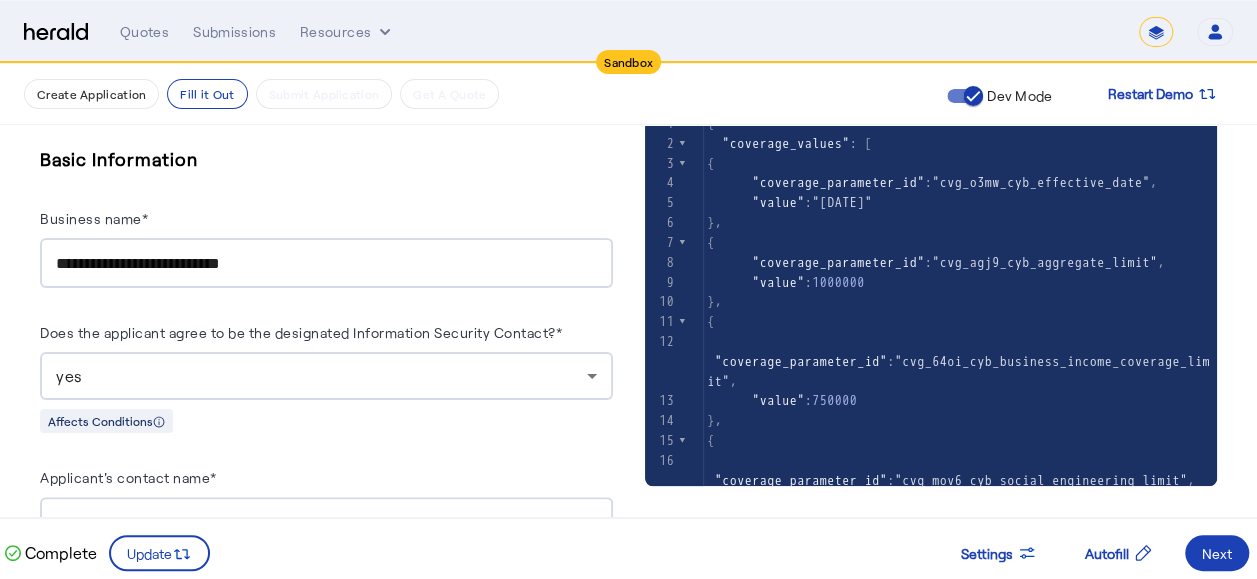 scroll, scrollTop: 500, scrollLeft: 0, axis: vertical 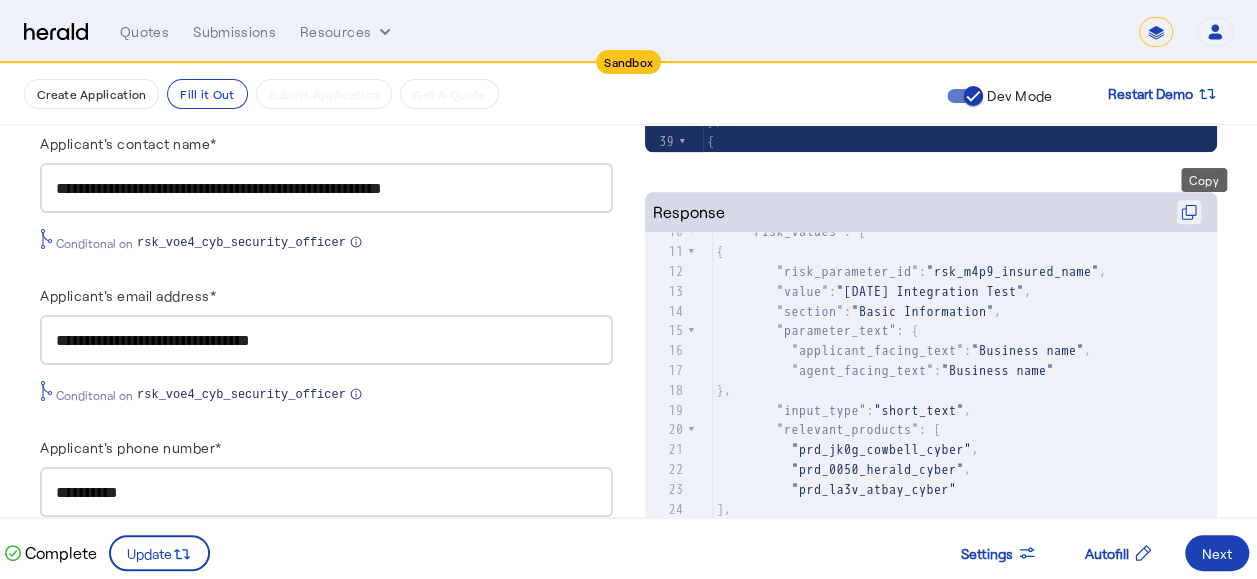 click 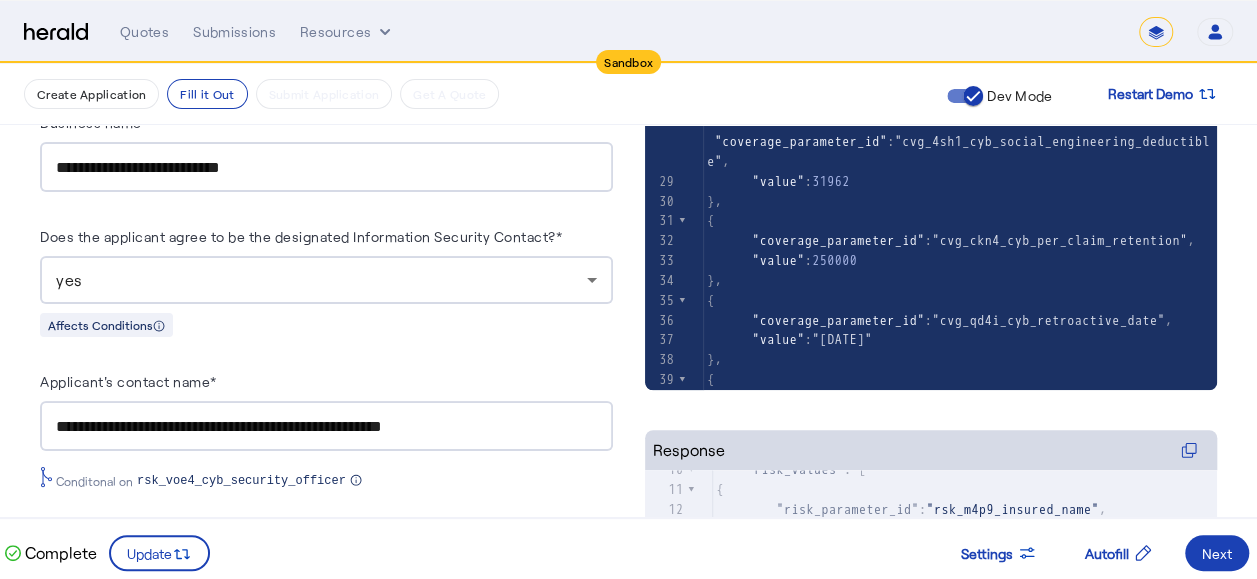 scroll, scrollTop: 400, scrollLeft: 0, axis: vertical 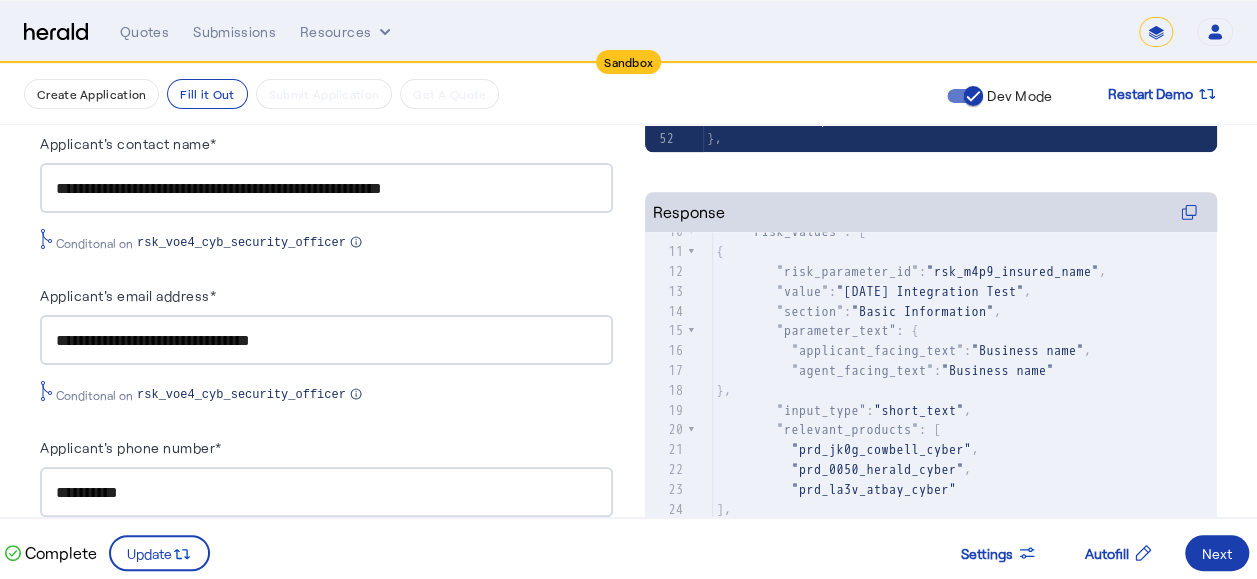 click on "Next" at bounding box center (1217, 553) 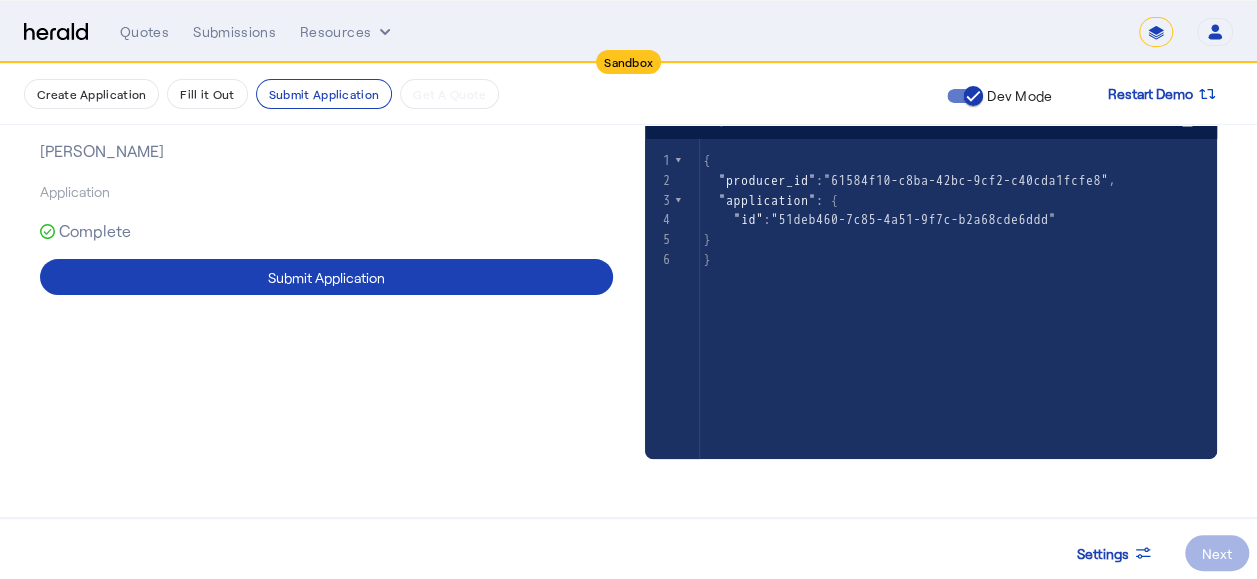 scroll, scrollTop: 0, scrollLeft: 0, axis: both 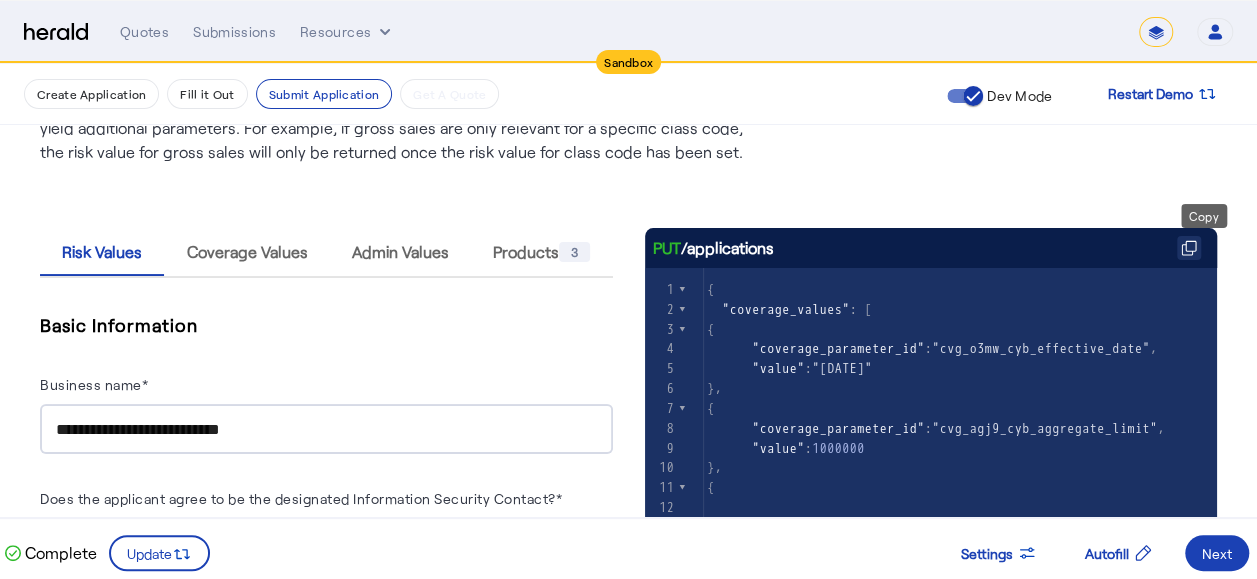 click 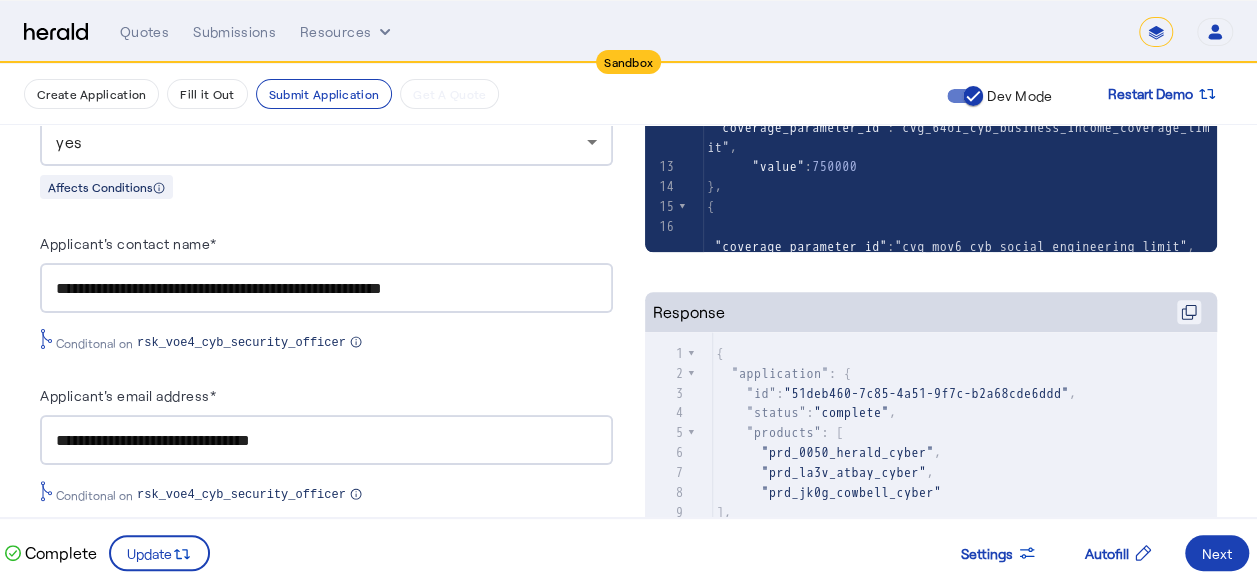 click 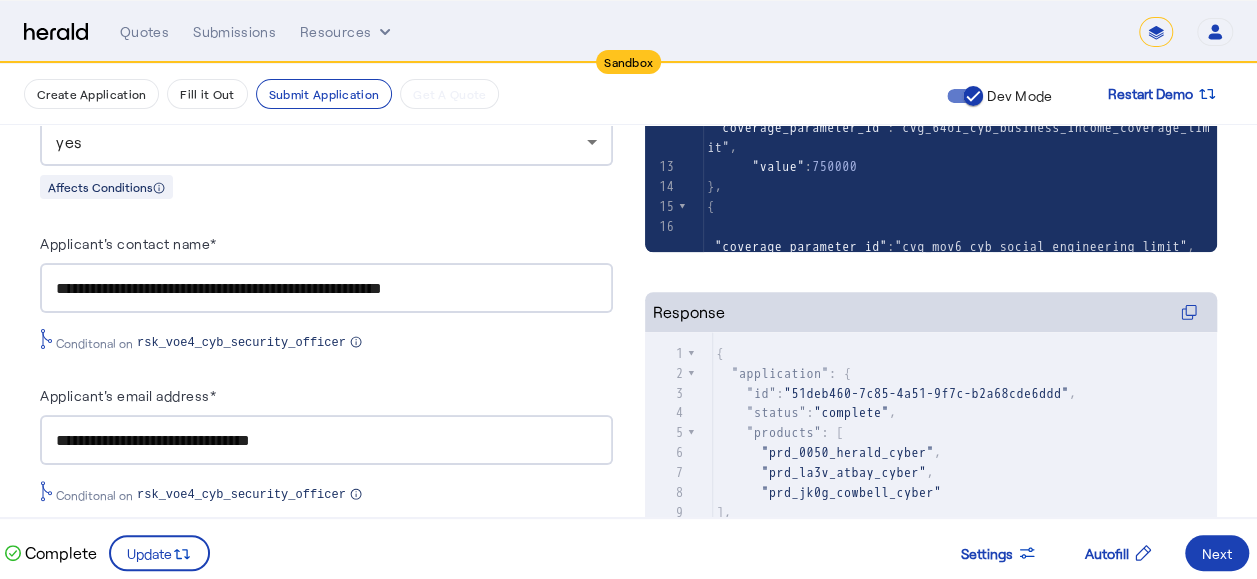click on "Response" 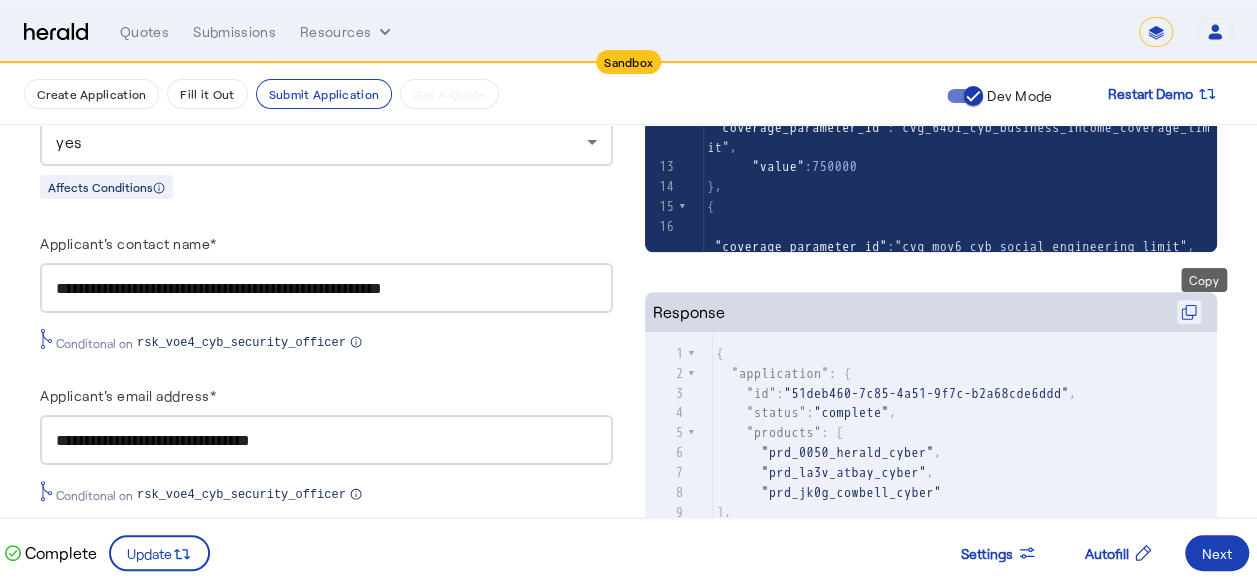 click 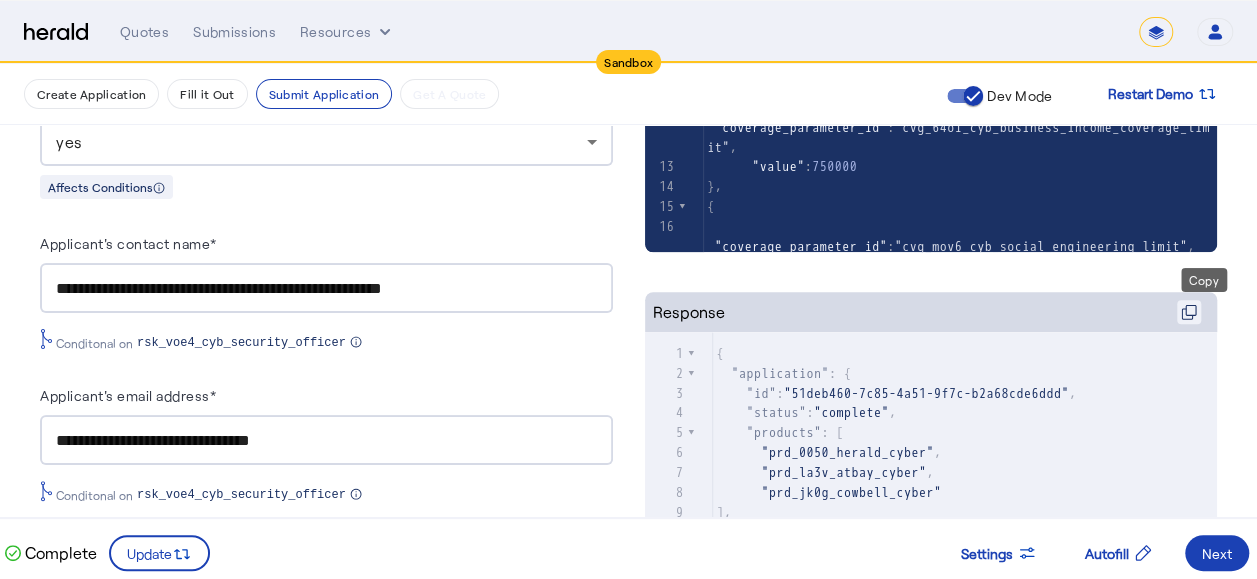 click 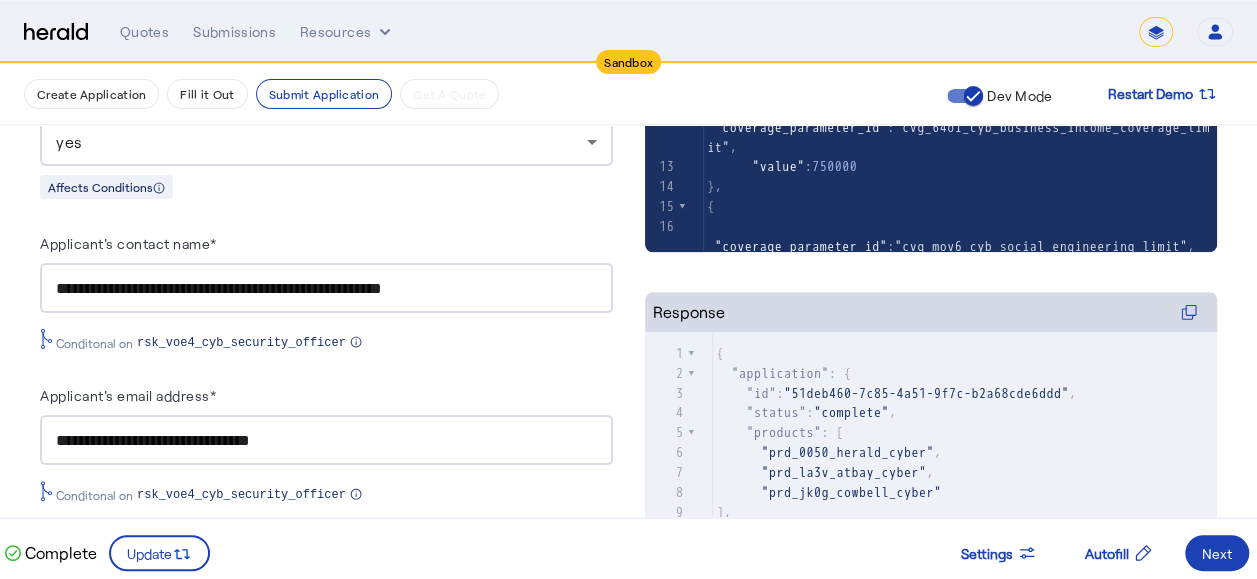 scroll, scrollTop: 700, scrollLeft: 0, axis: vertical 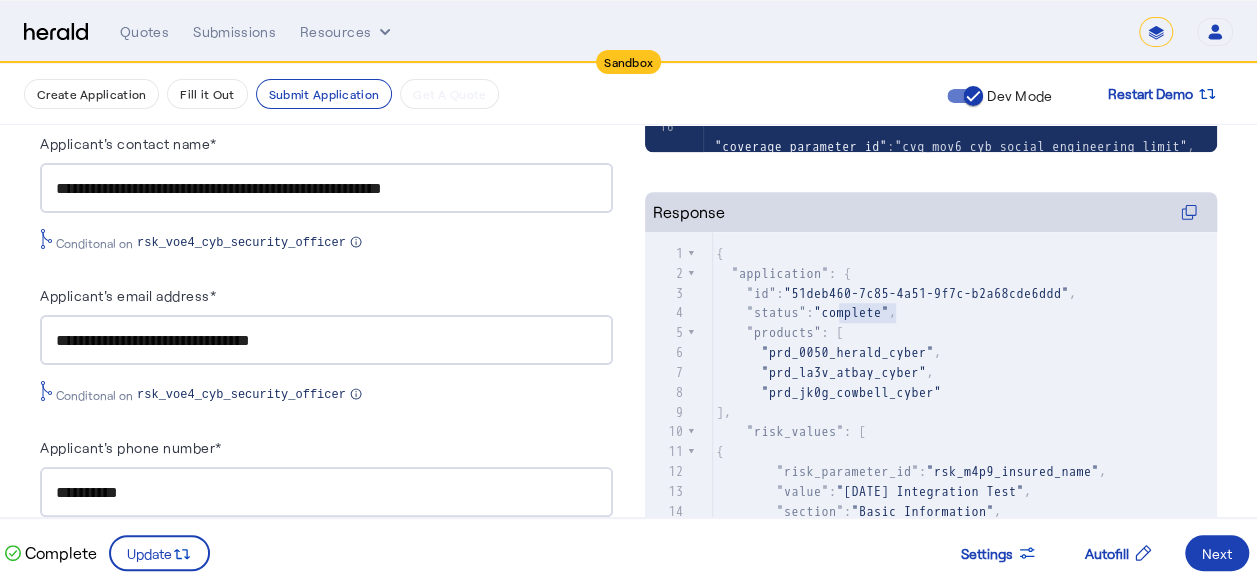 type on "********" 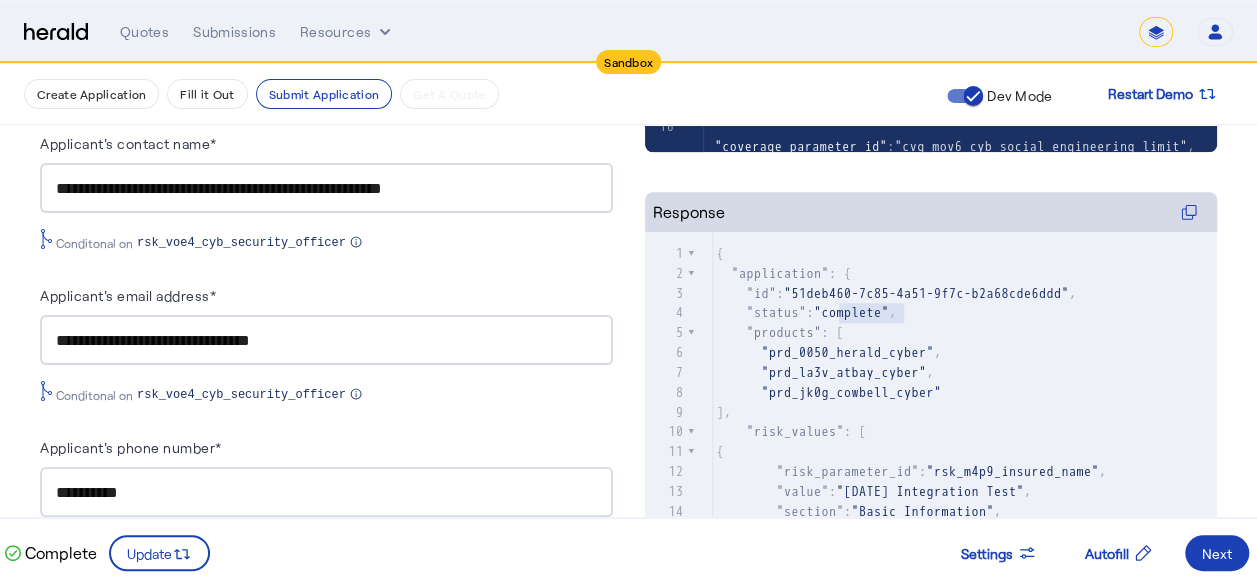 drag, startPoint x: 846, startPoint y: 310, endPoint x: 908, endPoint y: 309, distance: 62.008064 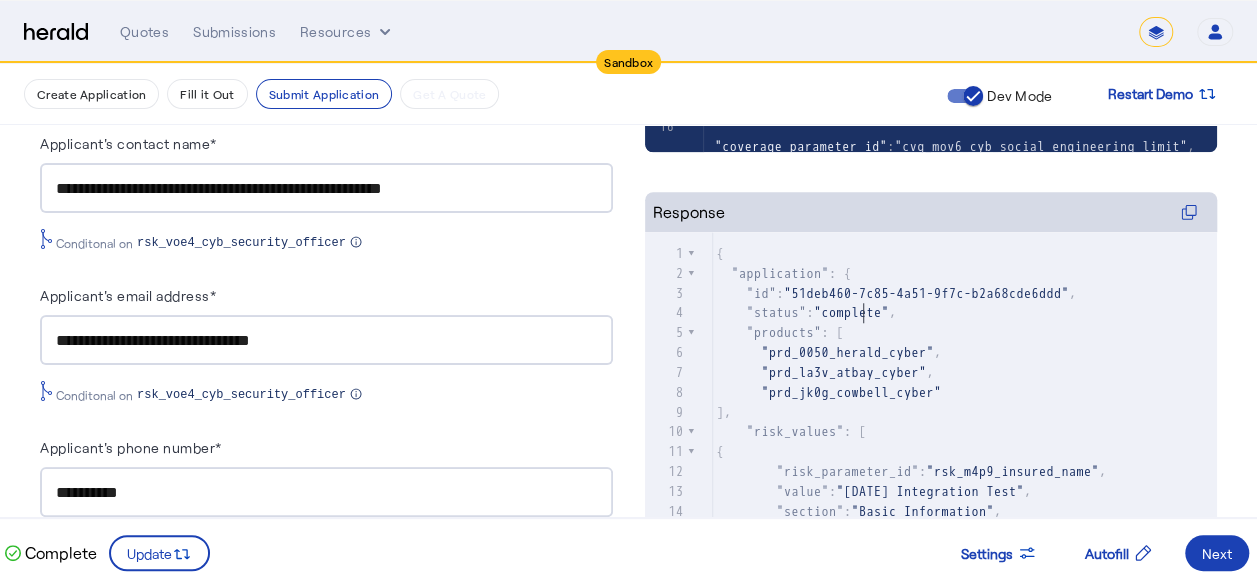 click on ""complete"" 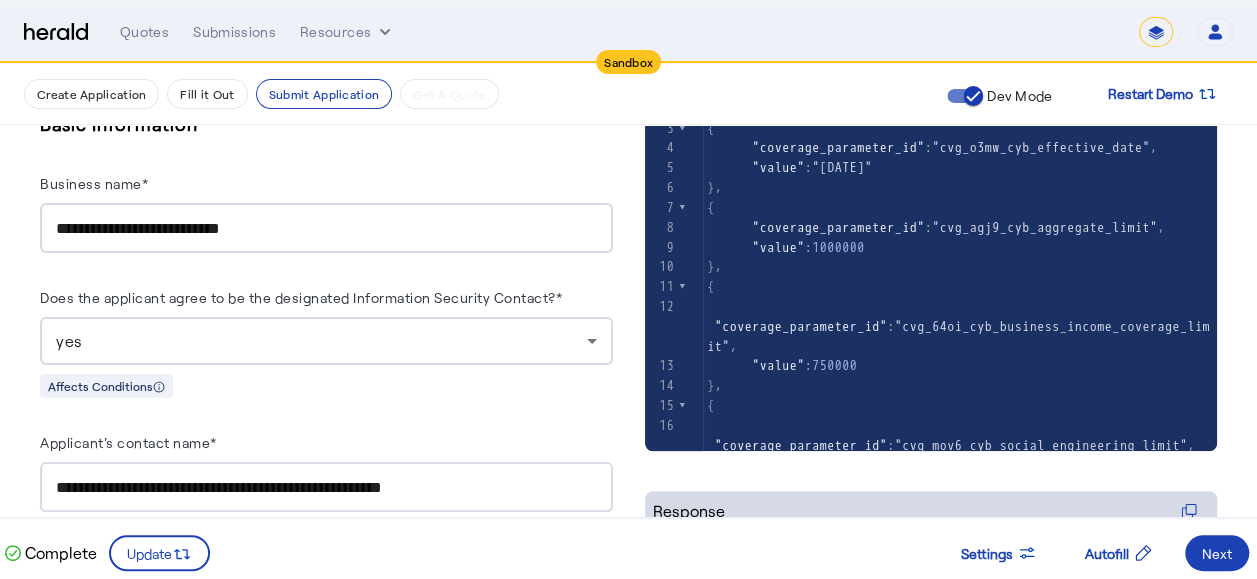 scroll, scrollTop: 400, scrollLeft: 0, axis: vertical 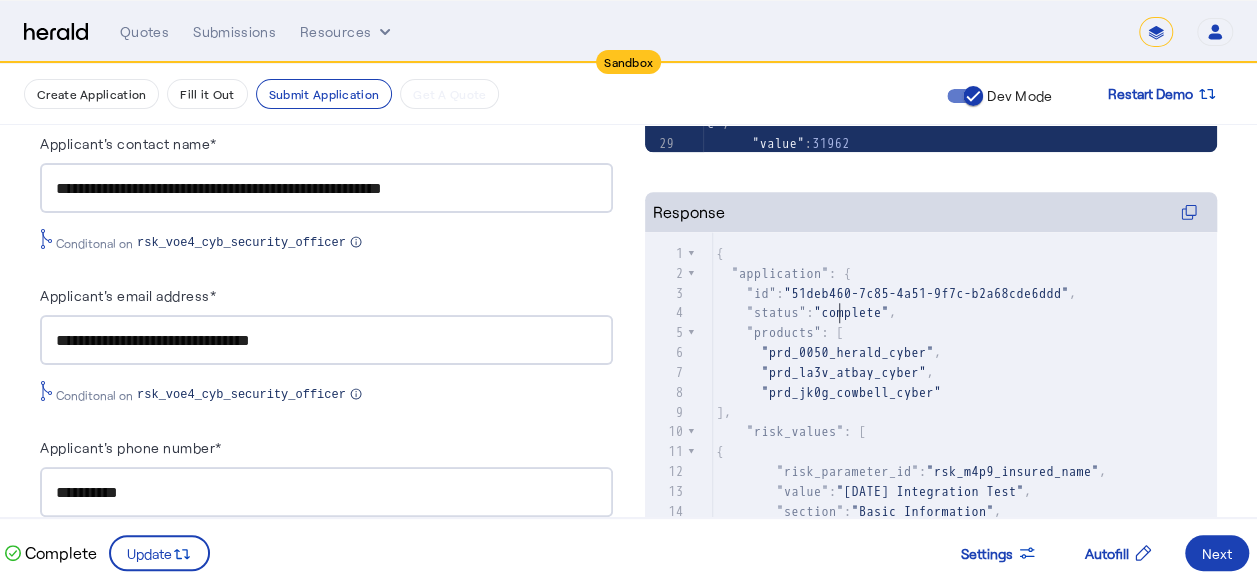 drag, startPoint x: 847, startPoint y: 316, endPoint x: 784, endPoint y: 272, distance: 76.843994 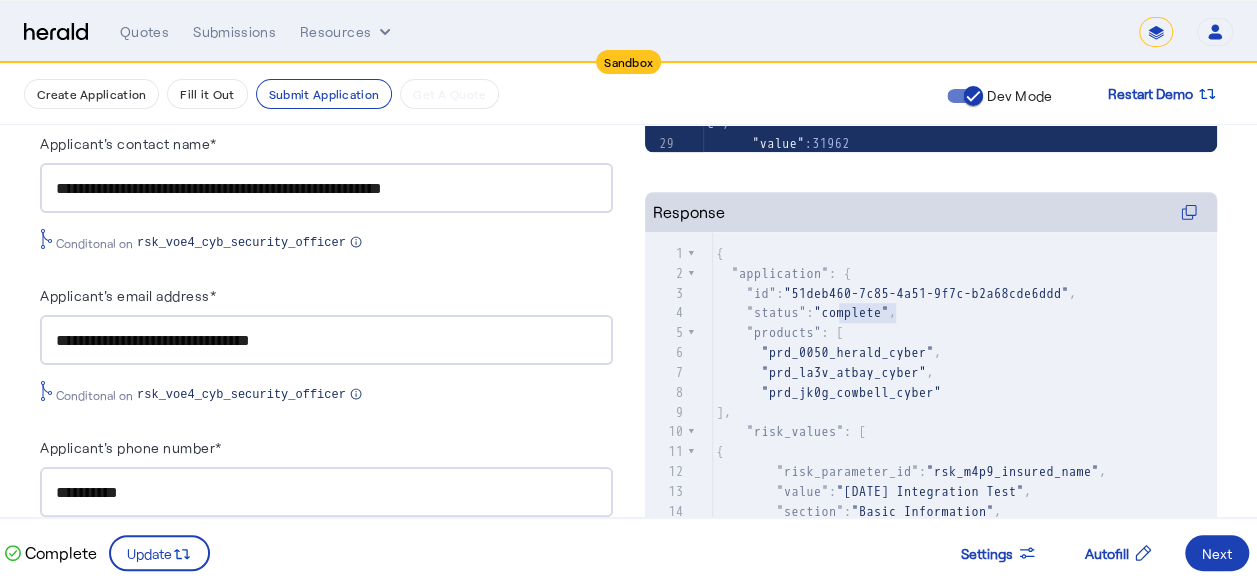 type on "********" 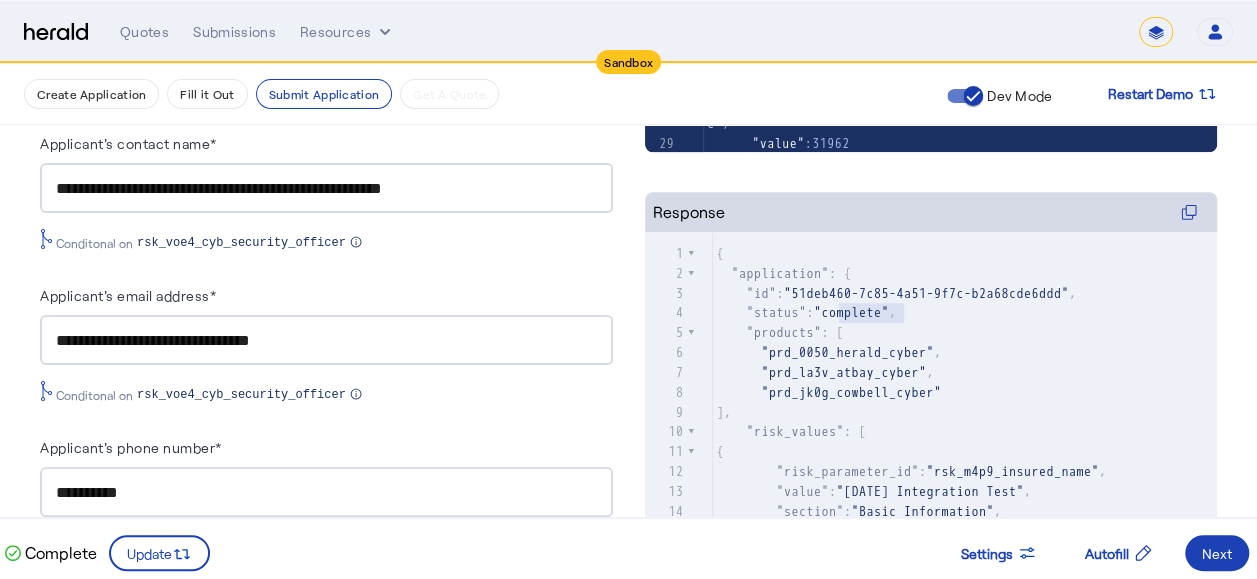 drag, startPoint x: 845, startPoint y: 317, endPoint x: 908, endPoint y: 314, distance: 63.07139 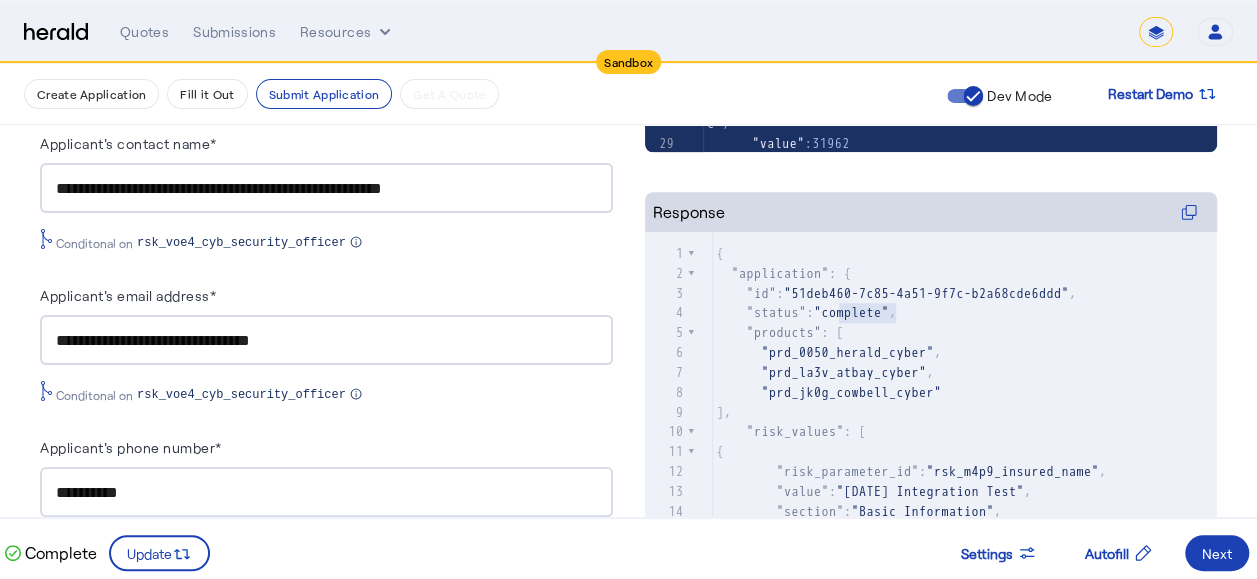 type on "********" 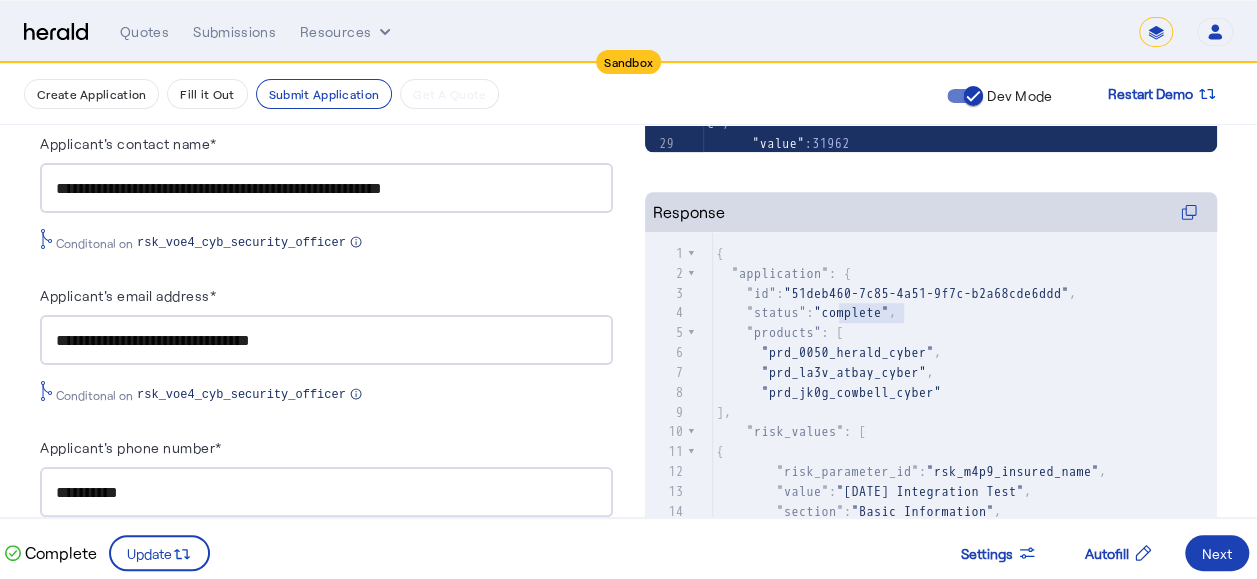 drag, startPoint x: 844, startPoint y: 314, endPoint x: 909, endPoint y: 313, distance: 65.00769 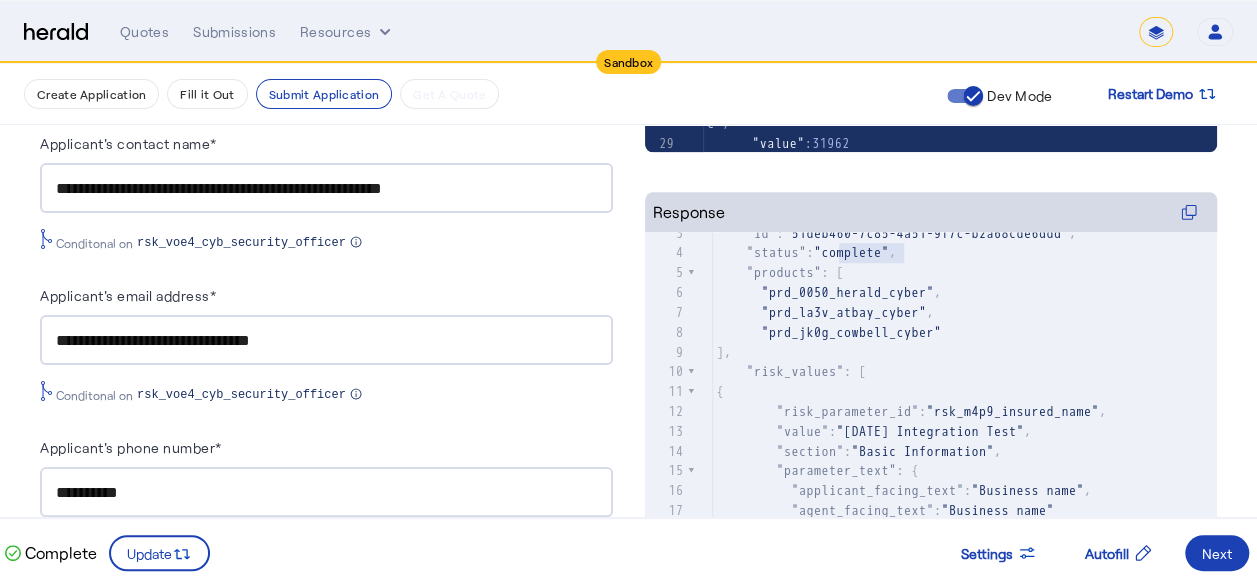scroll, scrollTop: 100, scrollLeft: 0, axis: vertical 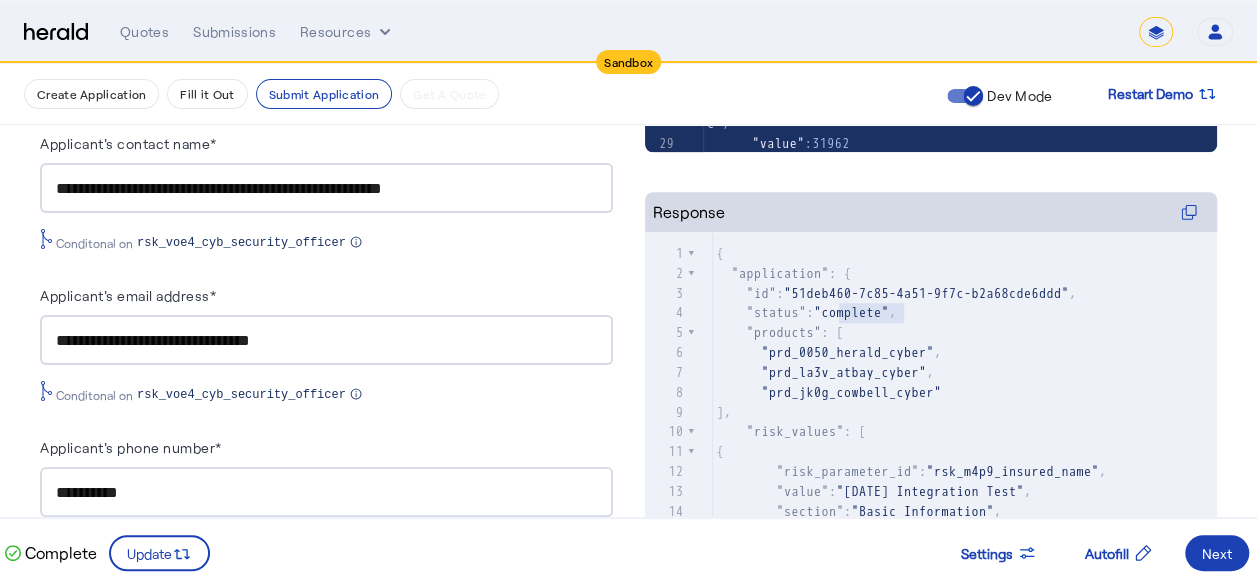 click on "**********" 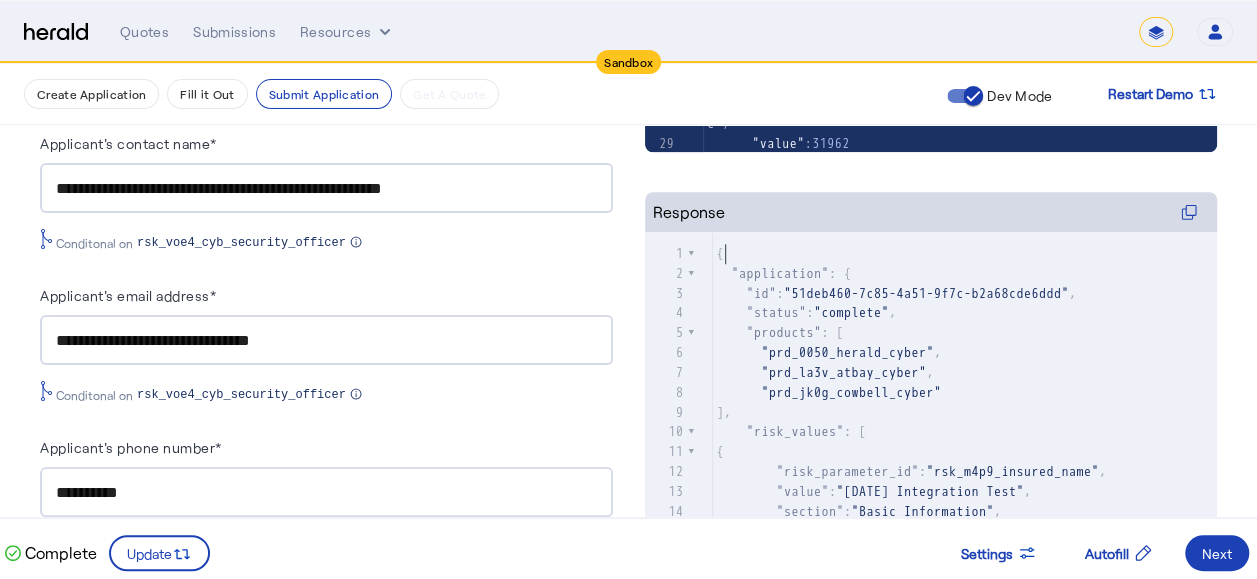 click on "{" 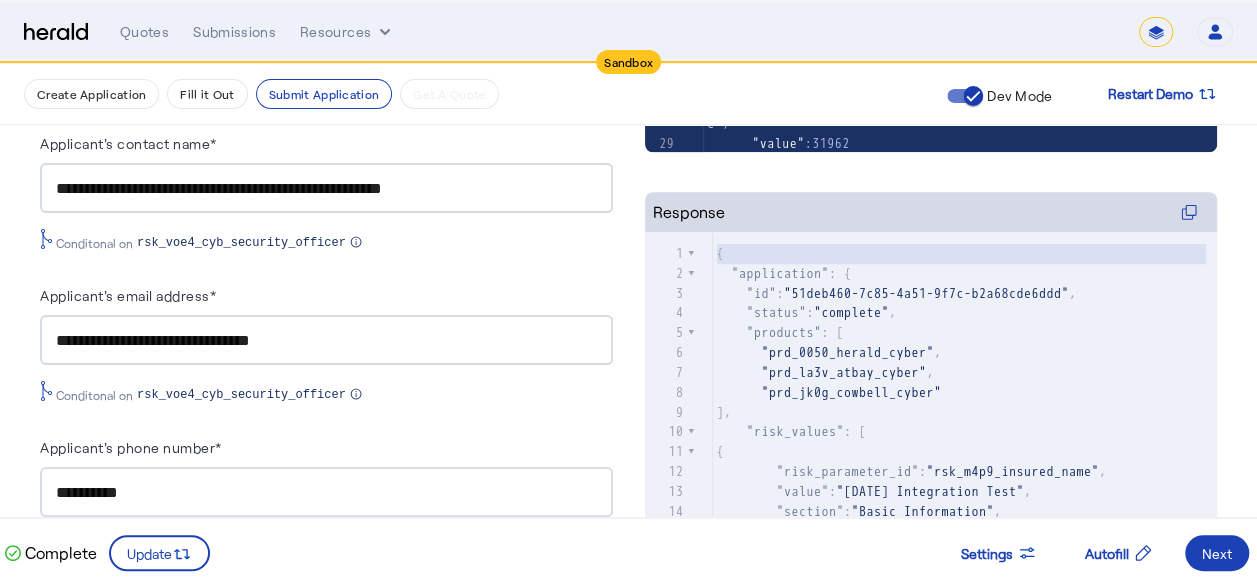 type on "**********" 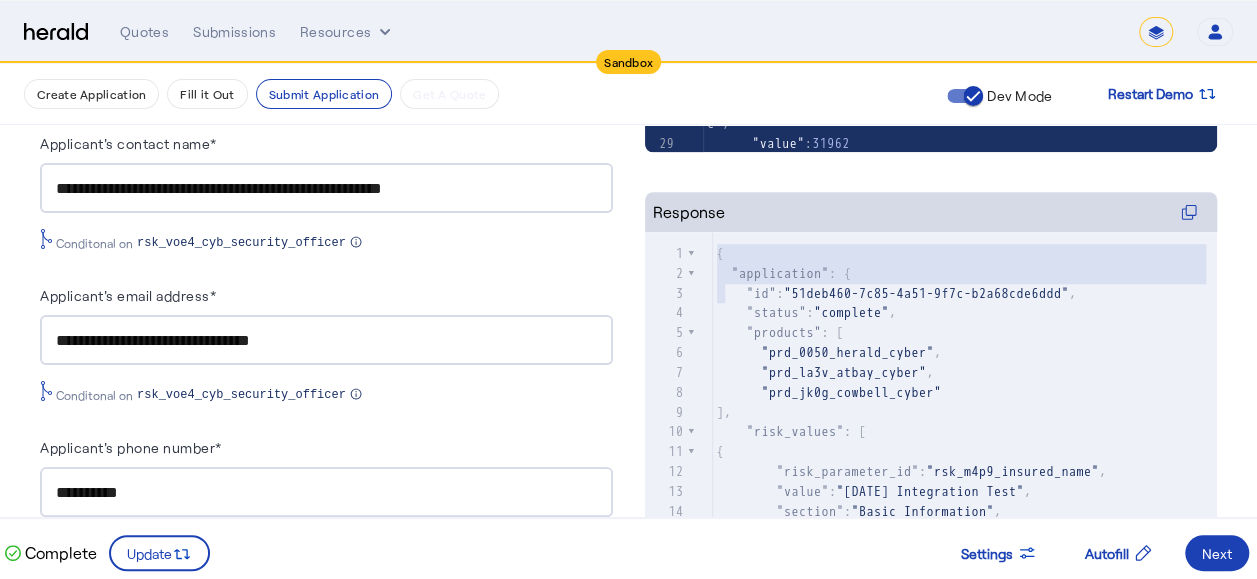 drag, startPoint x: 726, startPoint y: 252, endPoint x: 736, endPoint y: 301, distance: 50.01 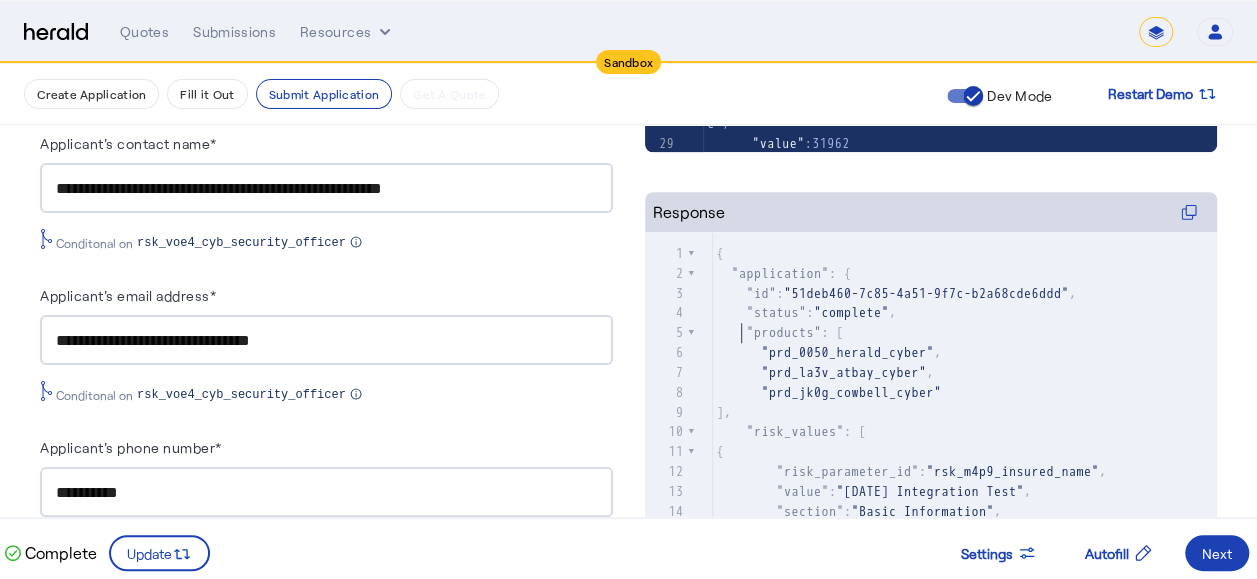 click on ""products" : [" 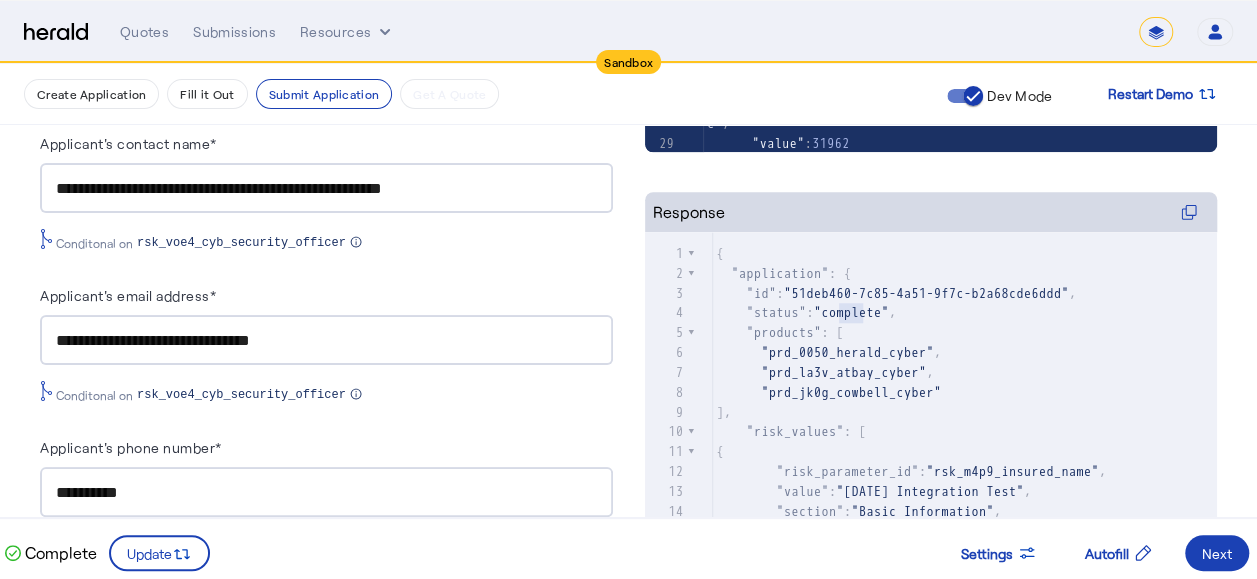 type on "********" 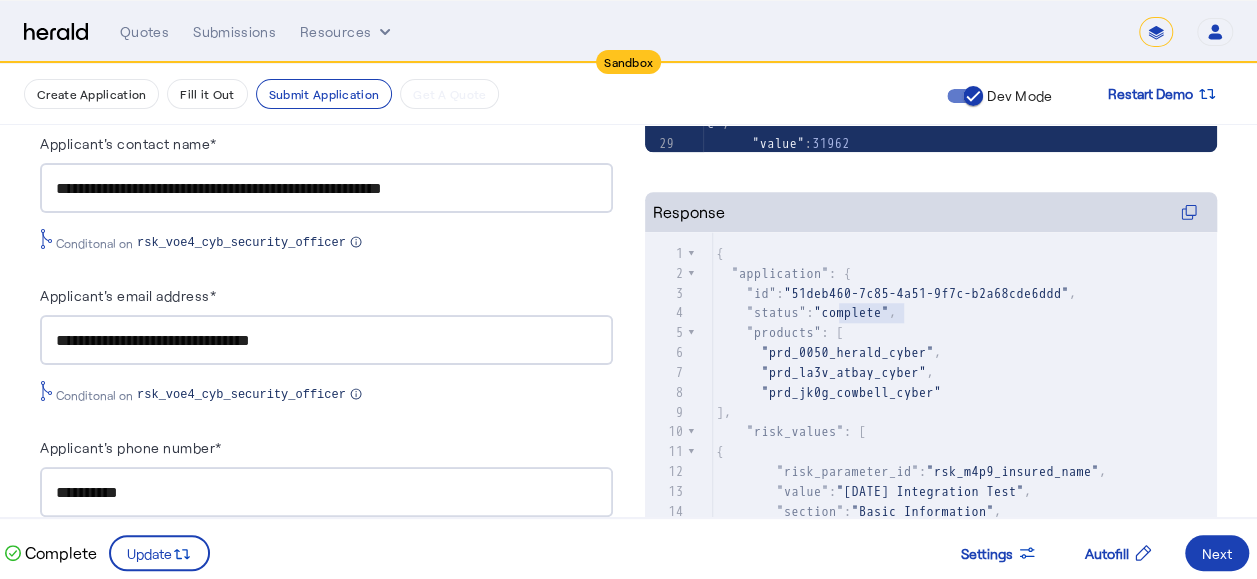 drag, startPoint x: 843, startPoint y: 310, endPoint x: 910, endPoint y: 310, distance: 67 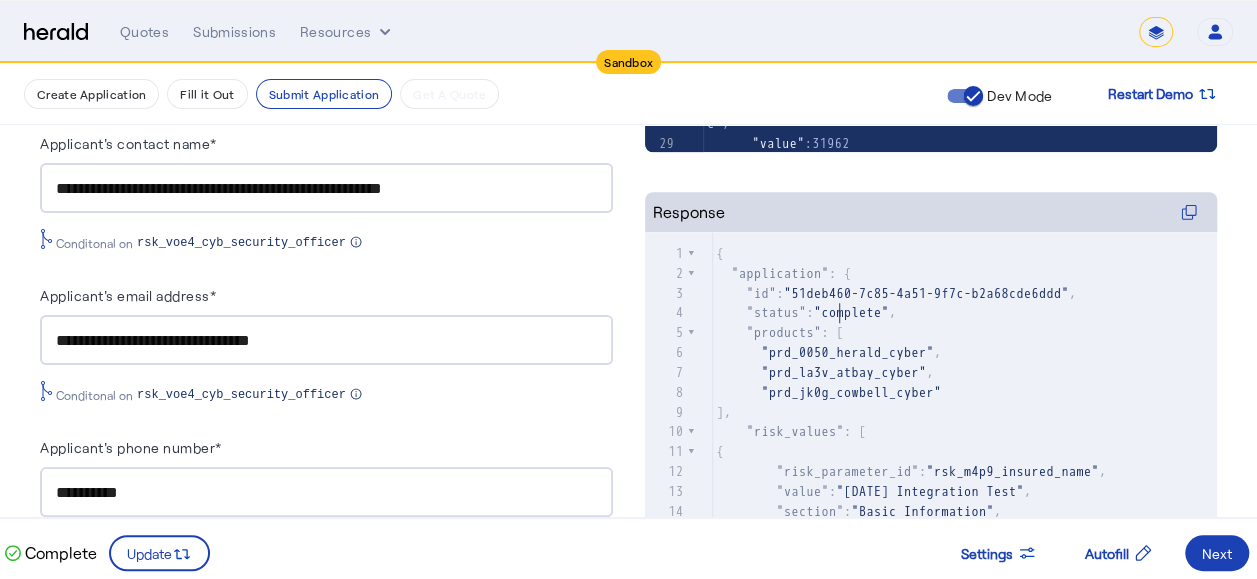 click on ""complete"" 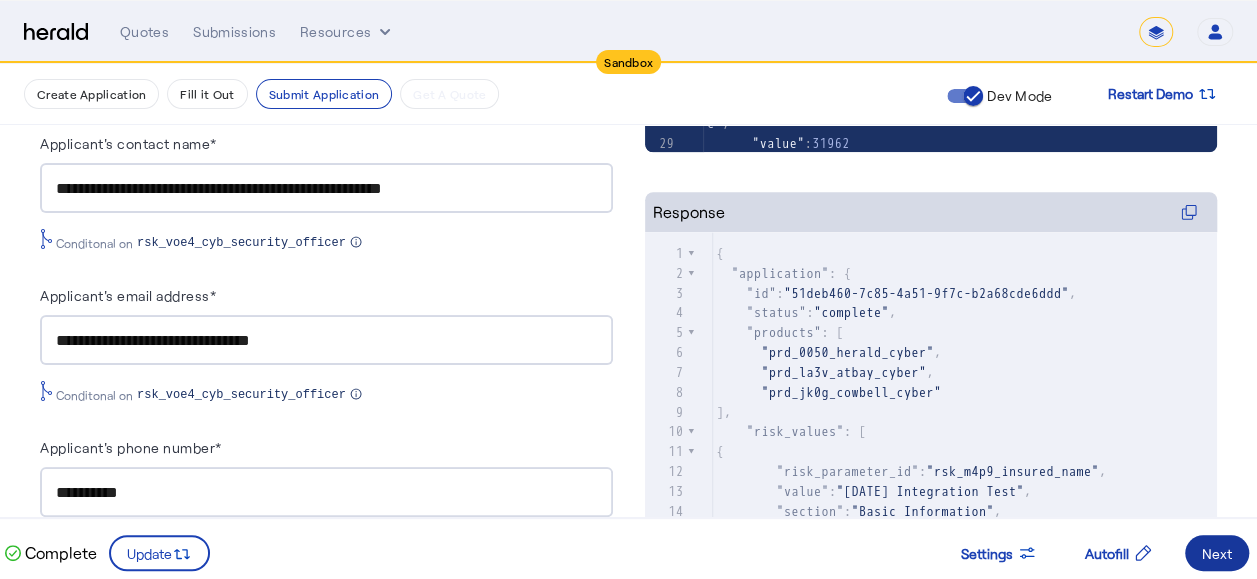 click on "Next" at bounding box center (1217, 553) 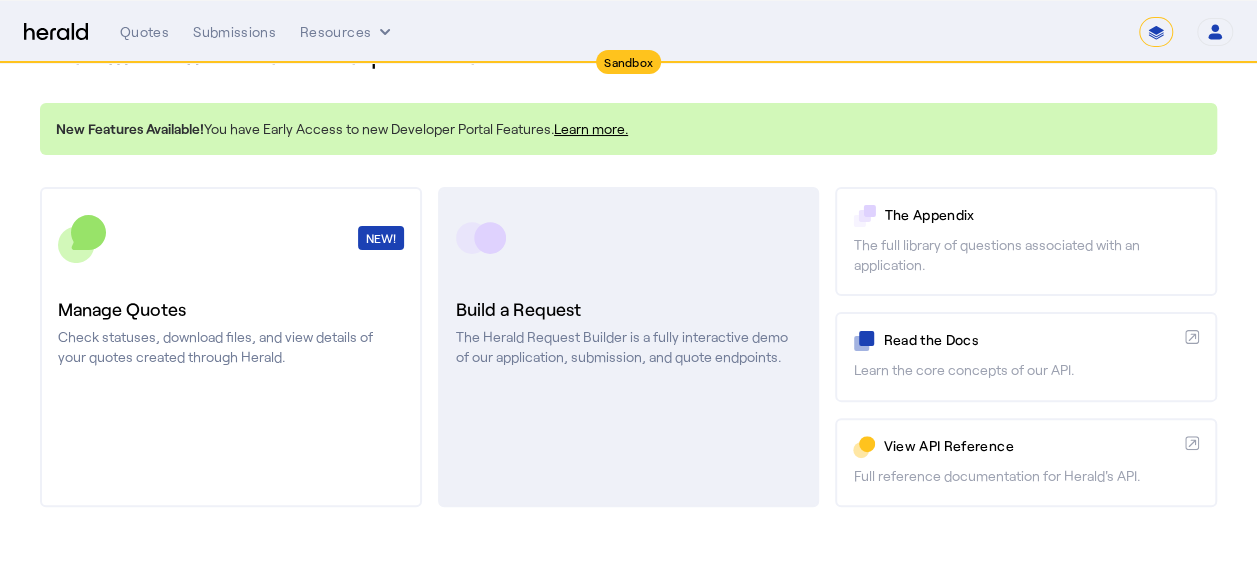 scroll, scrollTop: 0, scrollLeft: 0, axis: both 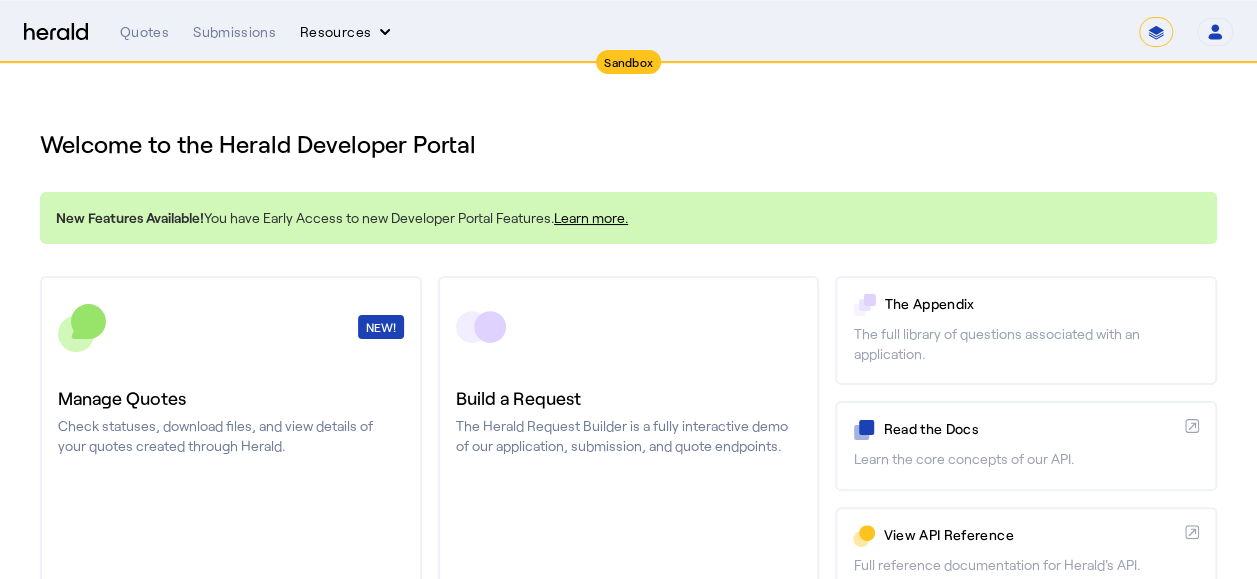 click 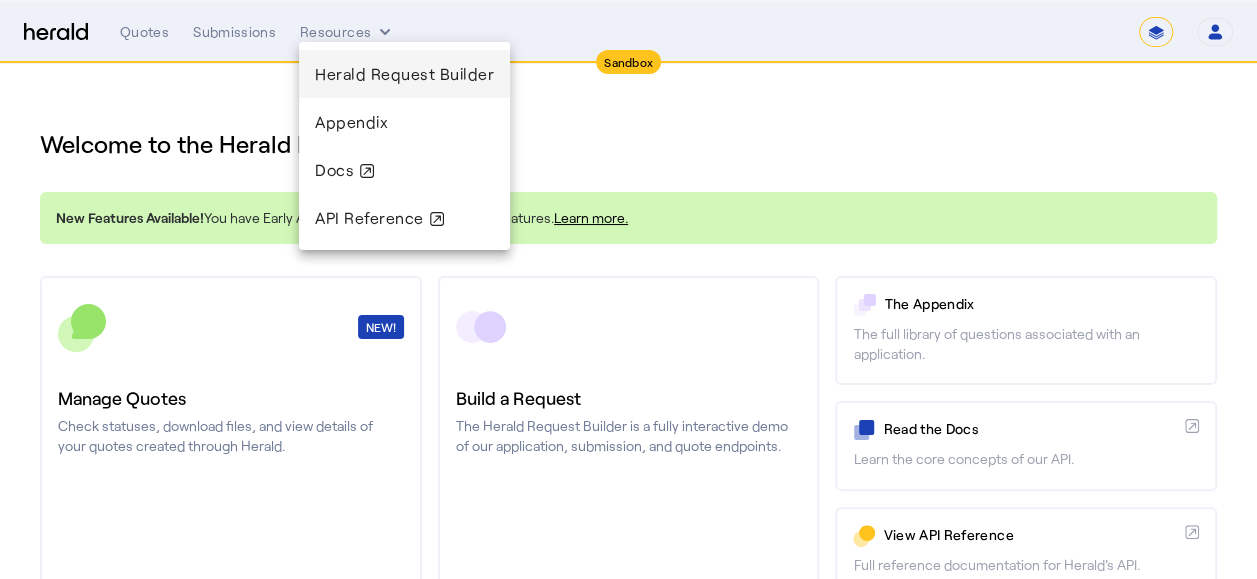 click on "Herald Request Builder" at bounding box center (404, 74) 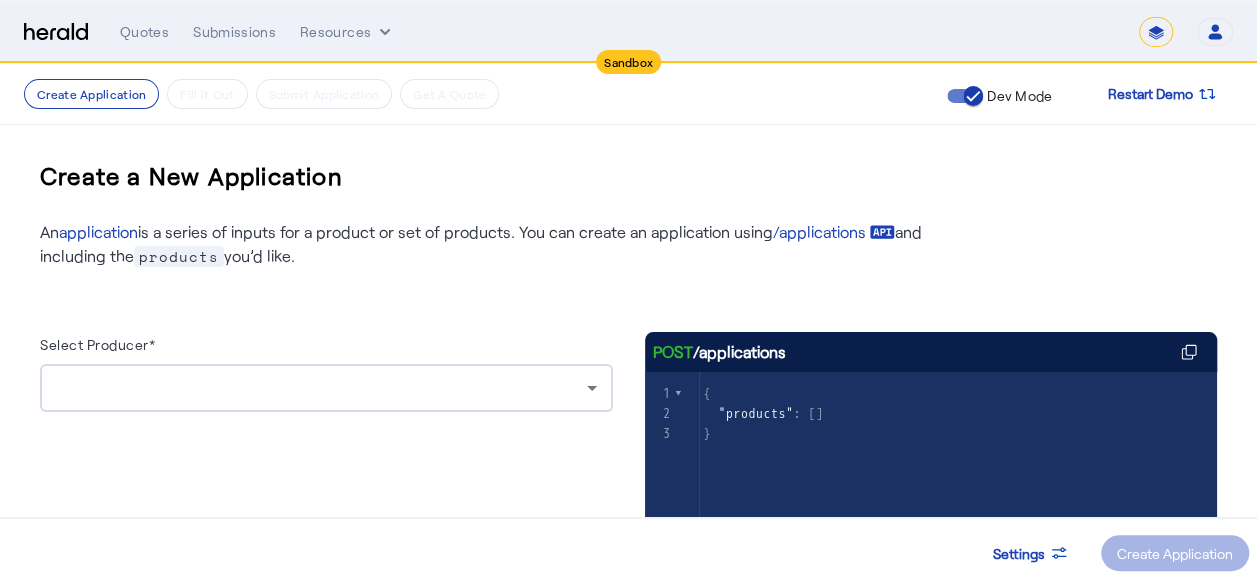 click at bounding box center (321, 388) 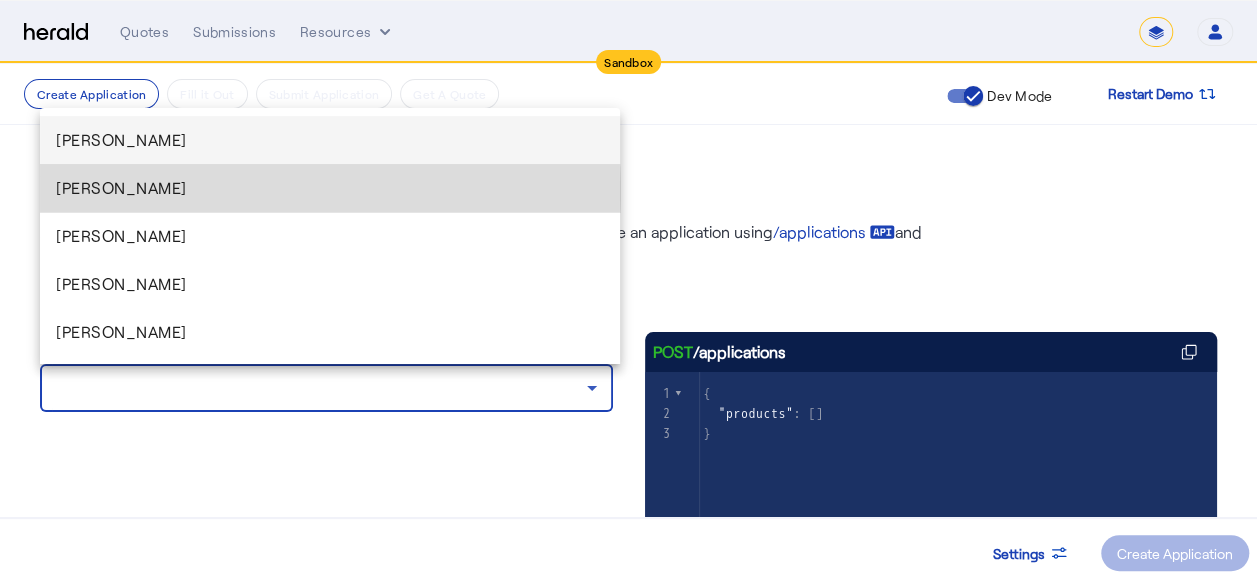 click on "[PERSON_NAME]" at bounding box center [330, 188] 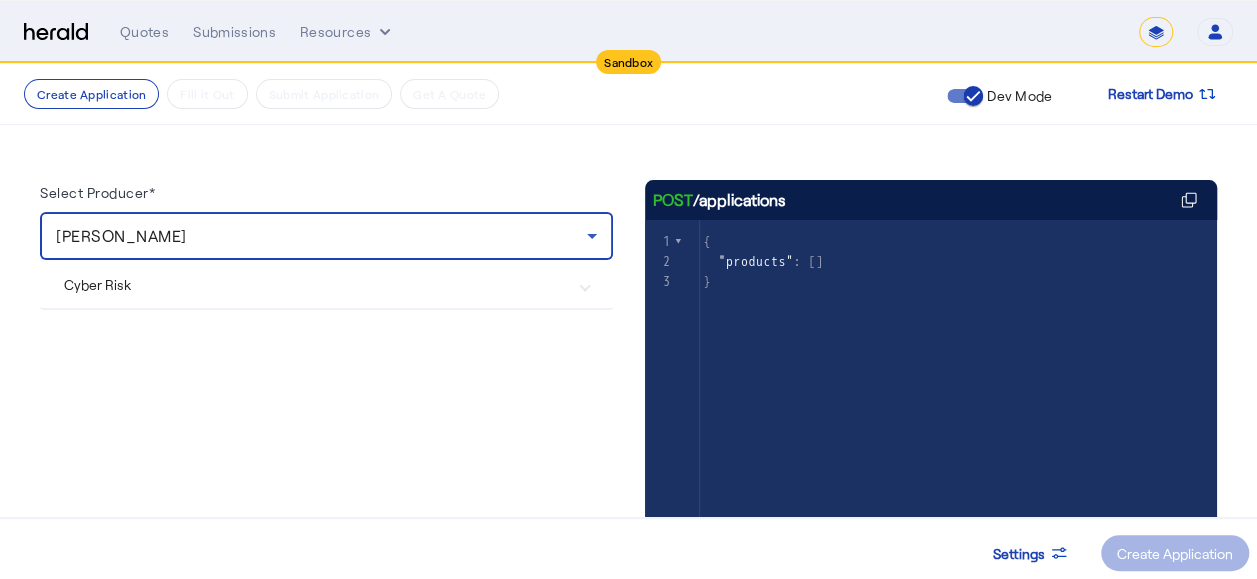 scroll, scrollTop: 200, scrollLeft: 0, axis: vertical 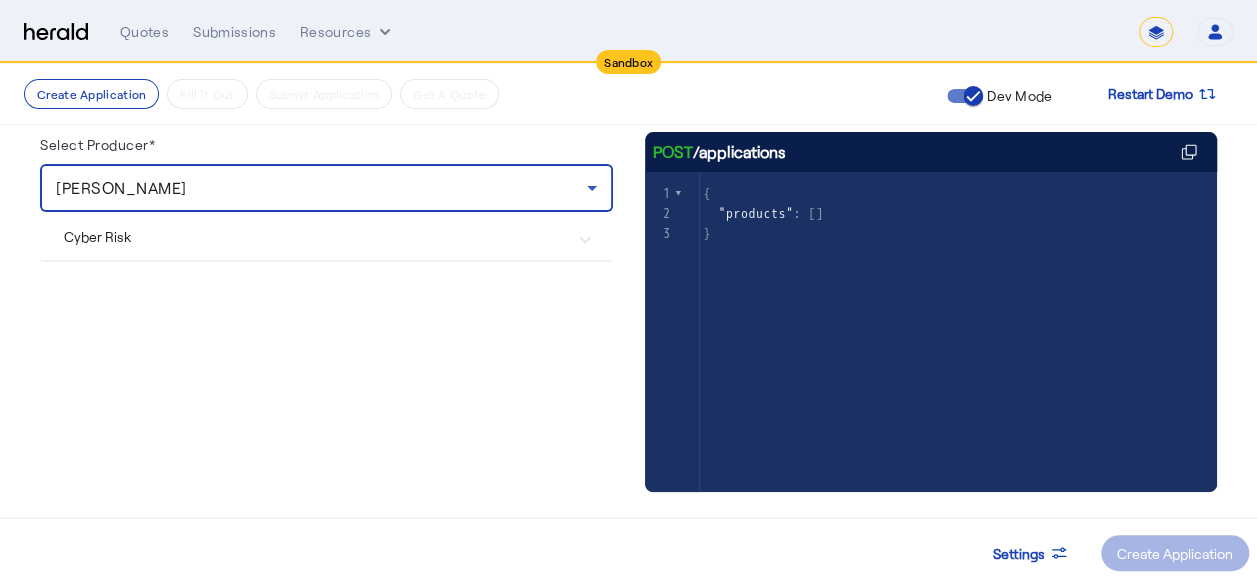 click on "Cyber Risk" at bounding box center (314, 236) 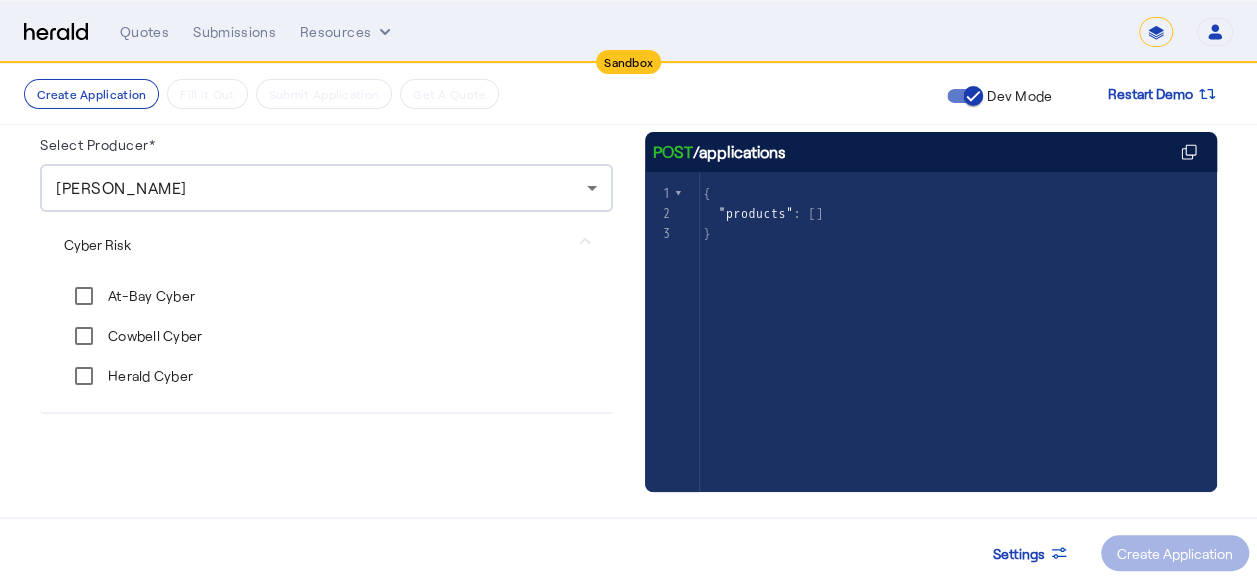 click on "At-Bay Cyber" at bounding box center [149, 296] 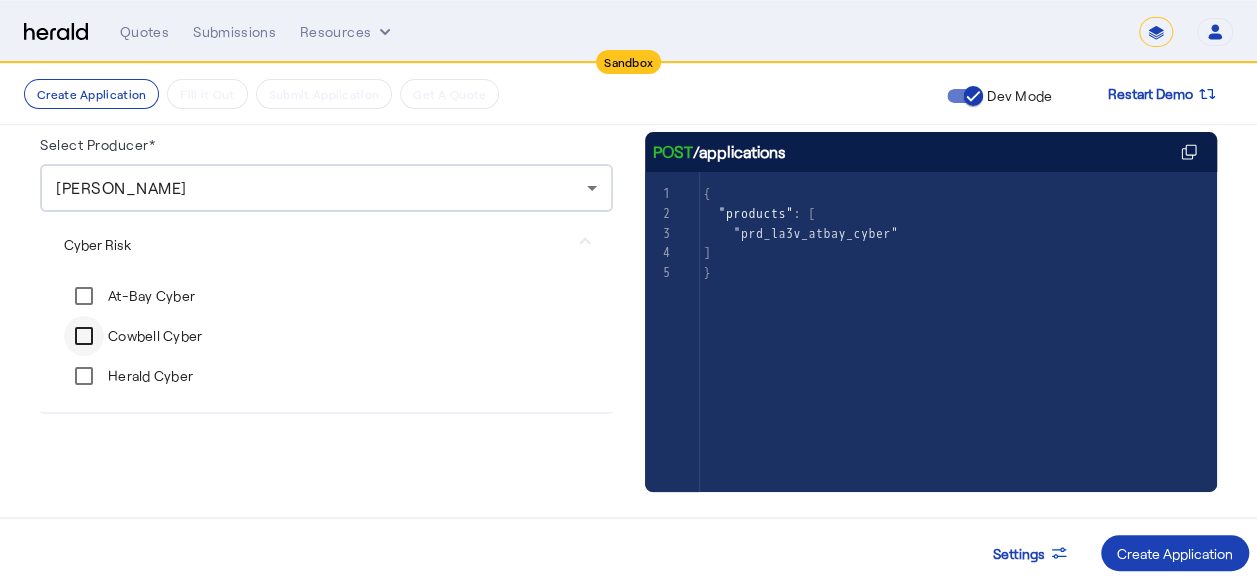 click at bounding box center [84, 336] 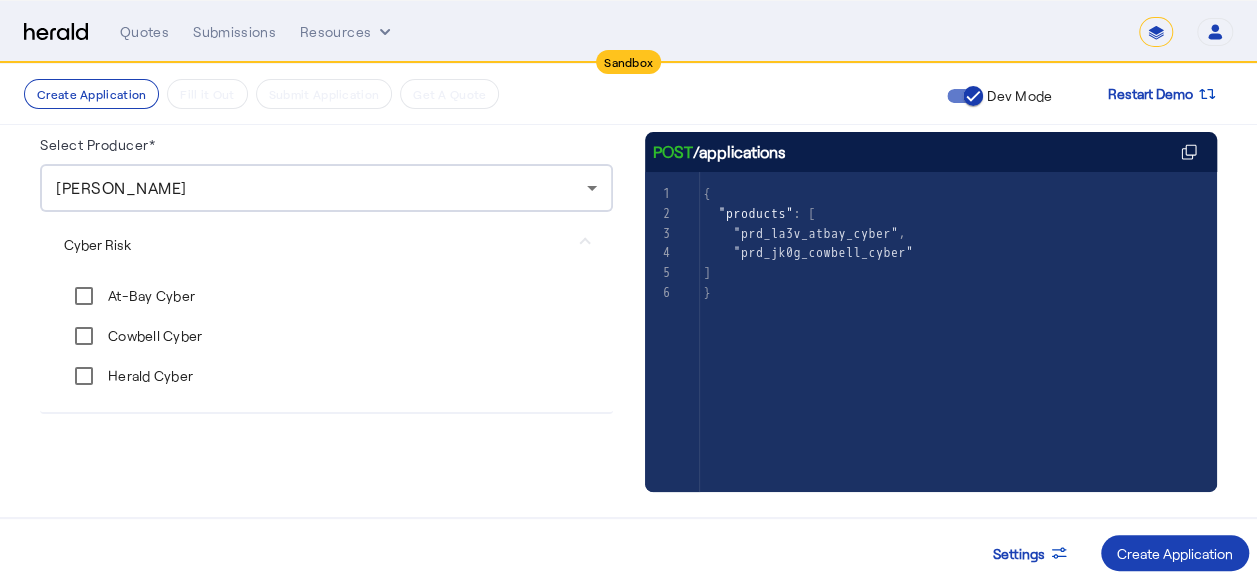 click on "Herald Cyber" at bounding box center [148, 376] 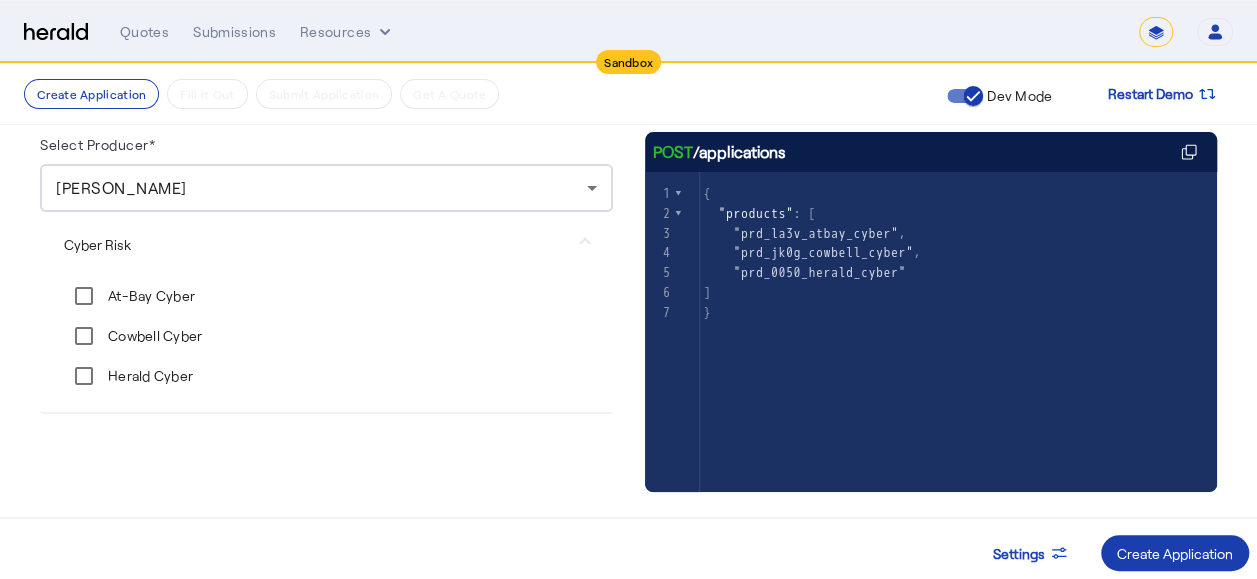 click on "Create Application" at bounding box center (1175, 553) 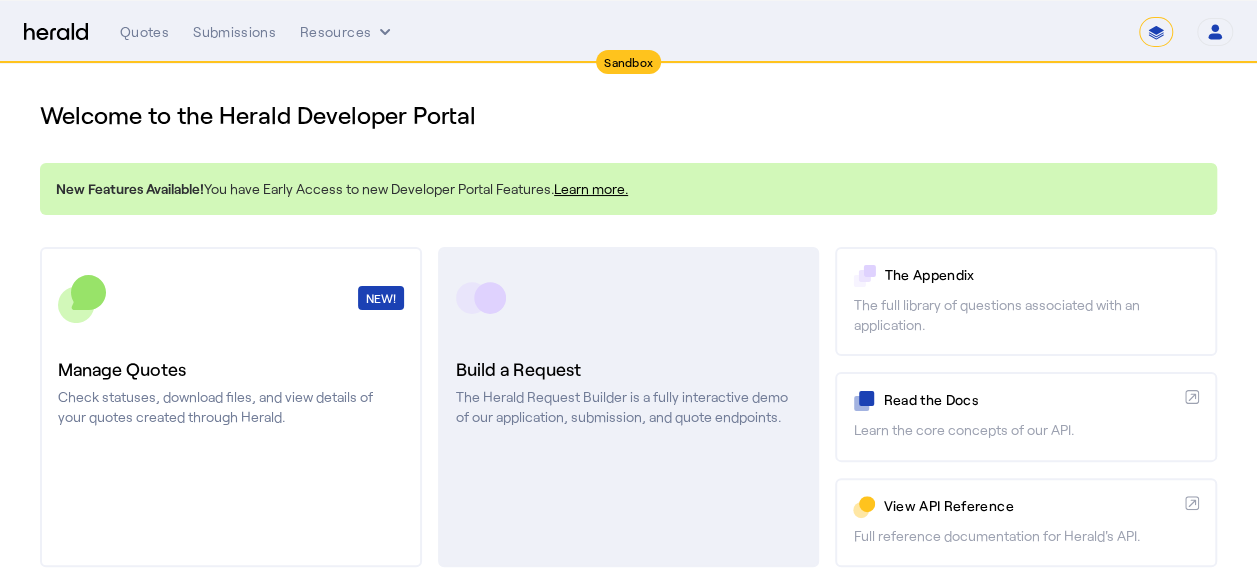 scroll, scrollTop: 0, scrollLeft: 0, axis: both 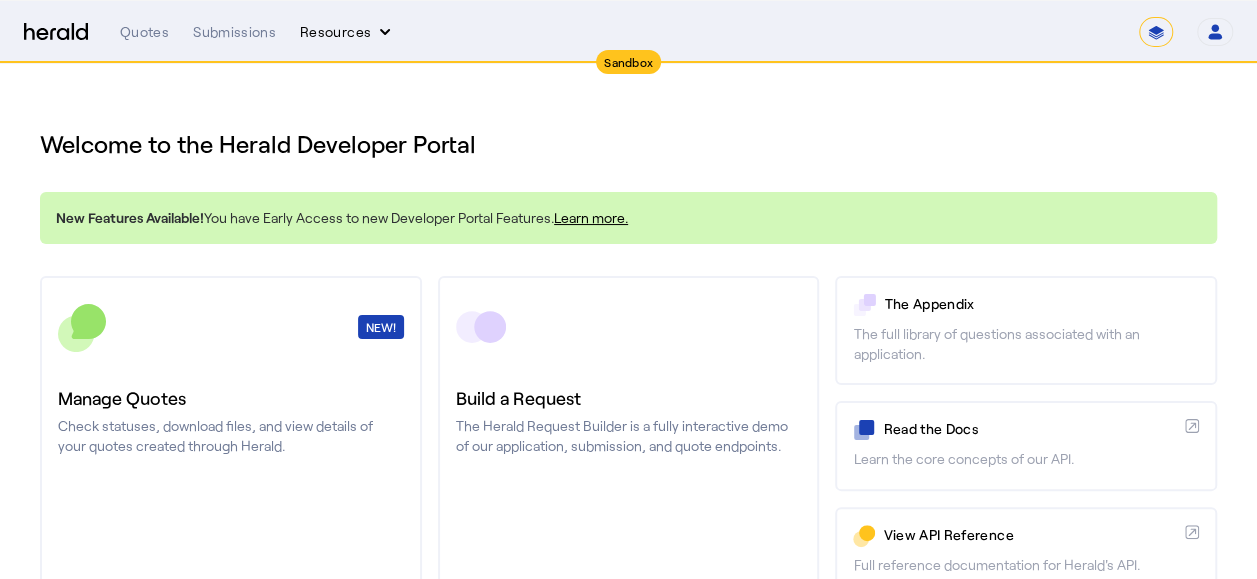 click on "Resources" at bounding box center [347, 32] 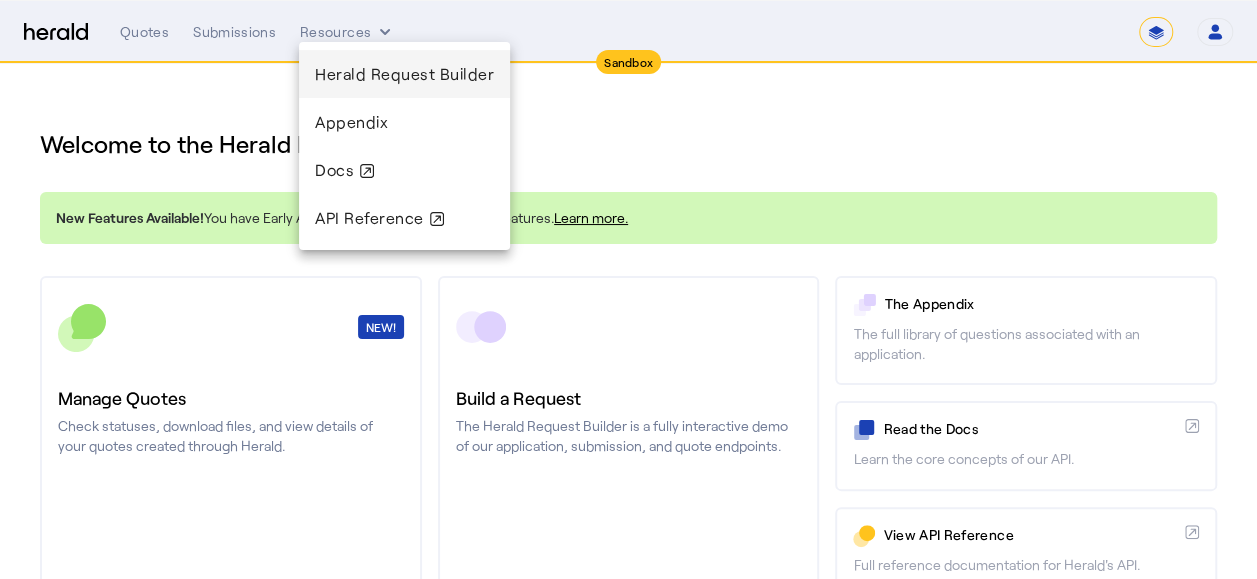 click on "Herald Request Builder" at bounding box center (404, 73) 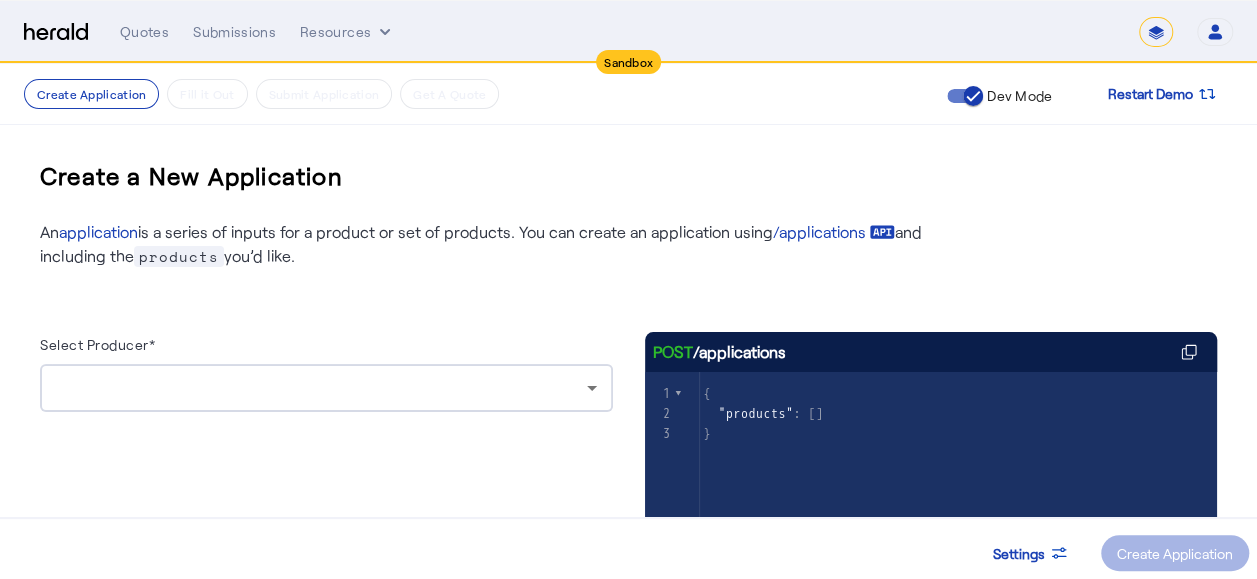 click 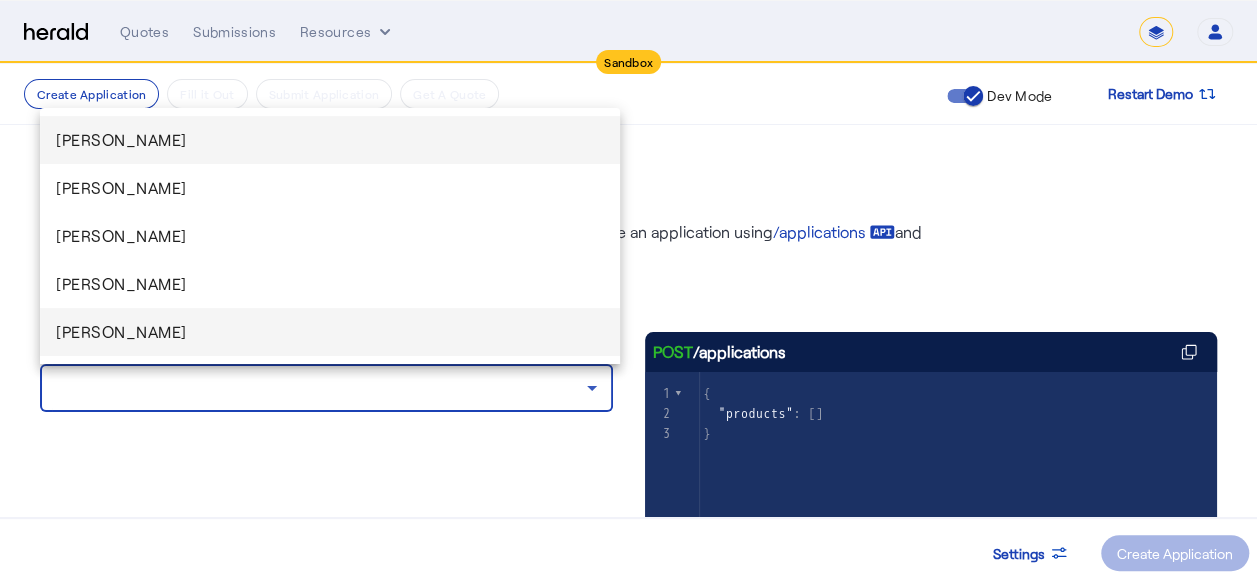 click on "Sayanta Paul" at bounding box center [330, 332] 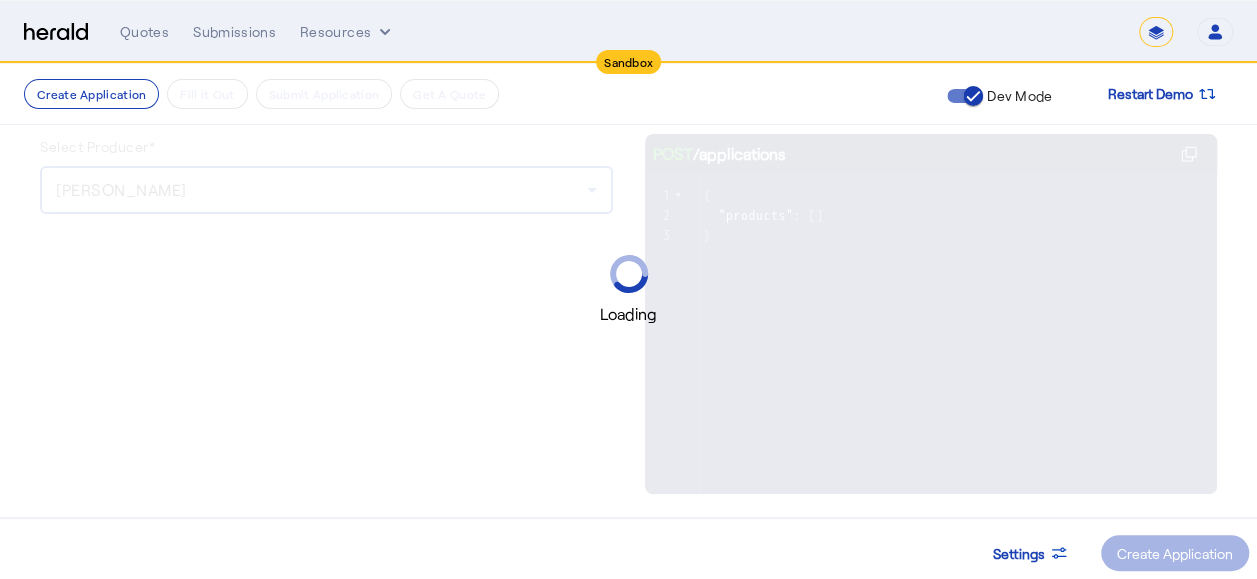 scroll, scrollTop: 200, scrollLeft: 0, axis: vertical 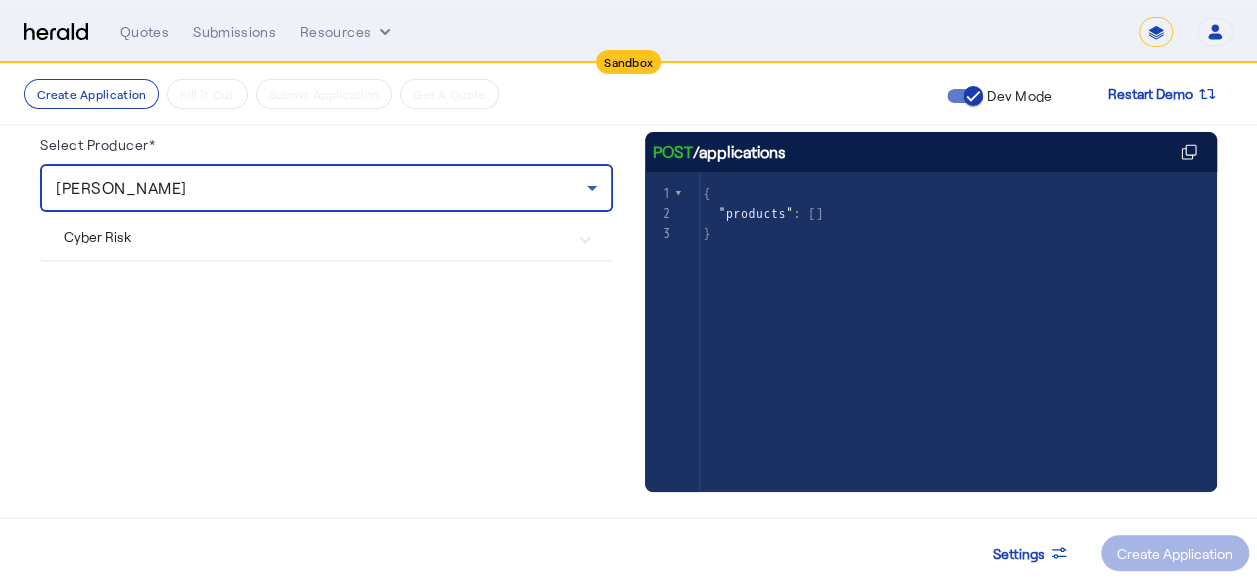 click on "Cyber Risk" at bounding box center [314, 236] 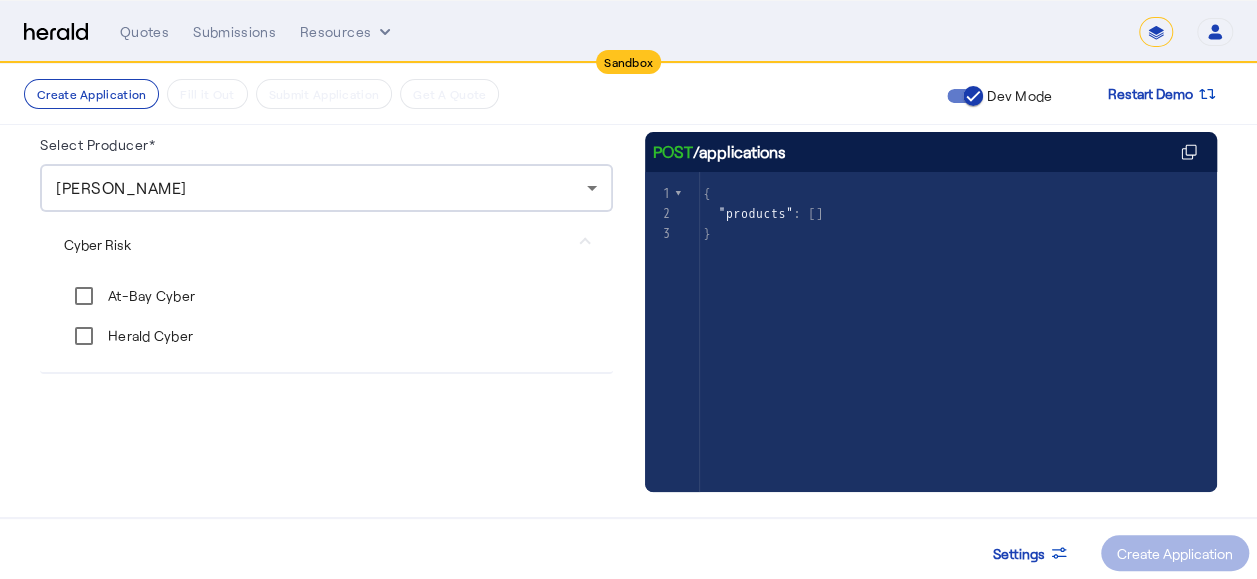 click on "At-Bay Cyber" at bounding box center (149, 296) 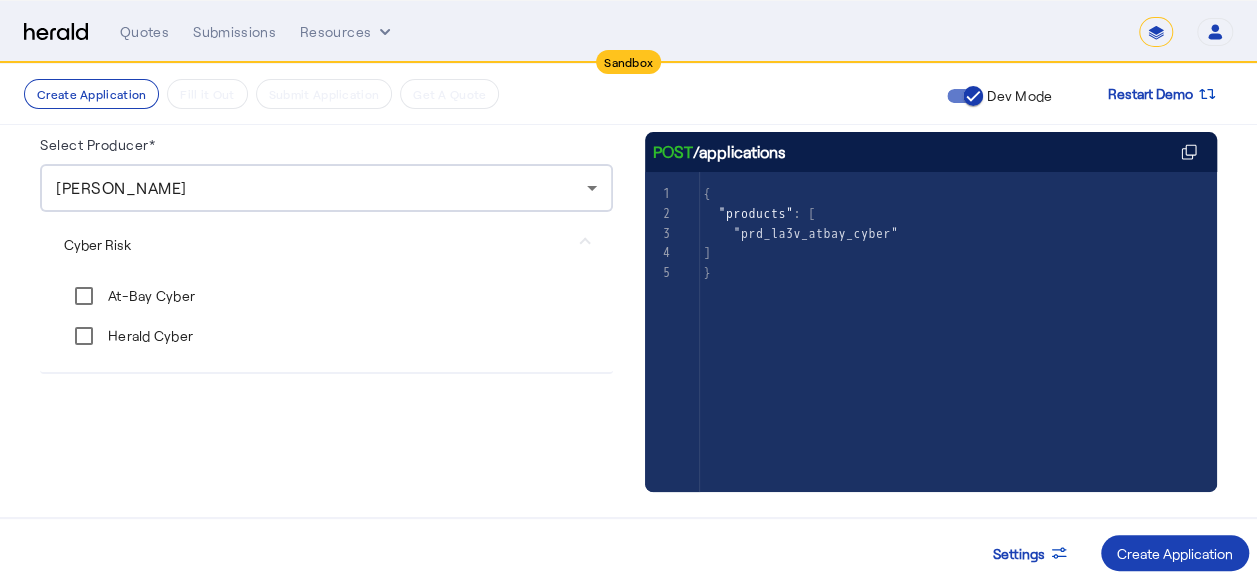 click on "Herald Cyber" at bounding box center (148, 336) 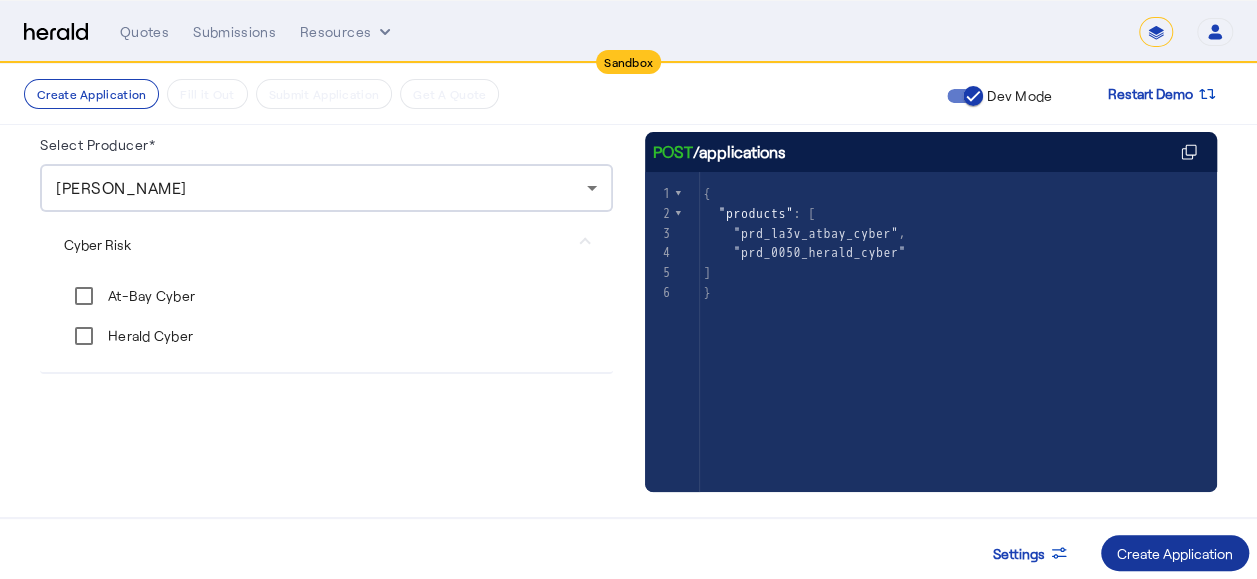 click on "Create Application" at bounding box center [1175, 553] 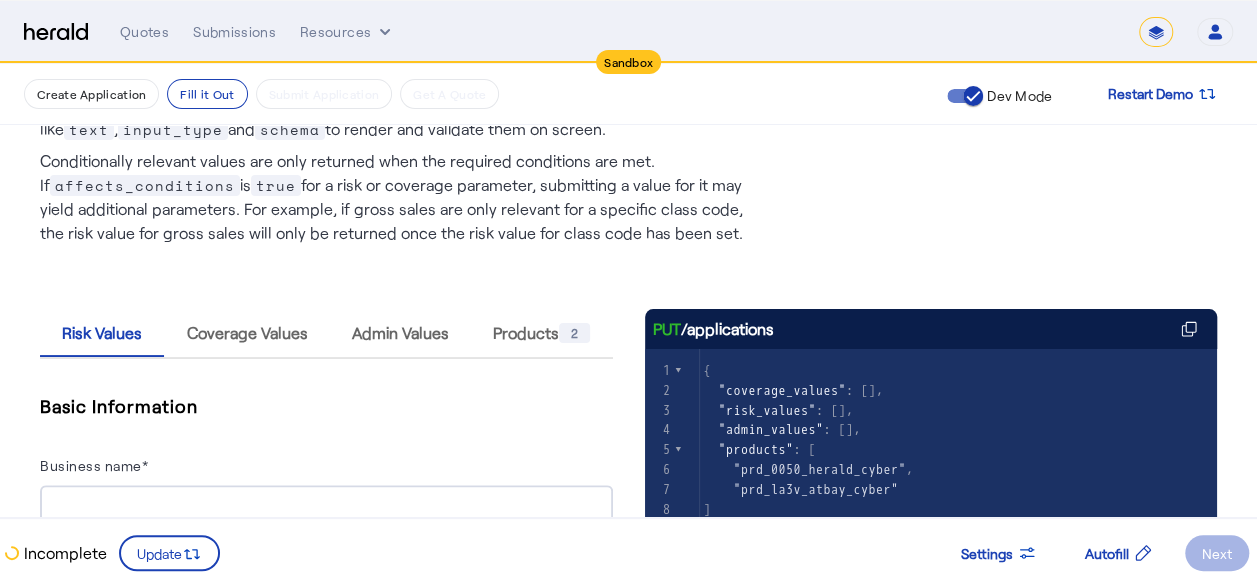 scroll, scrollTop: 500, scrollLeft: 0, axis: vertical 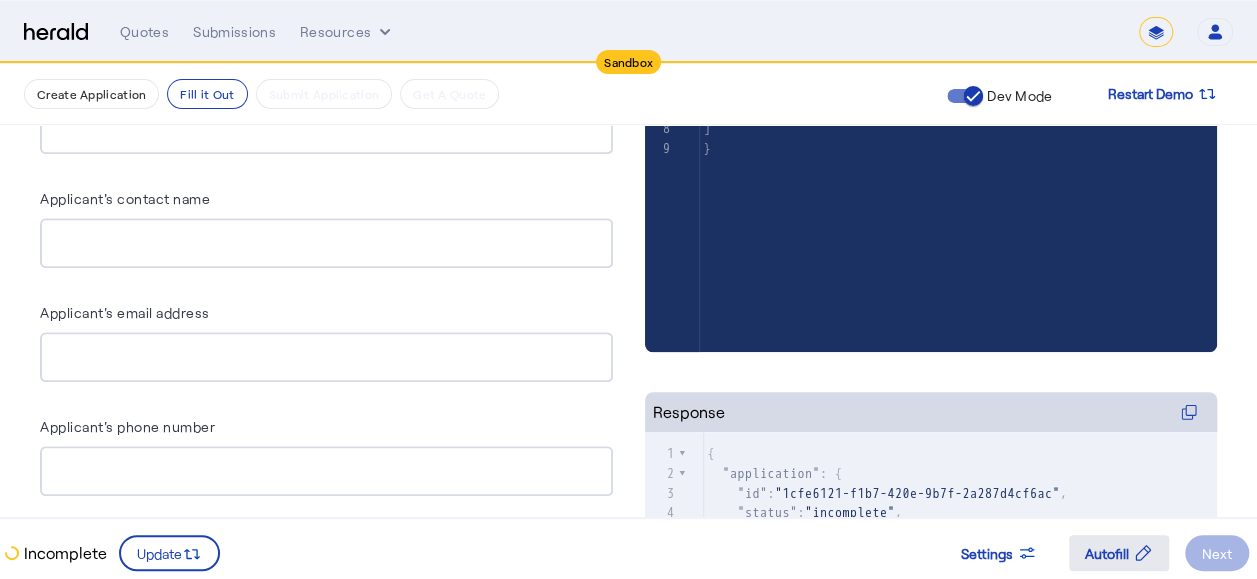 click at bounding box center (1119, 553) 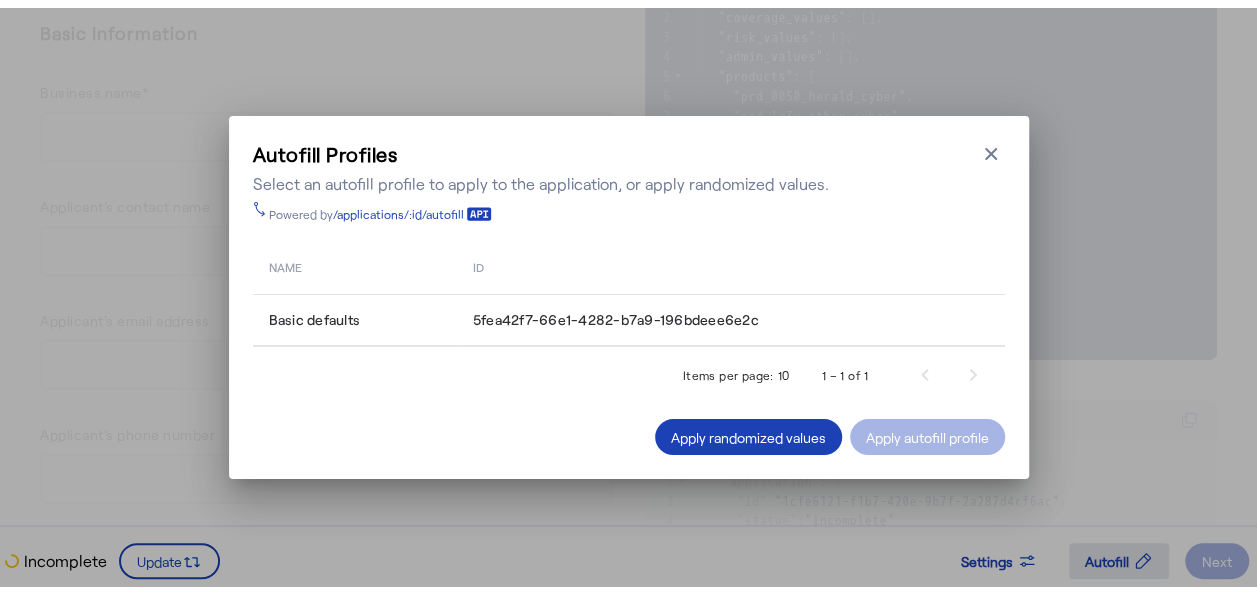 scroll, scrollTop: 0, scrollLeft: 0, axis: both 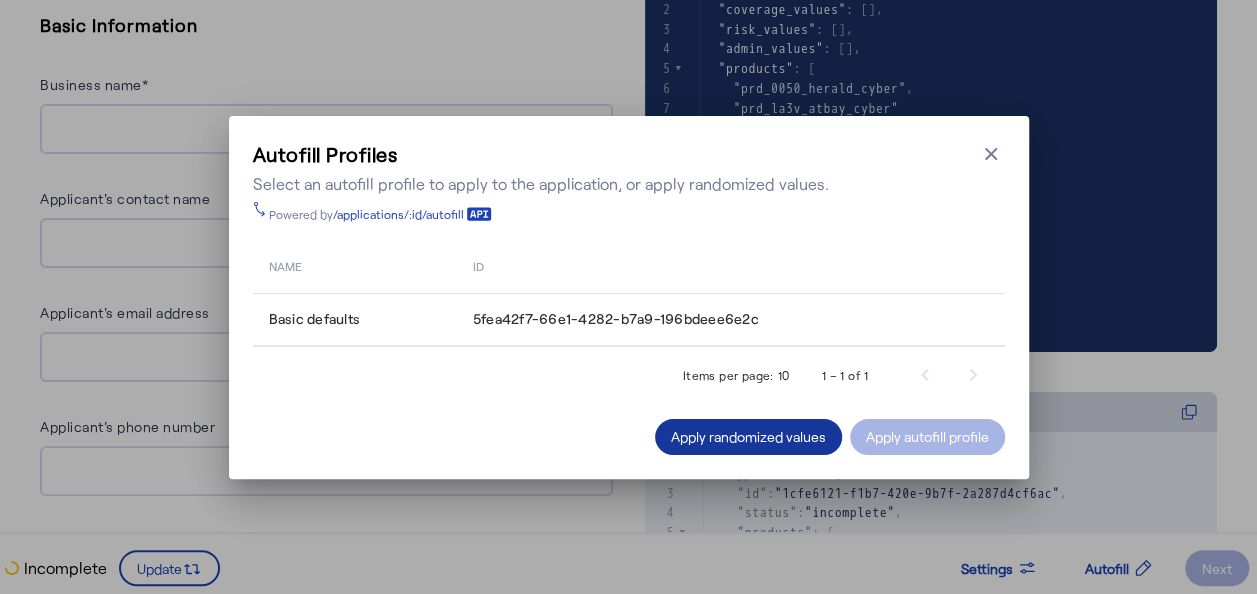 click on "Apply randomized values" at bounding box center [748, 436] 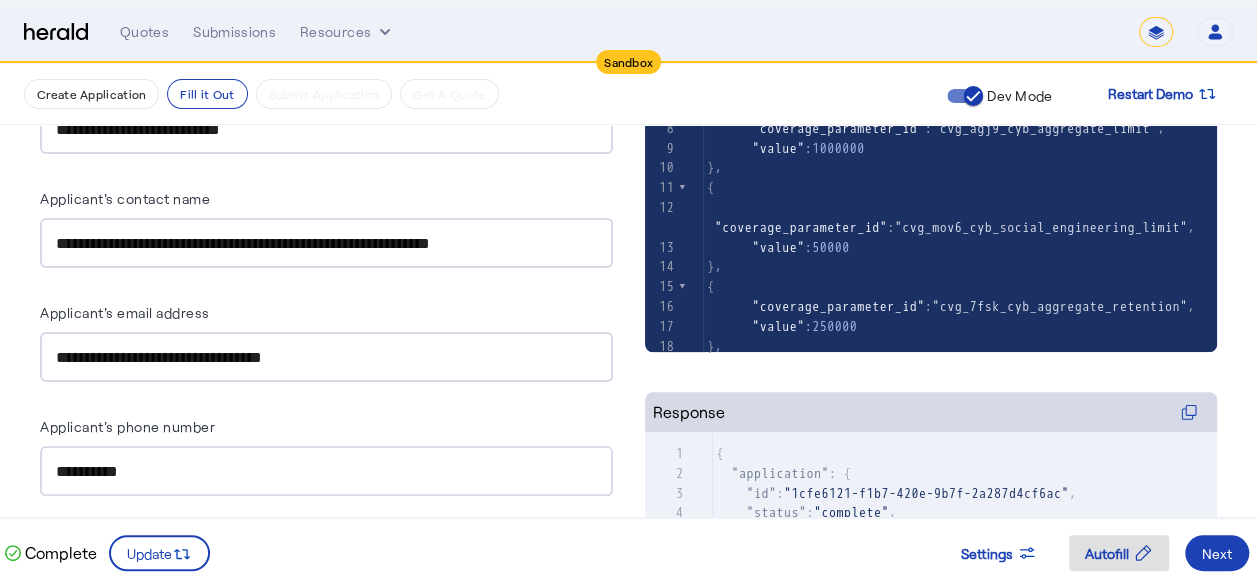 scroll, scrollTop: 700, scrollLeft: 0, axis: vertical 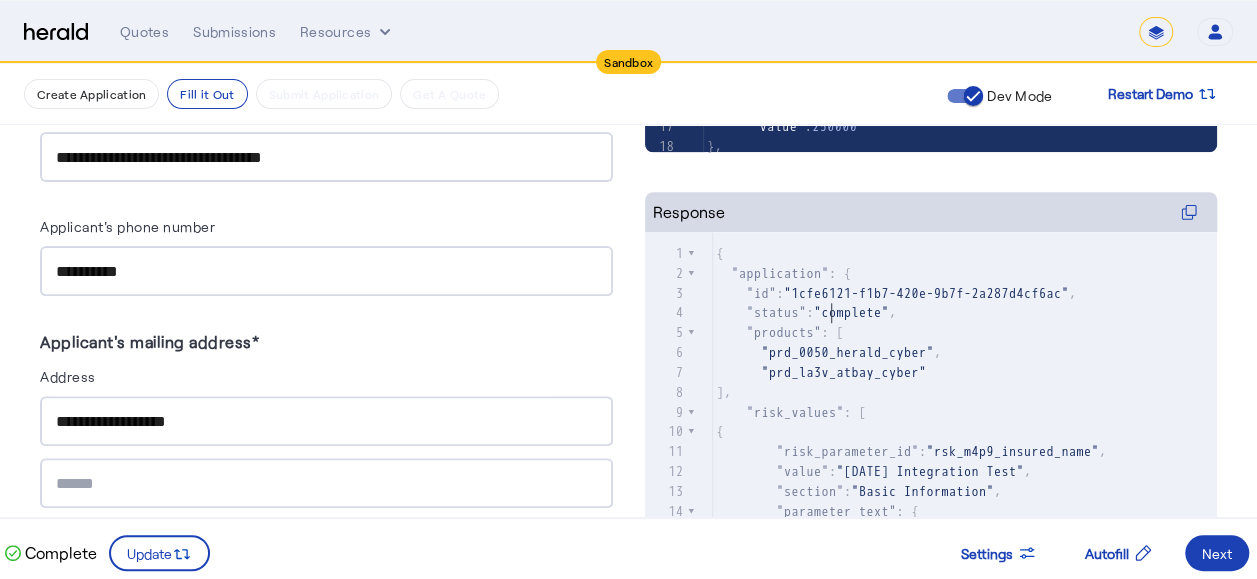 type on "*******" 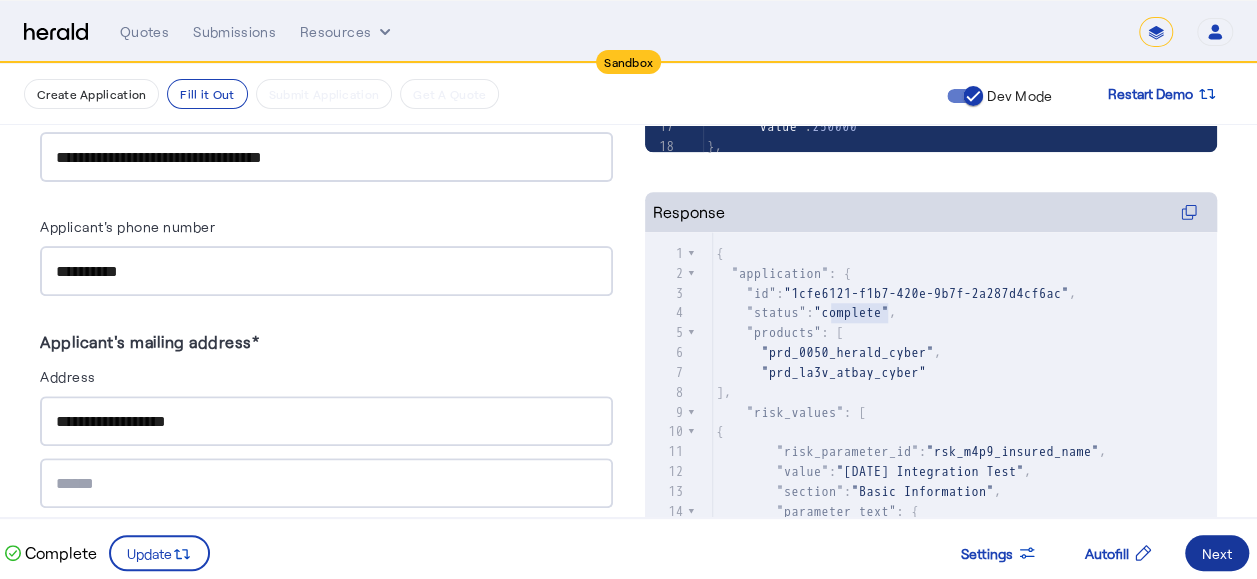 click on "Next" at bounding box center [1217, 553] 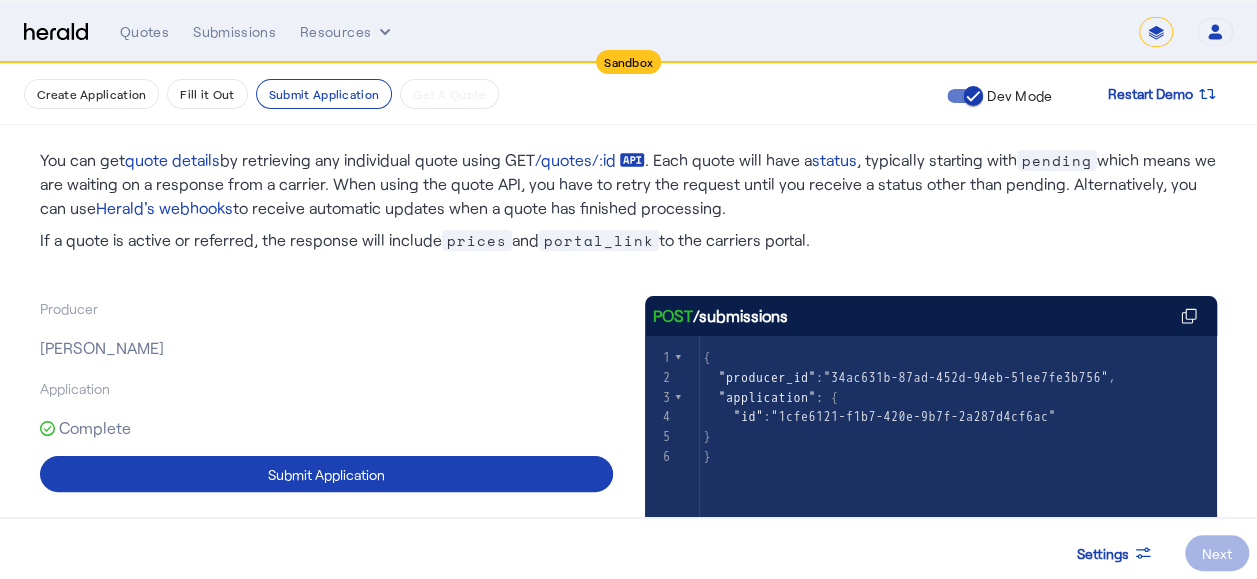 scroll, scrollTop: 49, scrollLeft: 0, axis: vertical 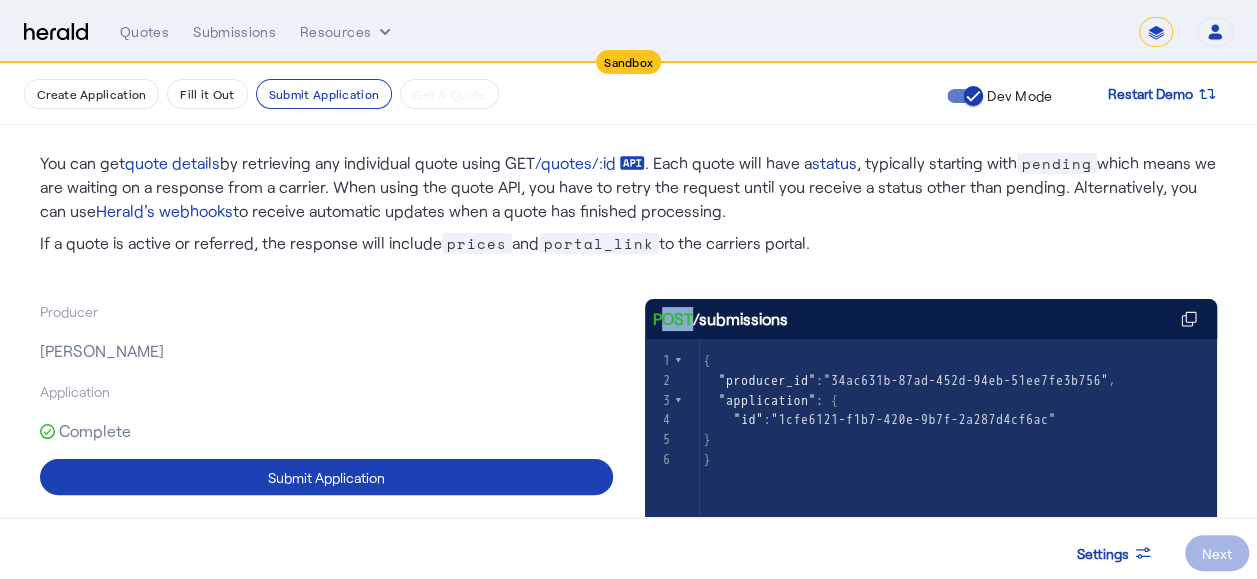 drag, startPoint x: 730, startPoint y: 322, endPoint x: 818, endPoint y: 322, distance: 88 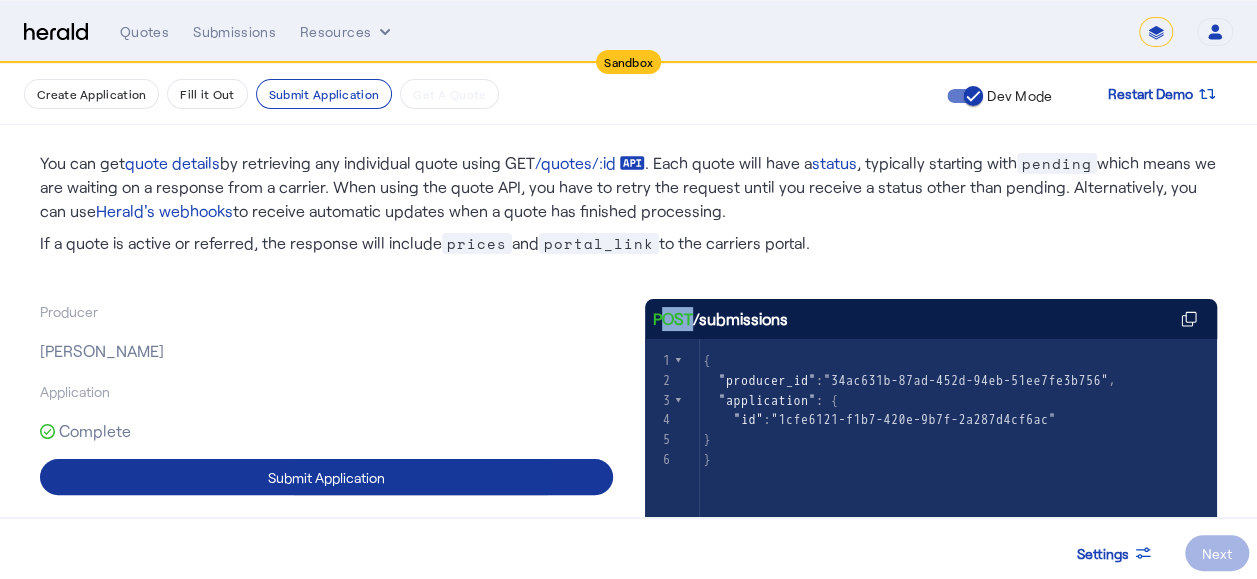 click at bounding box center (326, 477) 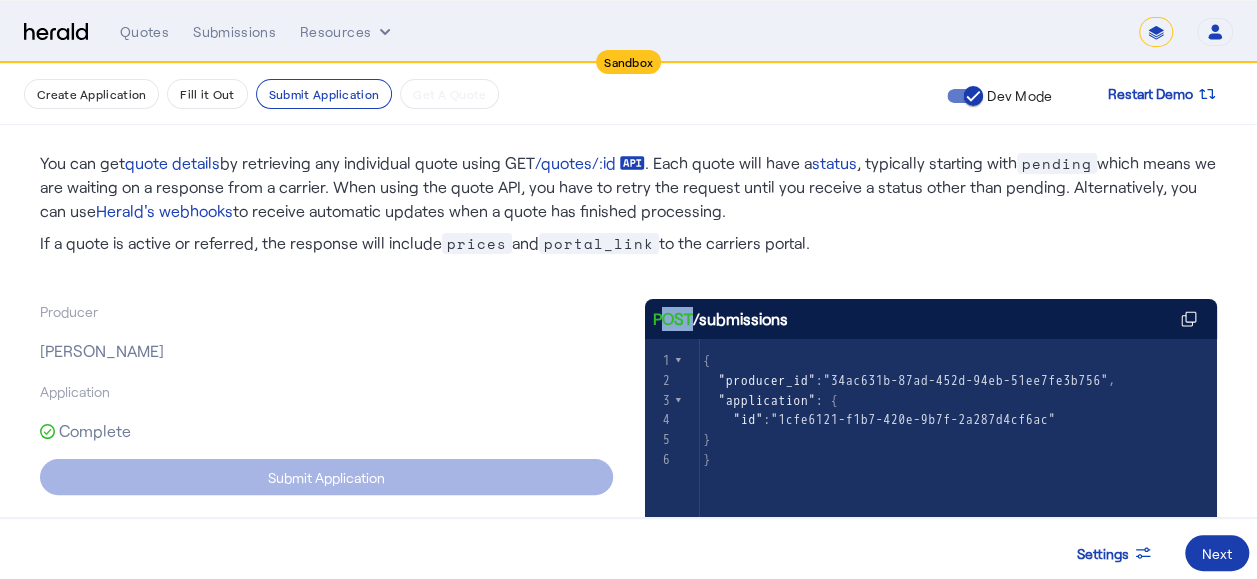 click on "Next" at bounding box center (1217, 553) 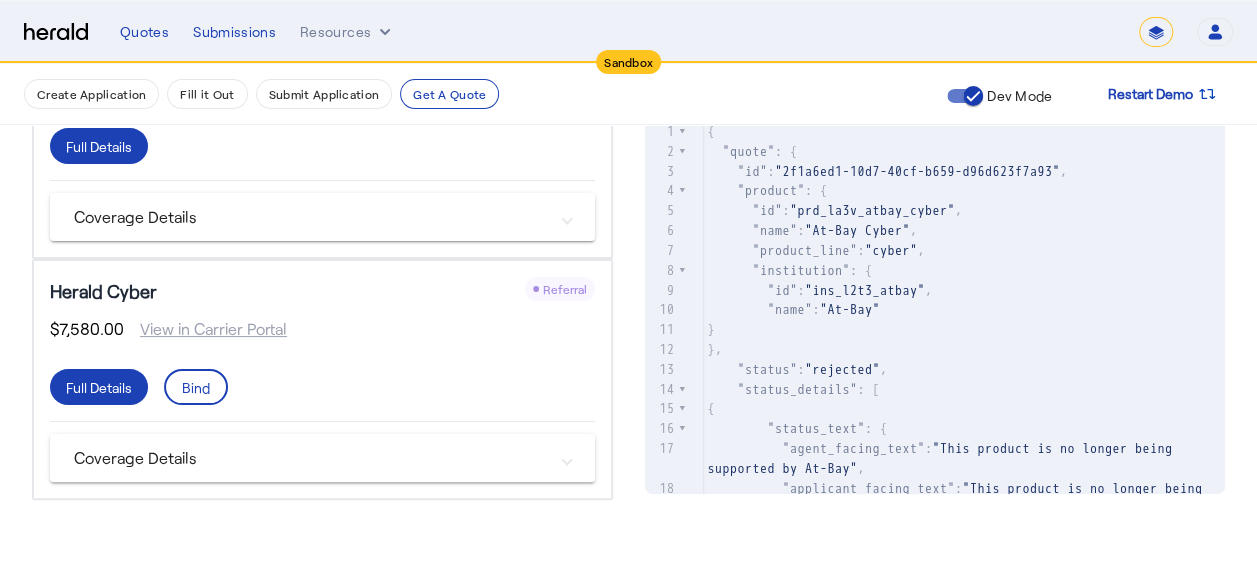 scroll, scrollTop: 226, scrollLeft: 0, axis: vertical 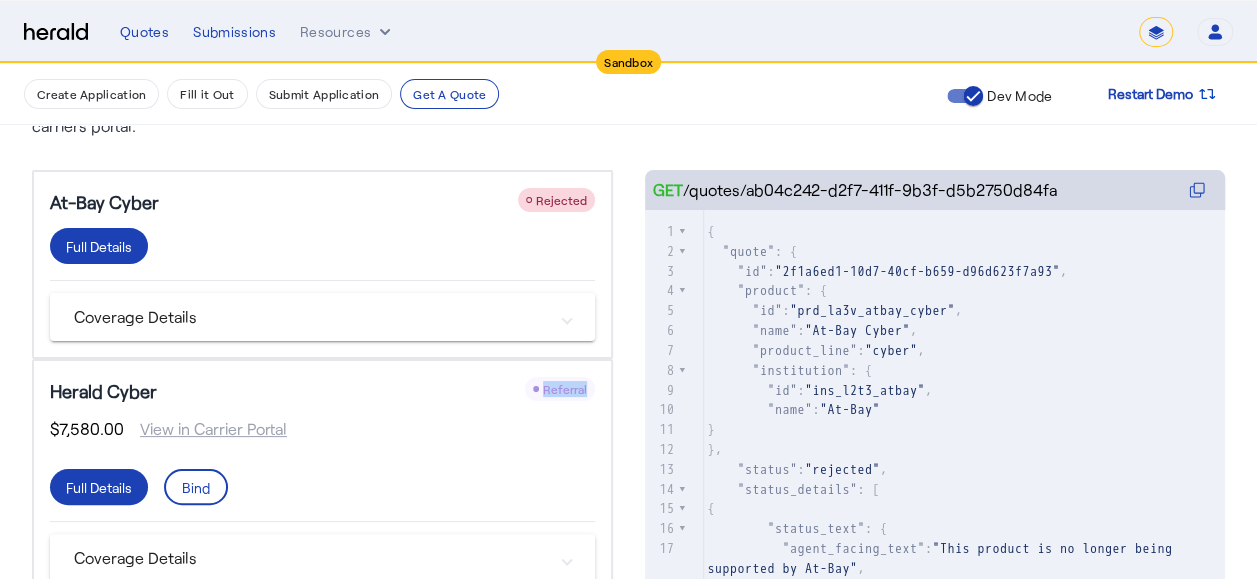 drag, startPoint x: 544, startPoint y: 386, endPoint x: 595, endPoint y: 386, distance: 51 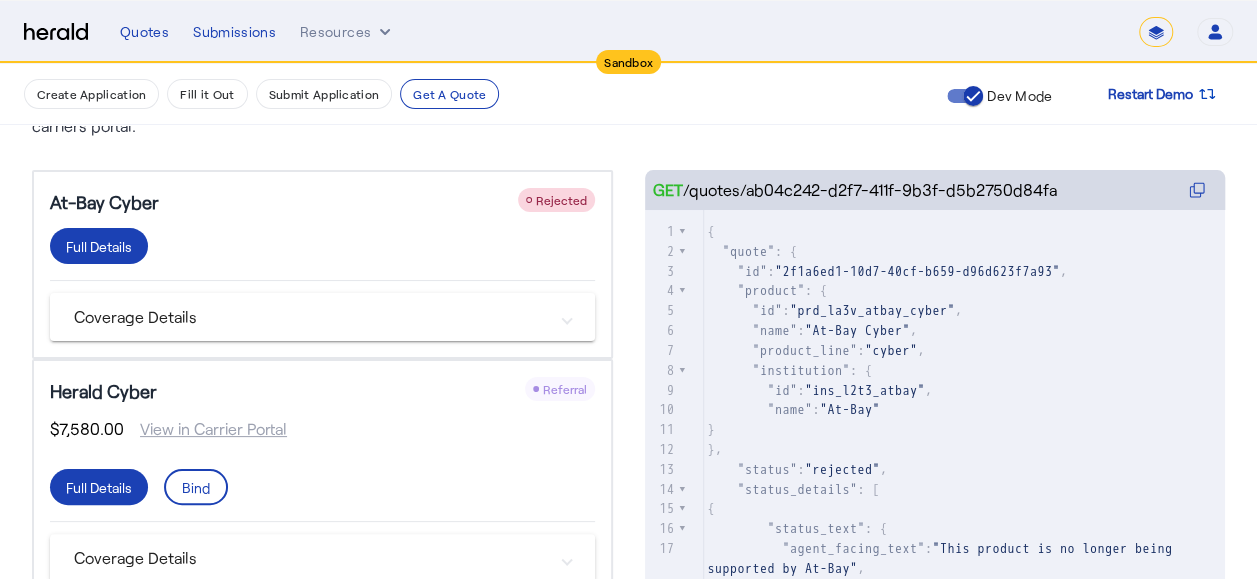 drag, startPoint x: 595, startPoint y: 386, endPoint x: 530, endPoint y: 406, distance: 68.007355 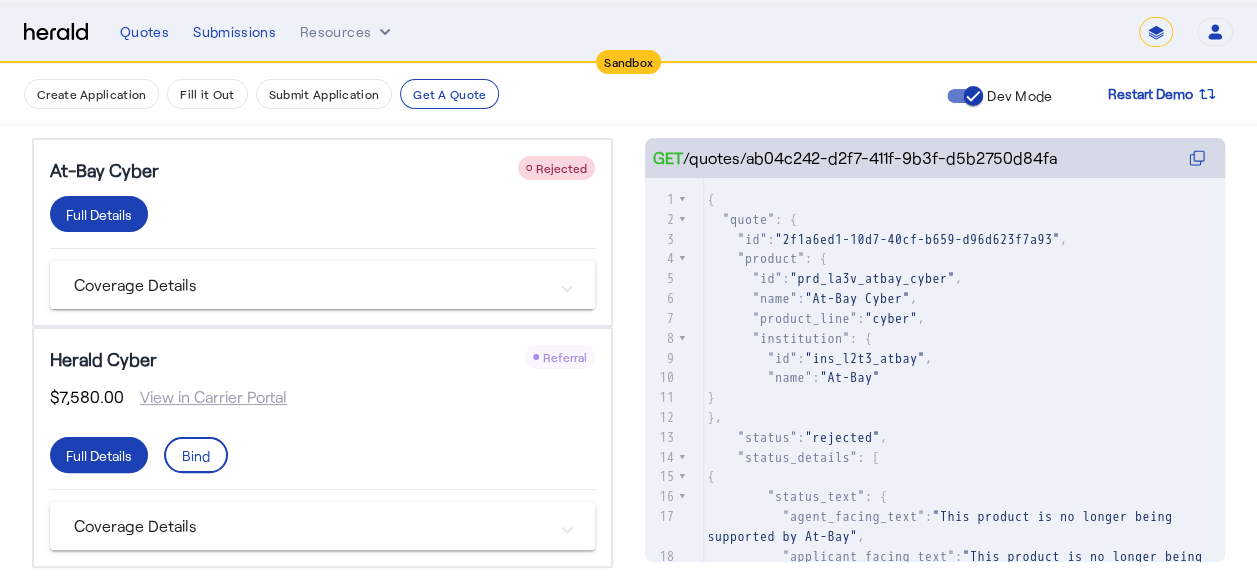 scroll, scrollTop: 226, scrollLeft: 0, axis: vertical 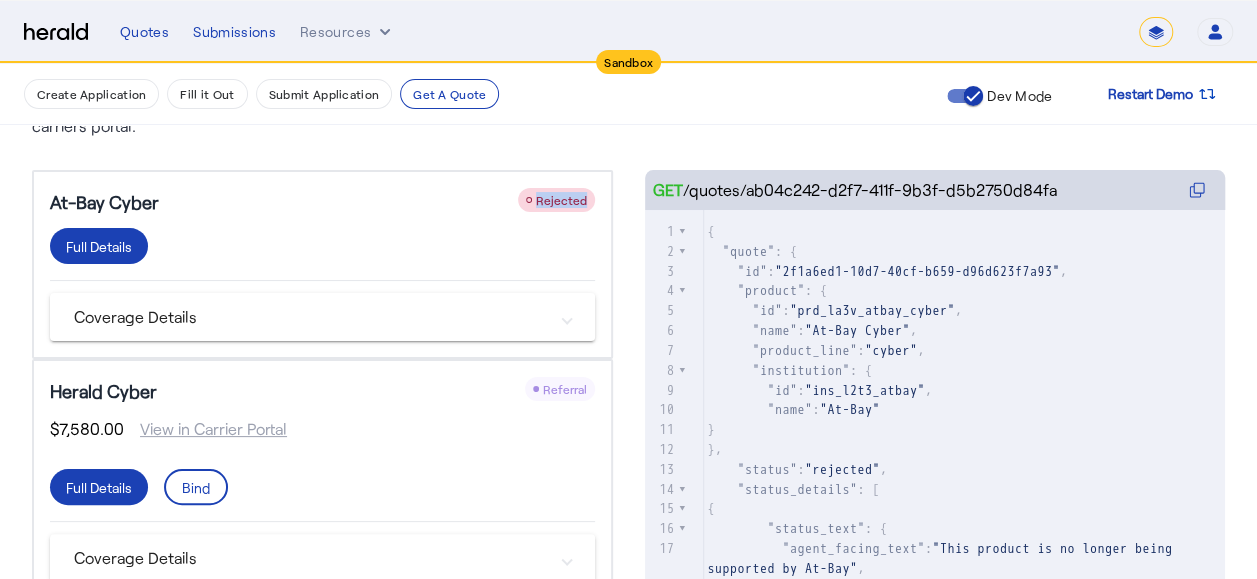 drag, startPoint x: 540, startPoint y: 199, endPoint x: 602, endPoint y: 200, distance: 62.008064 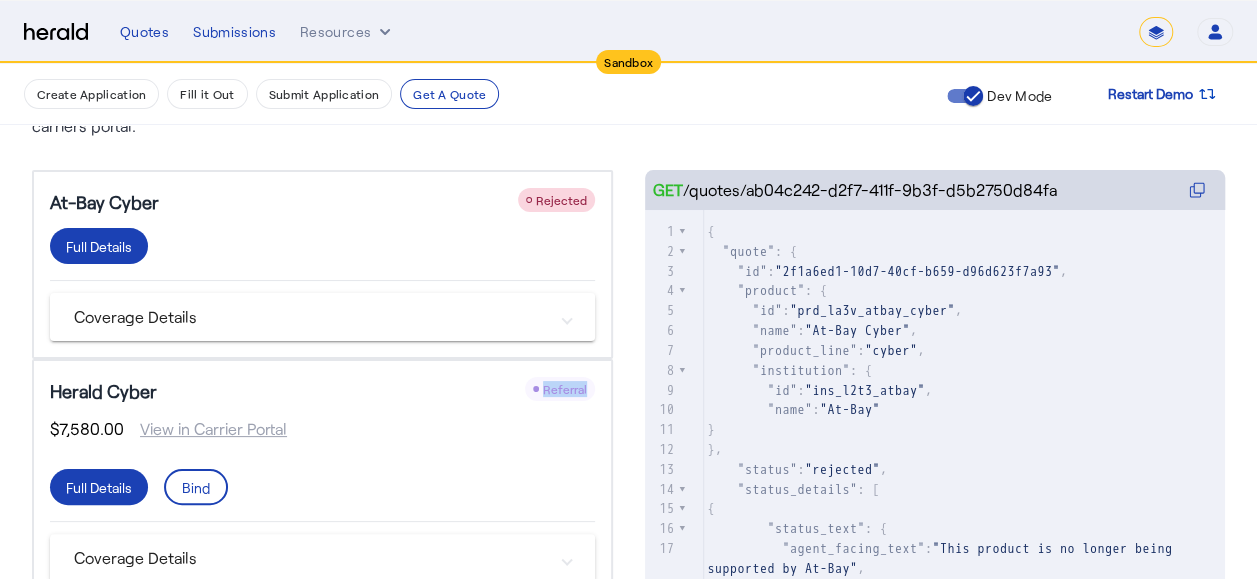 drag, startPoint x: 518, startPoint y: 387, endPoint x: 604, endPoint y: 389, distance: 86.023254 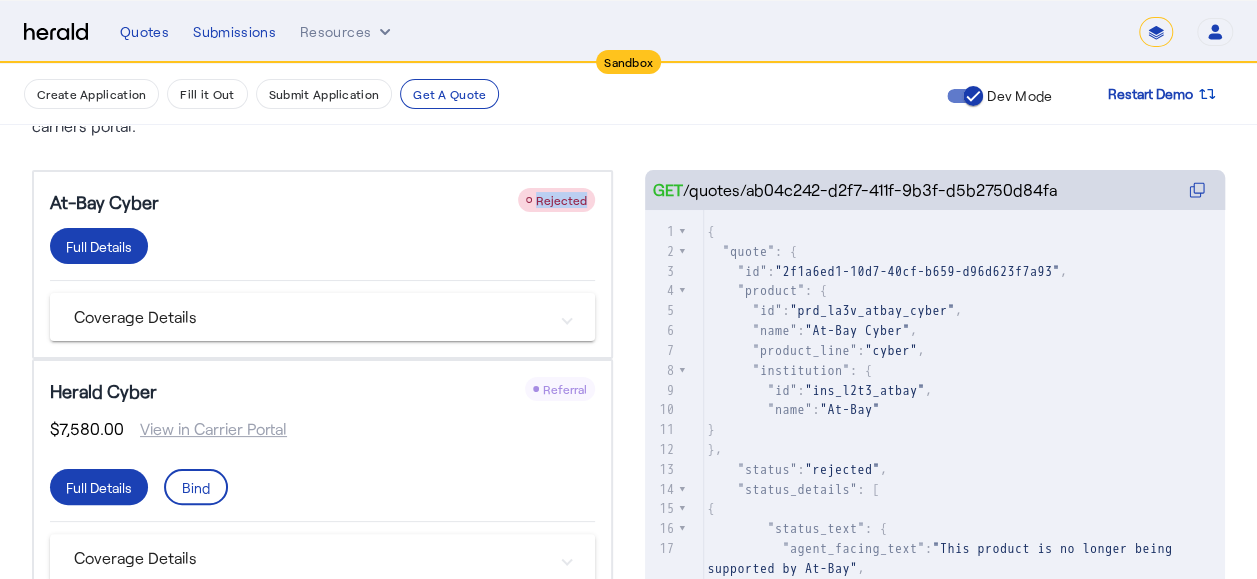 drag, startPoint x: 604, startPoint y: 389, endPoint x: 598, endPoint y: 196, distance: 193.09325 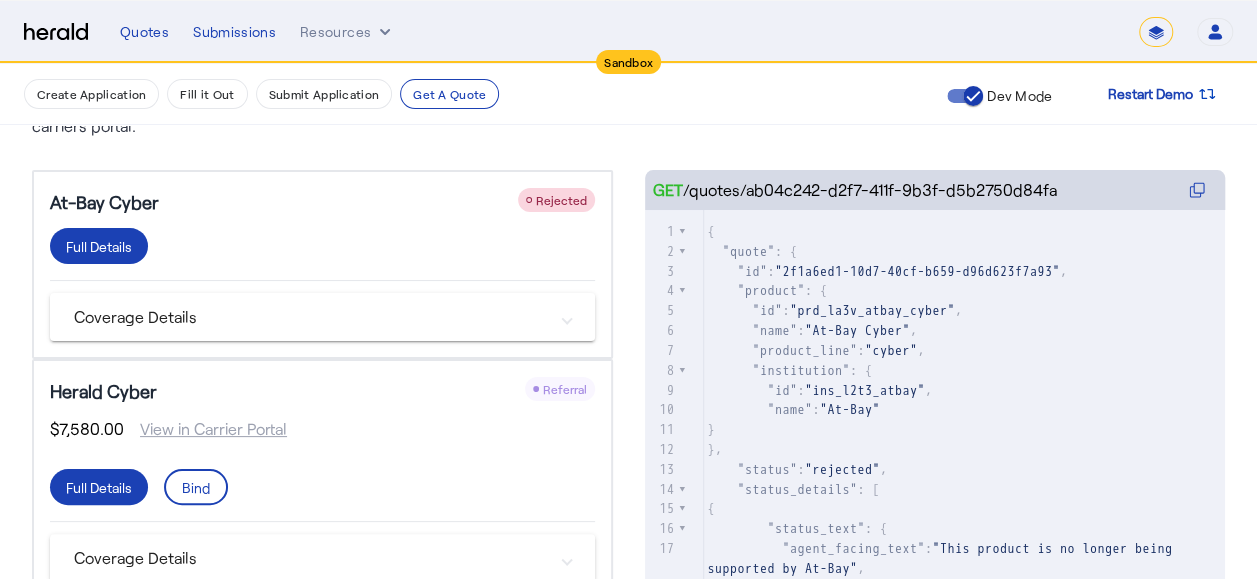 drag, startPoint x: 598, startPoint y: 196, endPoint x: 511, endPoint y: 203, distance: 87.28116 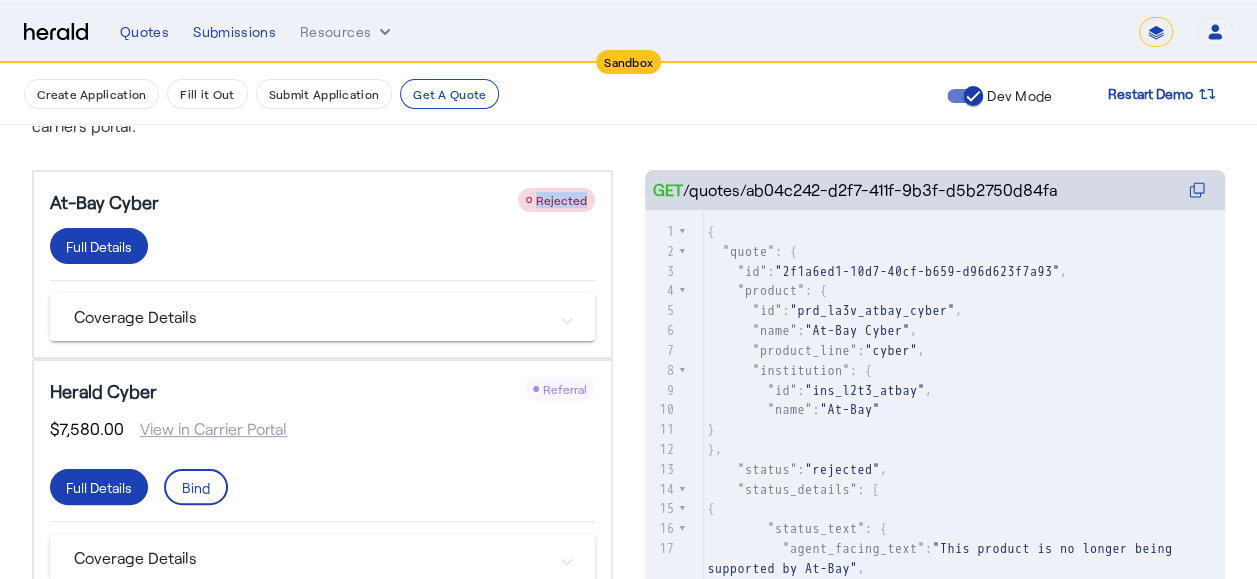 click on "Rejected" 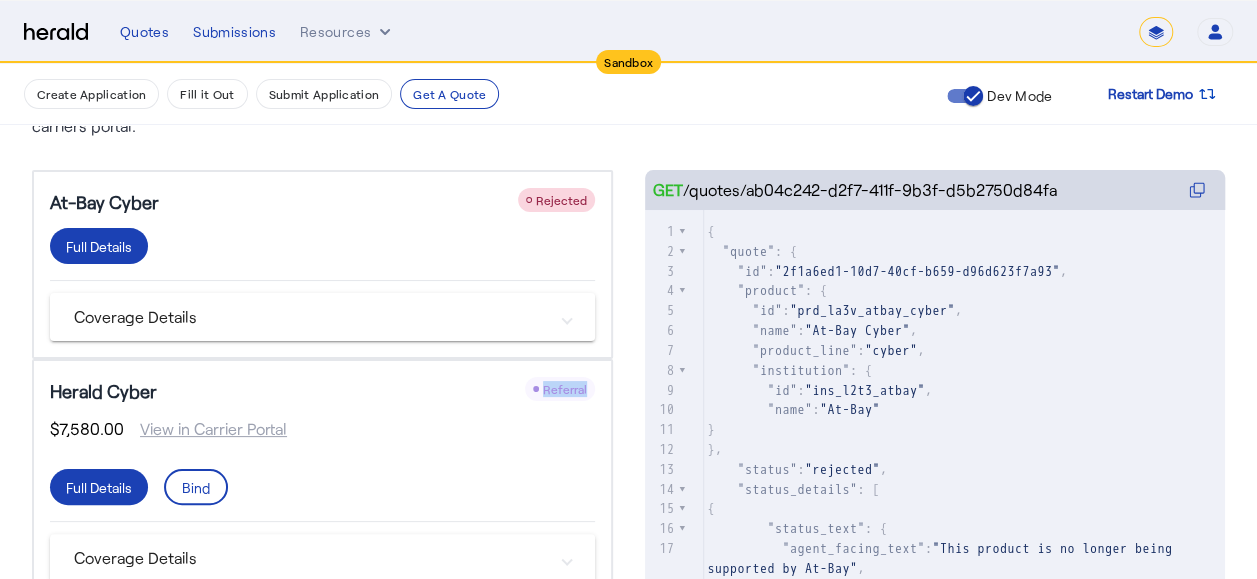 drag, startPoint x: 550, startPoint y: 388, endPoint x: 602, endPoint y: 388, distance: 52 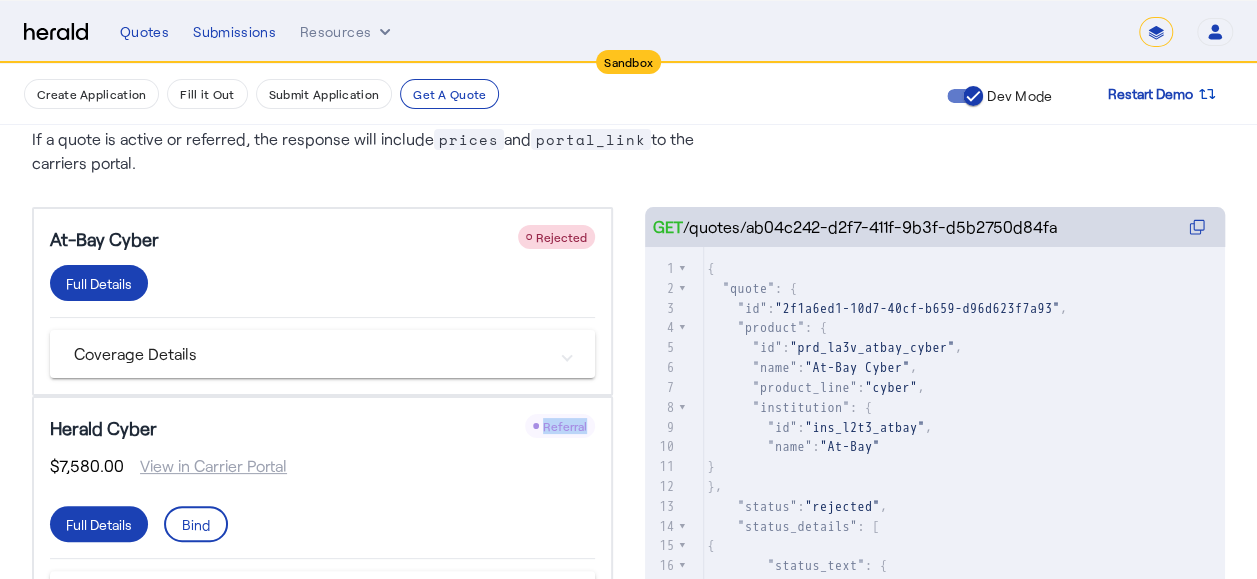 scroll, scrollTop: 126, scrollLeft: 0, axis: vertical 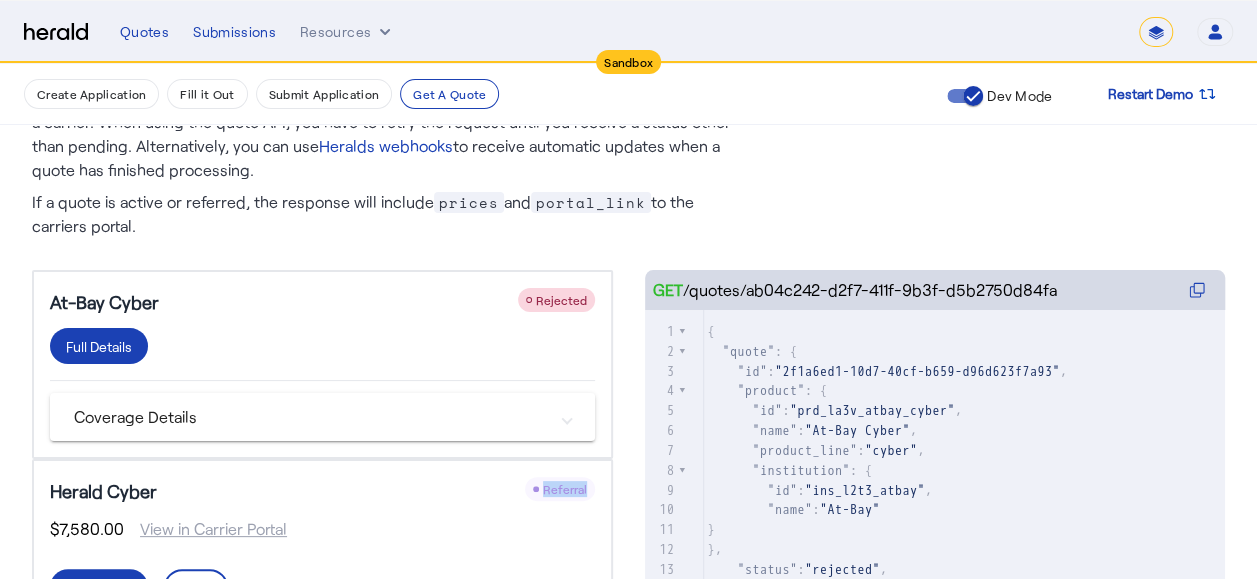 drag, startPoint x: 664, startPoint y: 289, endPoint x: 1056, endPoint y: 288, distance: 392.00128 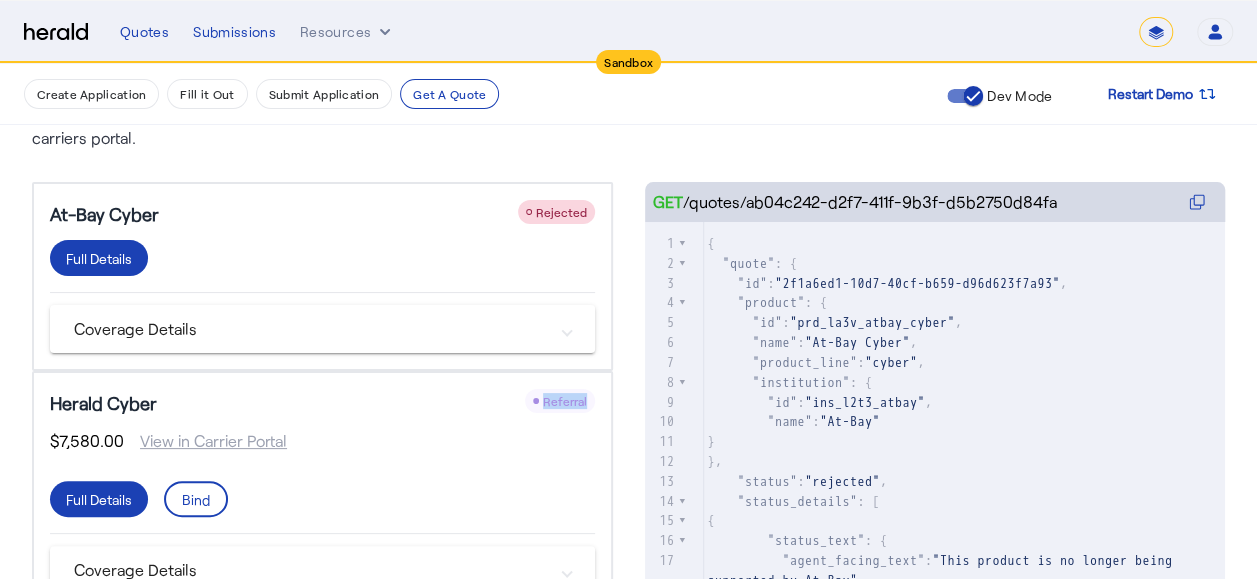 scroll, scrollTop: 326, scrollLeft: 0, axis: vertical 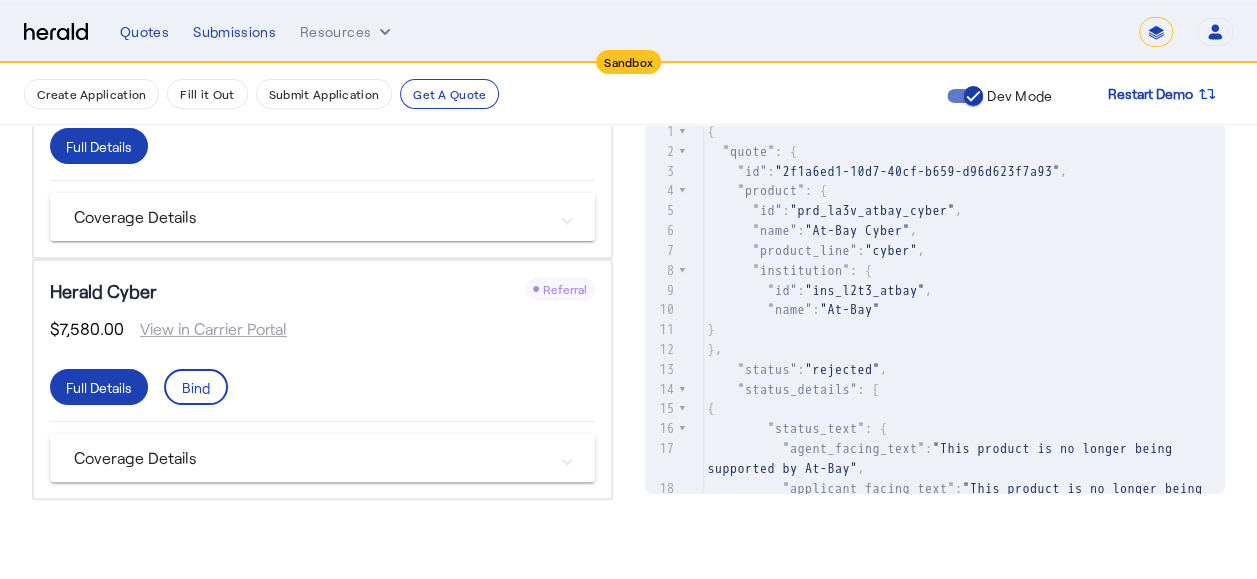 click on "Coverage Details" at bounding box center [310, 217] 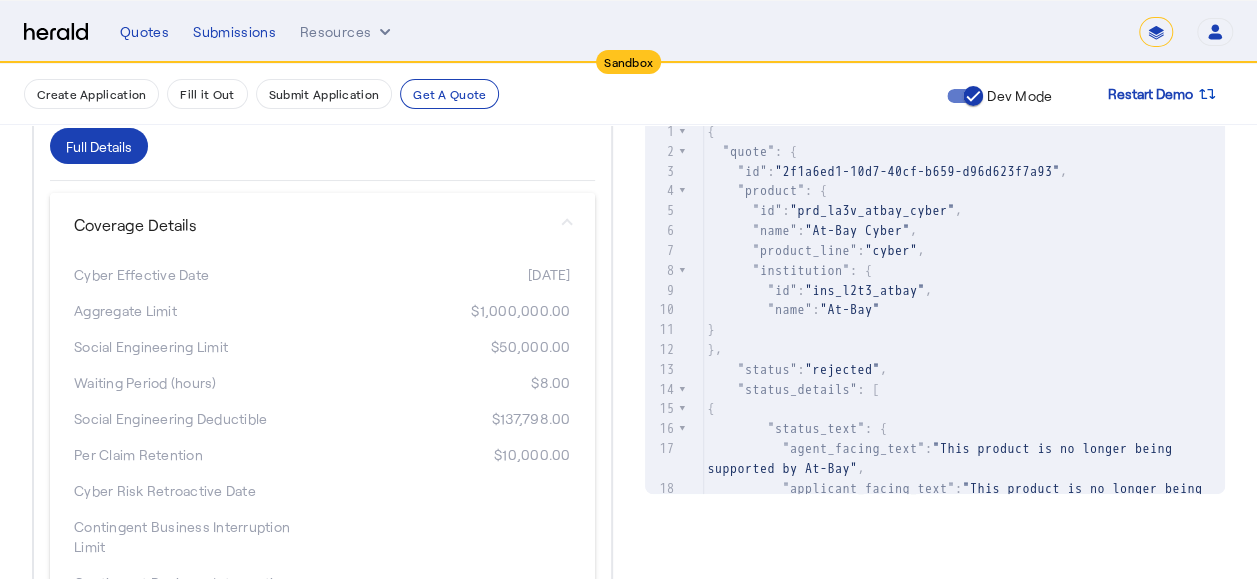 click on "Coverage Details" at bounding box center [310, 225] 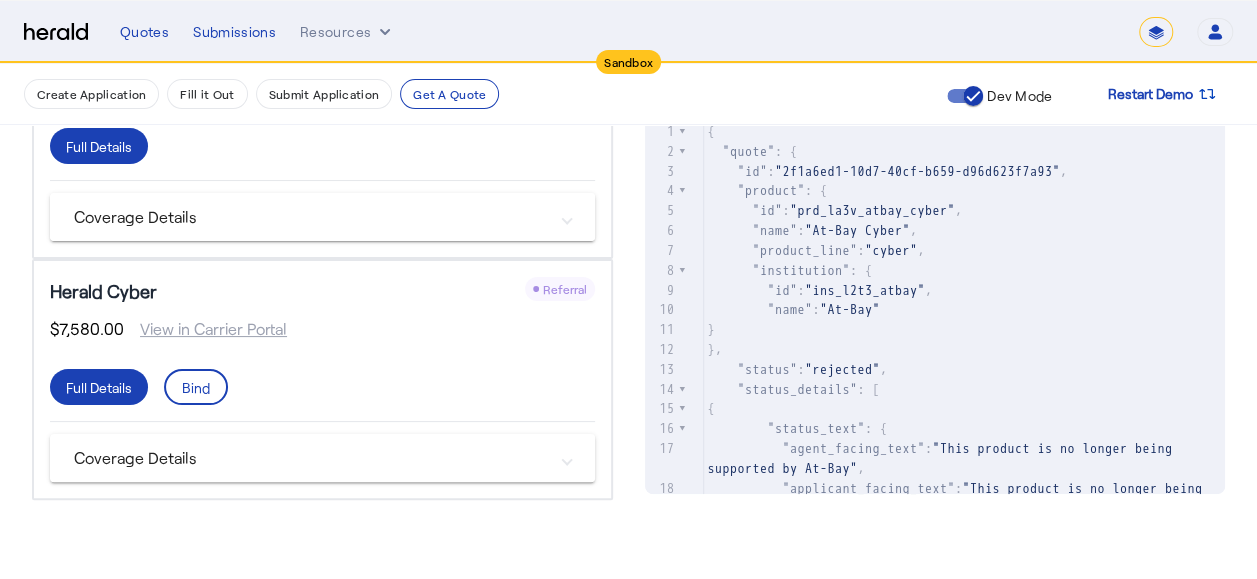 click on "Coverage Details" at bounding box center [310, 217] 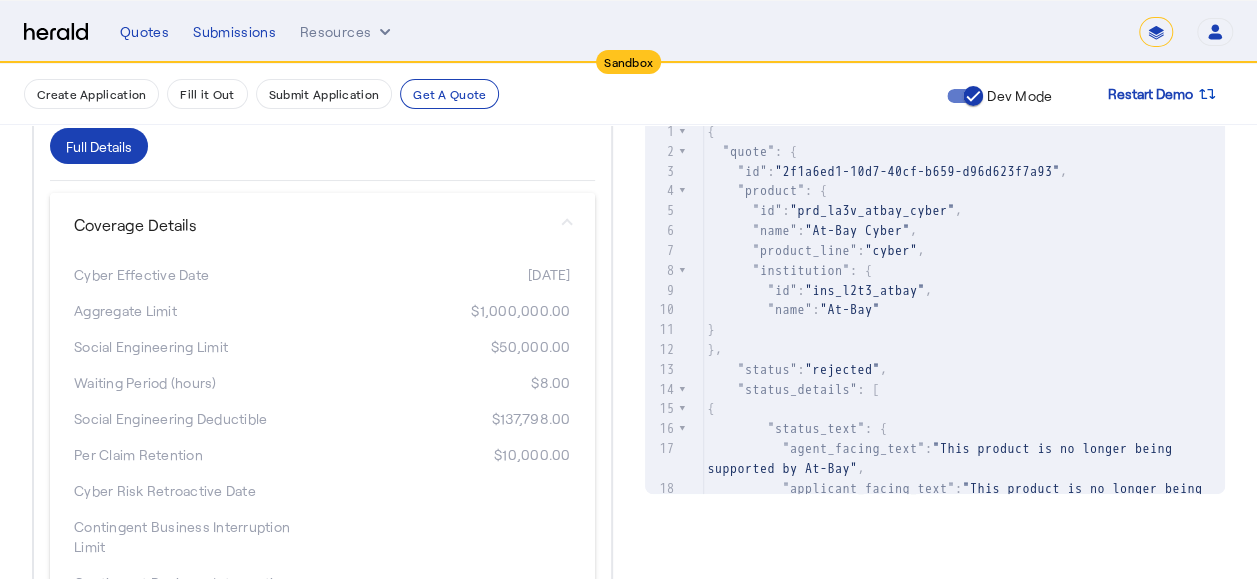 click on "Coverage Details" at bounding box center (310, 225) 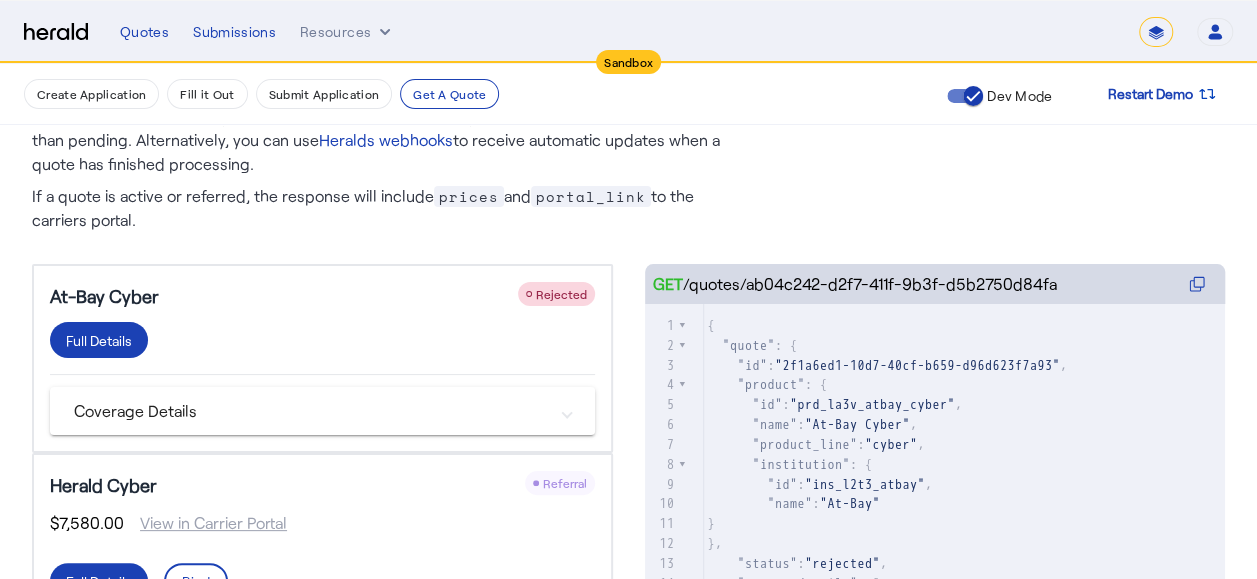scroll, scrollTop: 126, scrollLeft: 0, axis: vertical 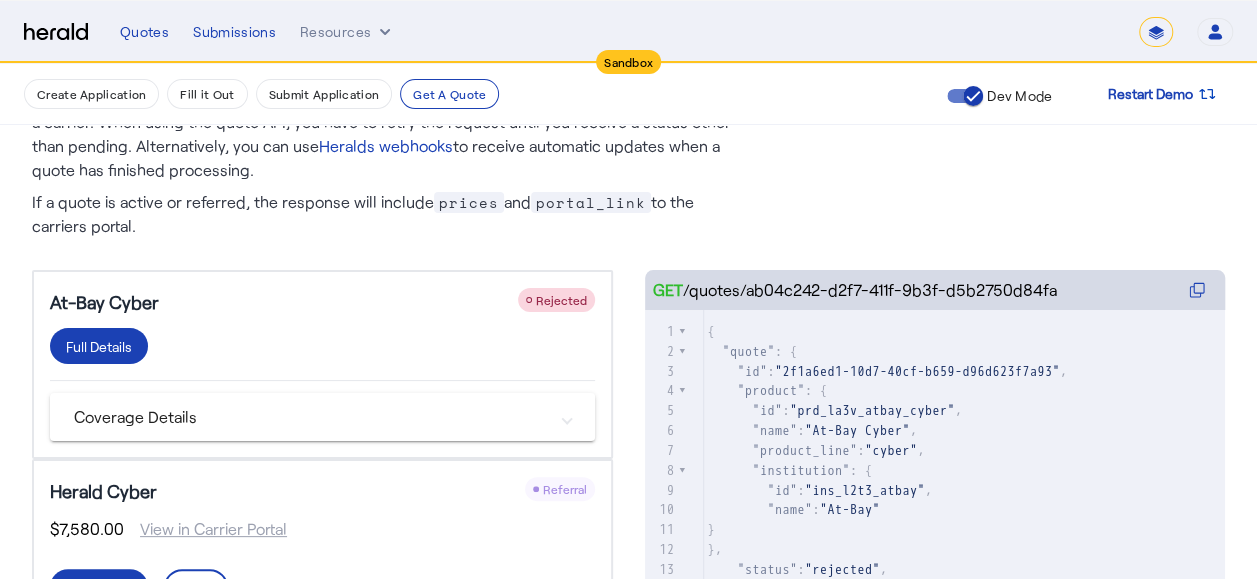 click on "GET  /quotes/ab04c242-d2f7-411f-9b3f-d5b2750d84fa" 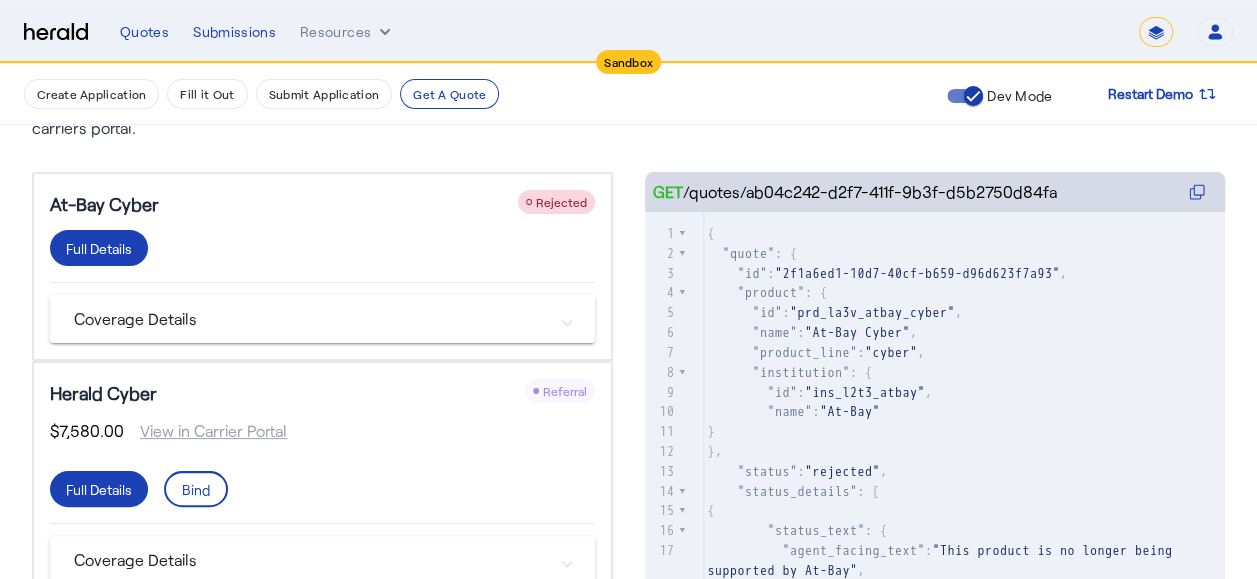 scroll, scrollTop: 26, scrollLeft: 0, axis: vertical 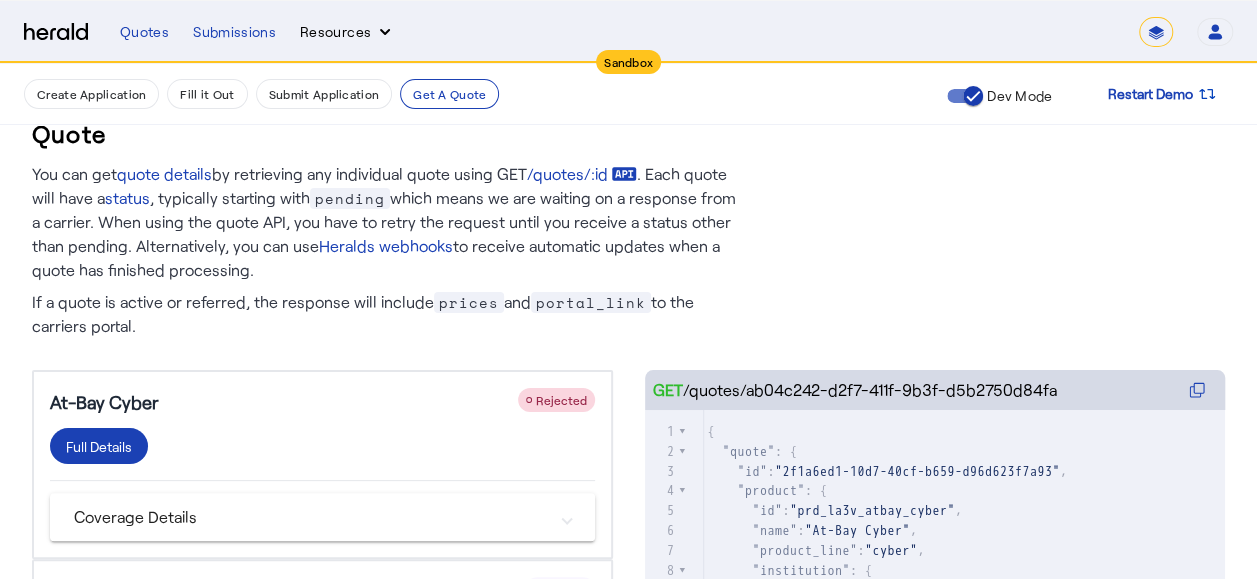 click on "Resources" at bounding box center [347, 32] 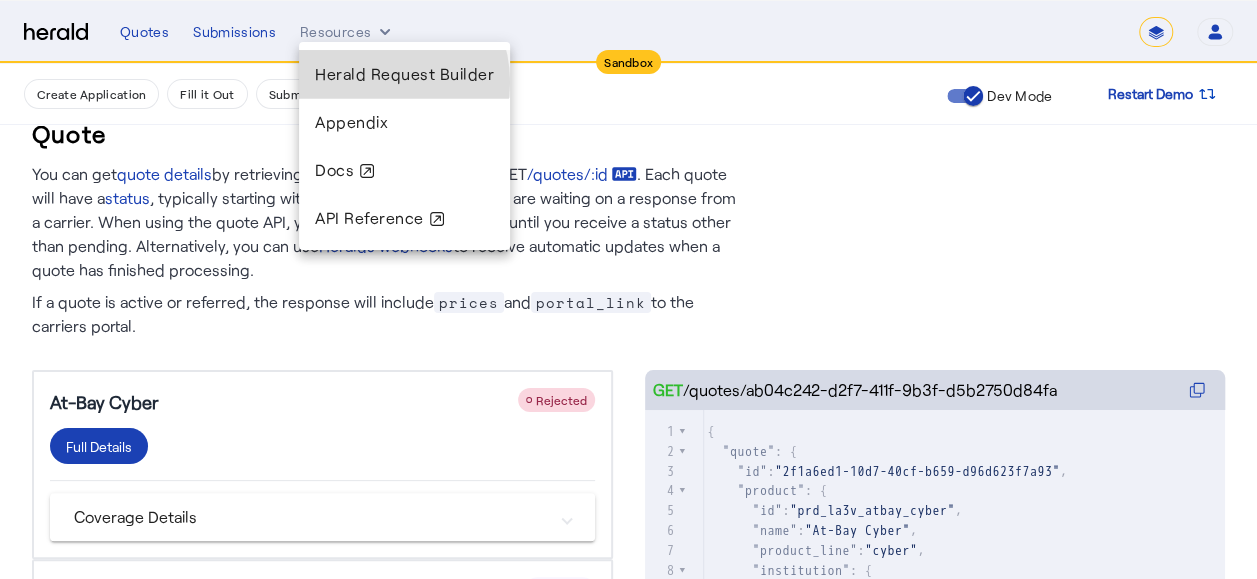 click on "Herald Request Builder" at bounding box center (404, 73) 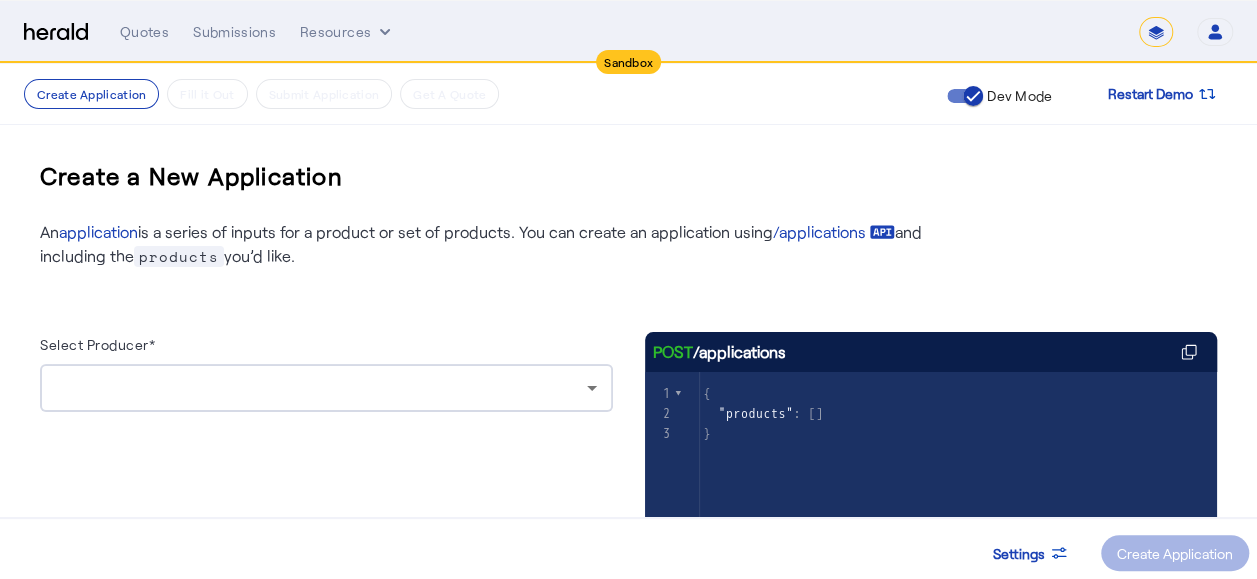 click at bounding box center [321, 388] 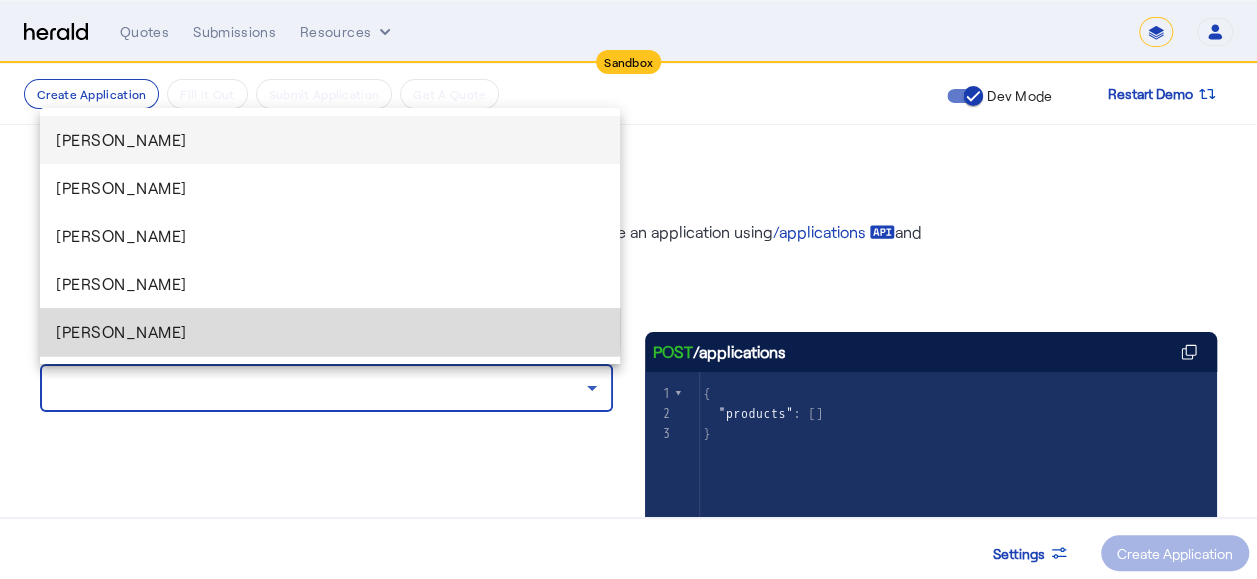 click on "Sayanta Paul" at bounding box center [330, 332] 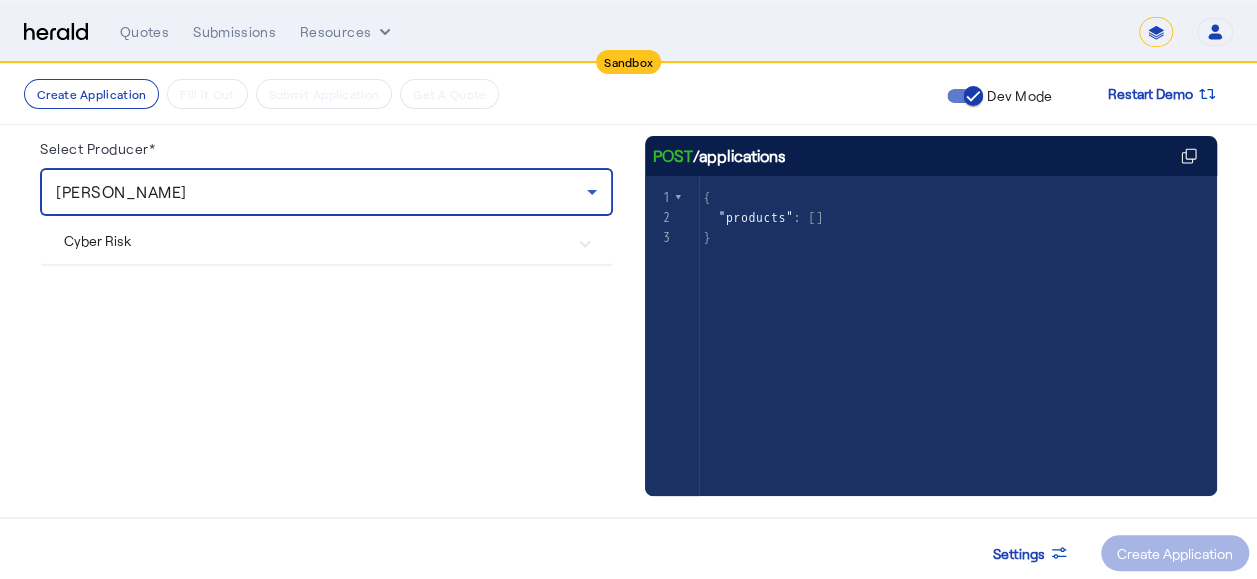 scroll, scrollTop: 200, scrollLeft: 0, axis: vertical 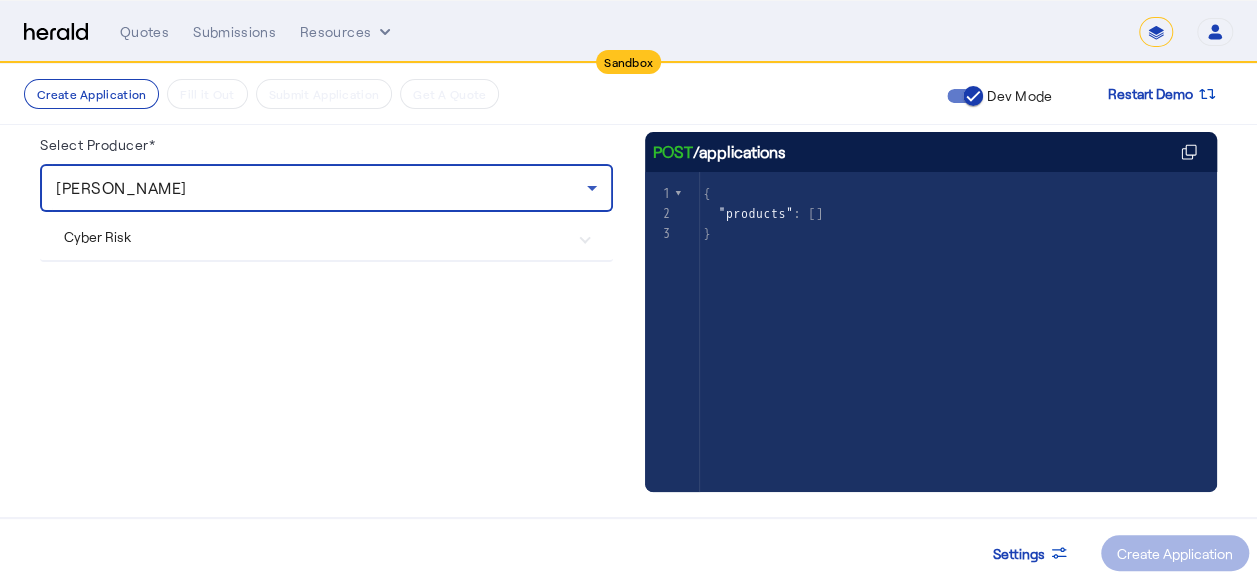 click on "Cyber Risk  At-Bay Cyber  Herald Cyber" 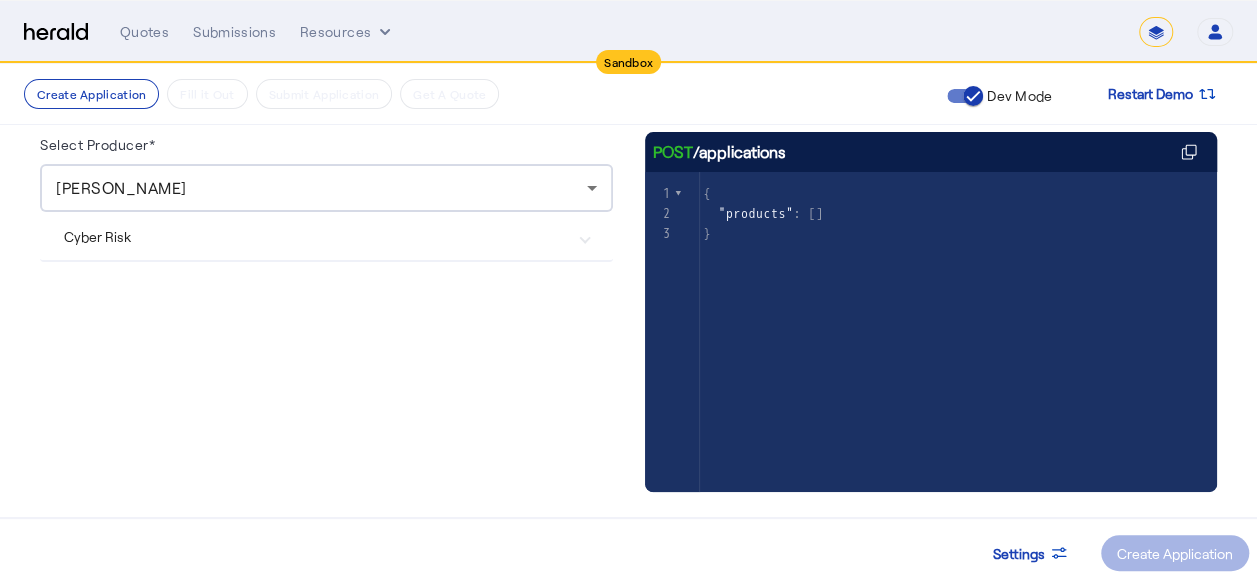 click on "Cyber Risk" at bounding box center [314, 236] 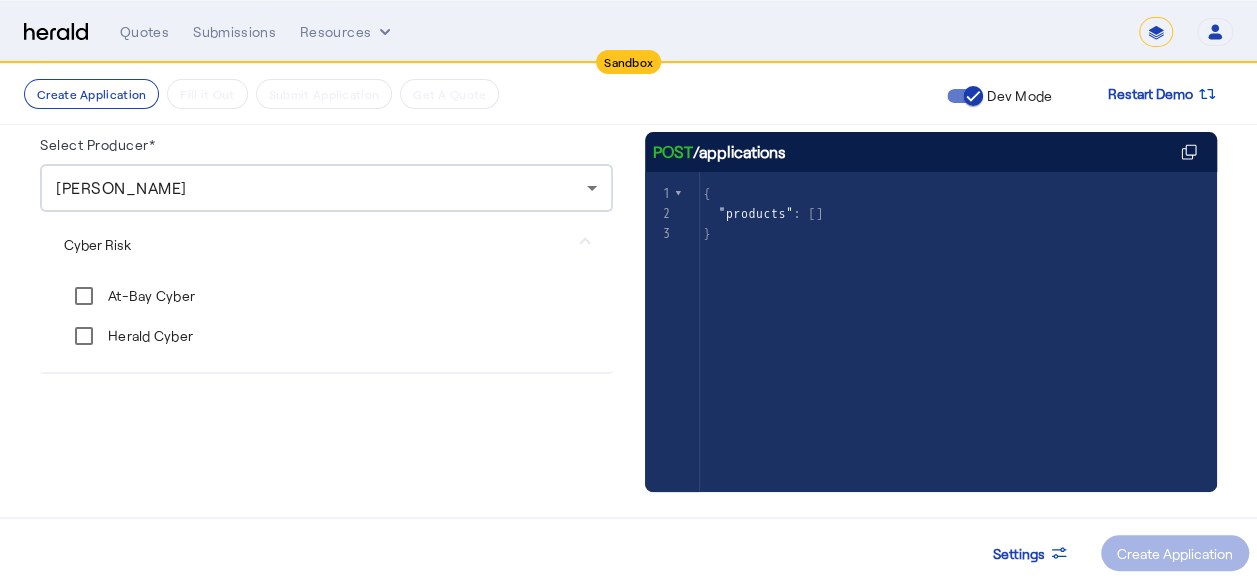 click on "At-Bay Cyber" at bounding box center [149, 296] 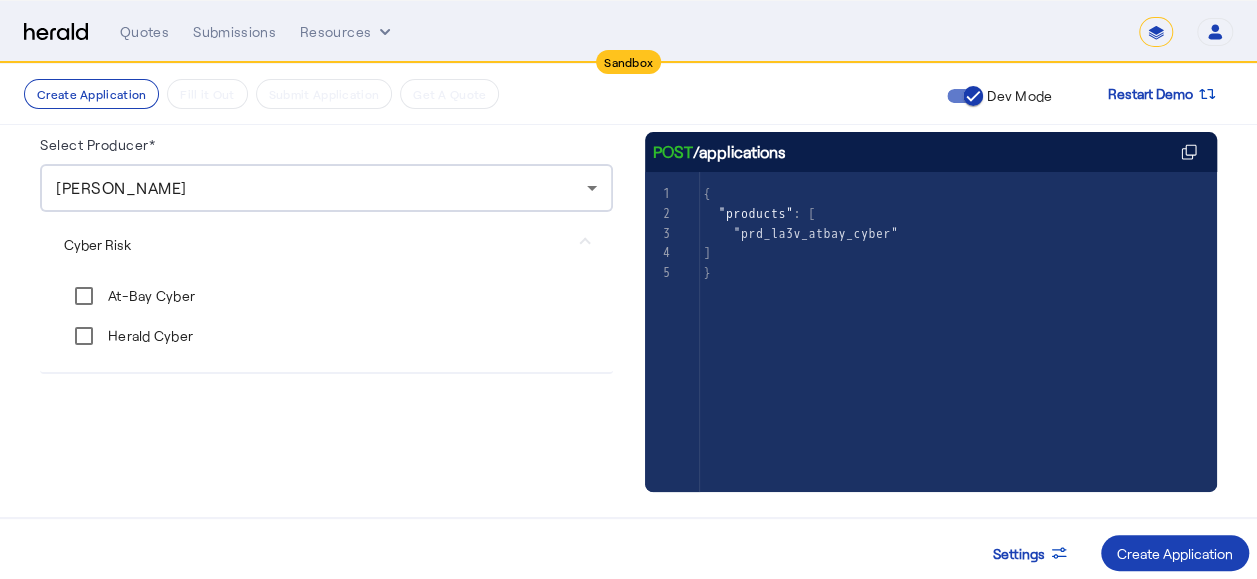 click on "Herald Cyber" at bounding box center (148, 336) 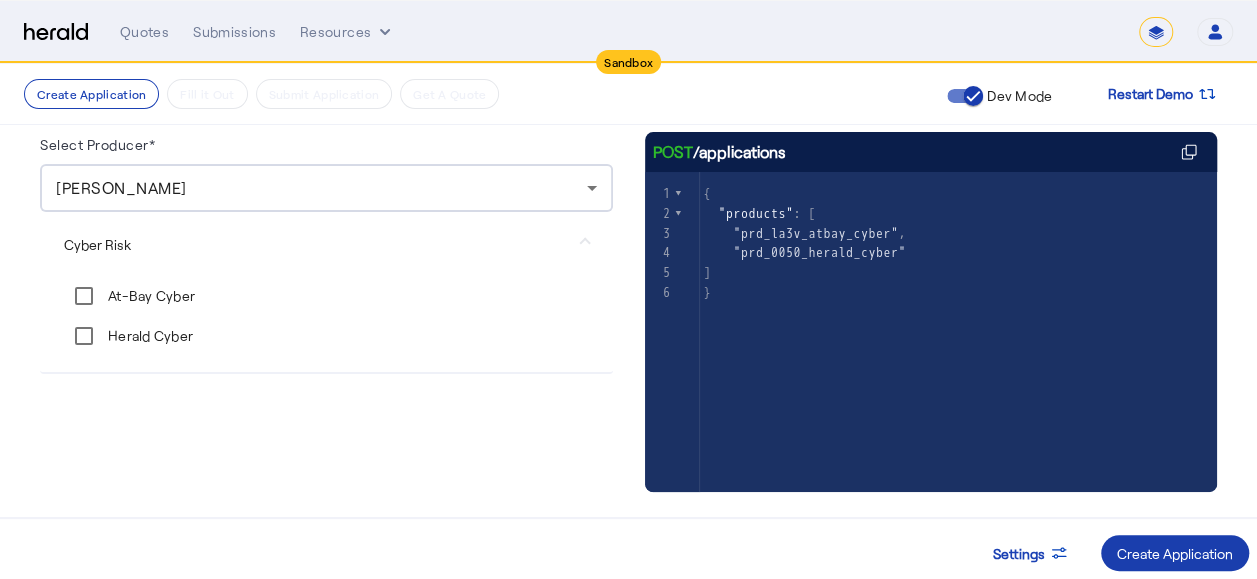 click on "Create Application" at bounding box center (1175, 553) 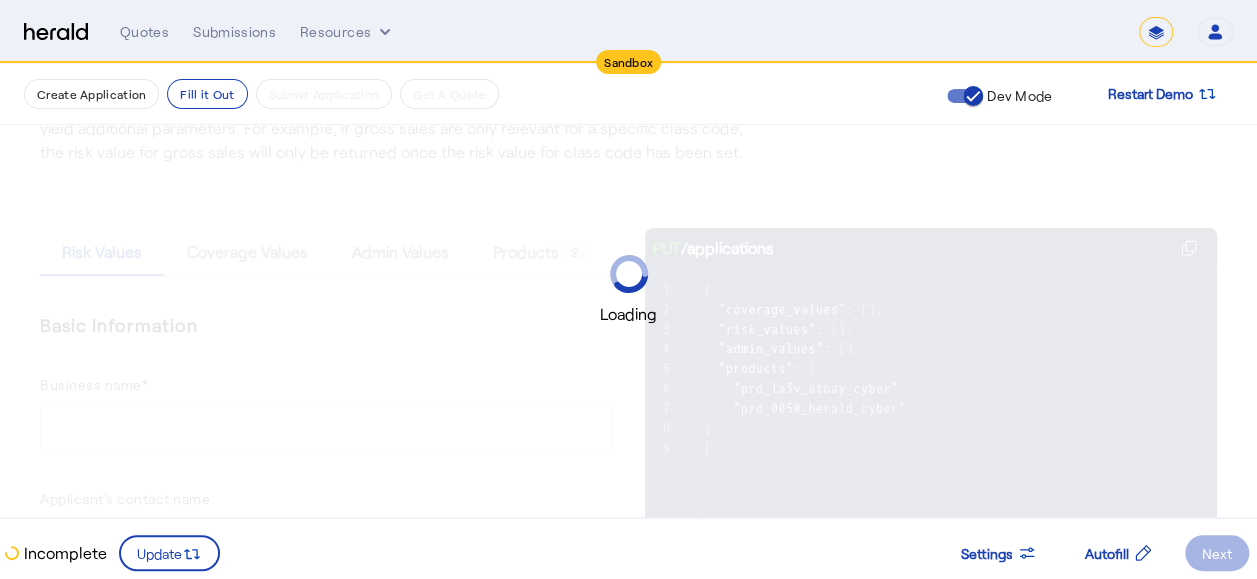 scroll, scrollTop: 0, scrollLeft: 0, axis: both 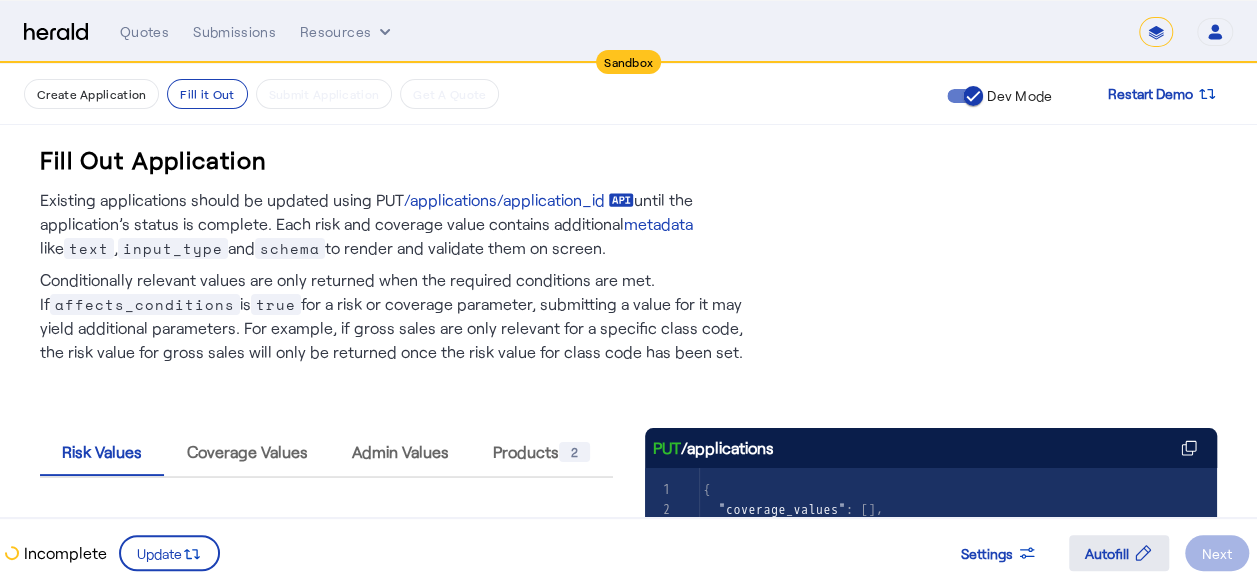 click on "Autofill" at bounding box center (1107, 553) 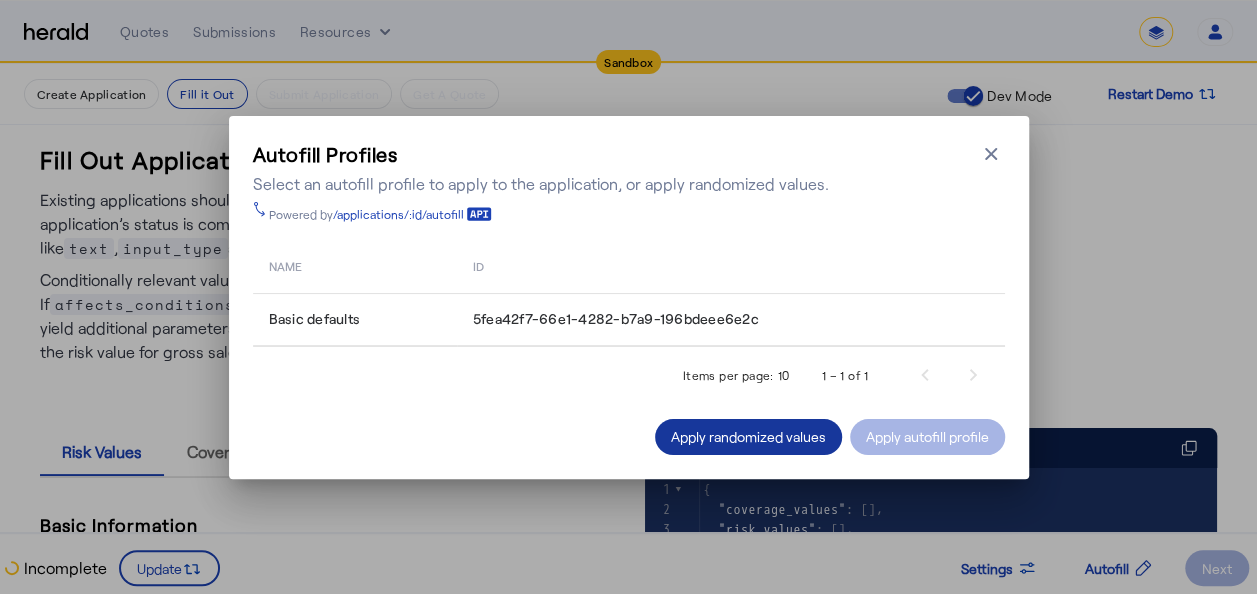 click on "Apply randomized values" at bounding box center [748, 436] 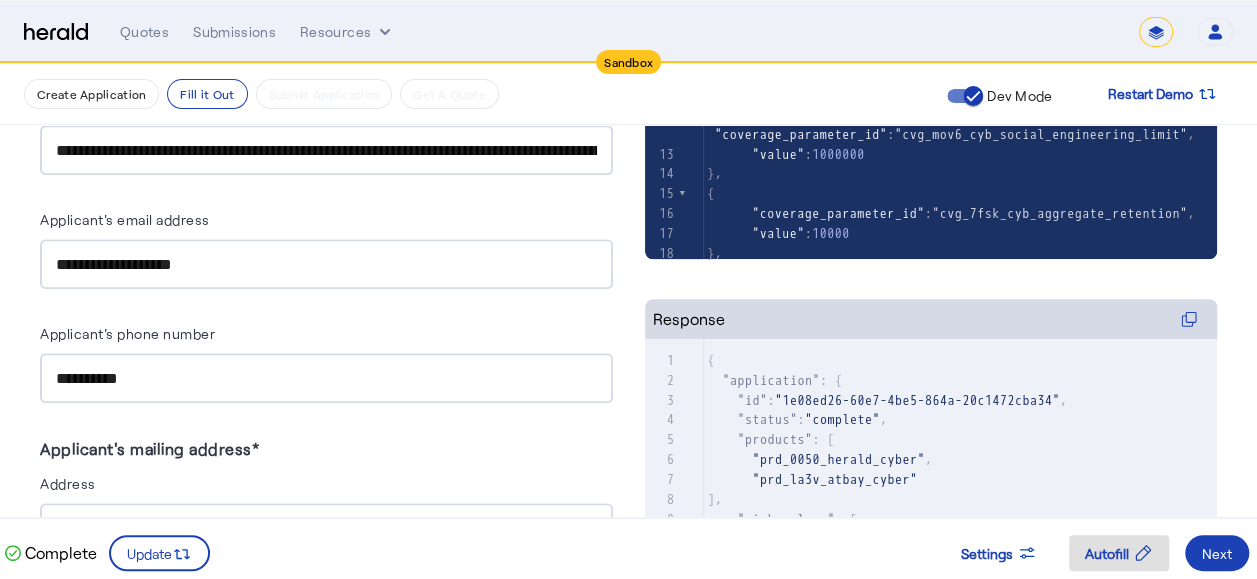 scroll, scrollTop: 600, scrollLeft: 0, axis: vertical 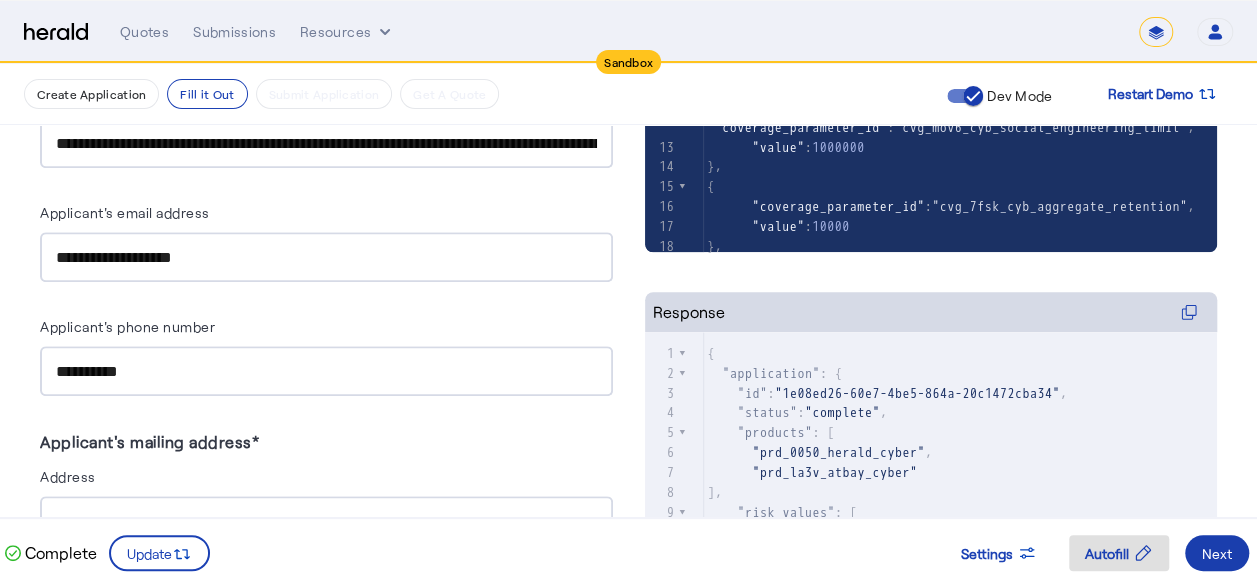 click on "Next" at bounding box center [1217, 553] 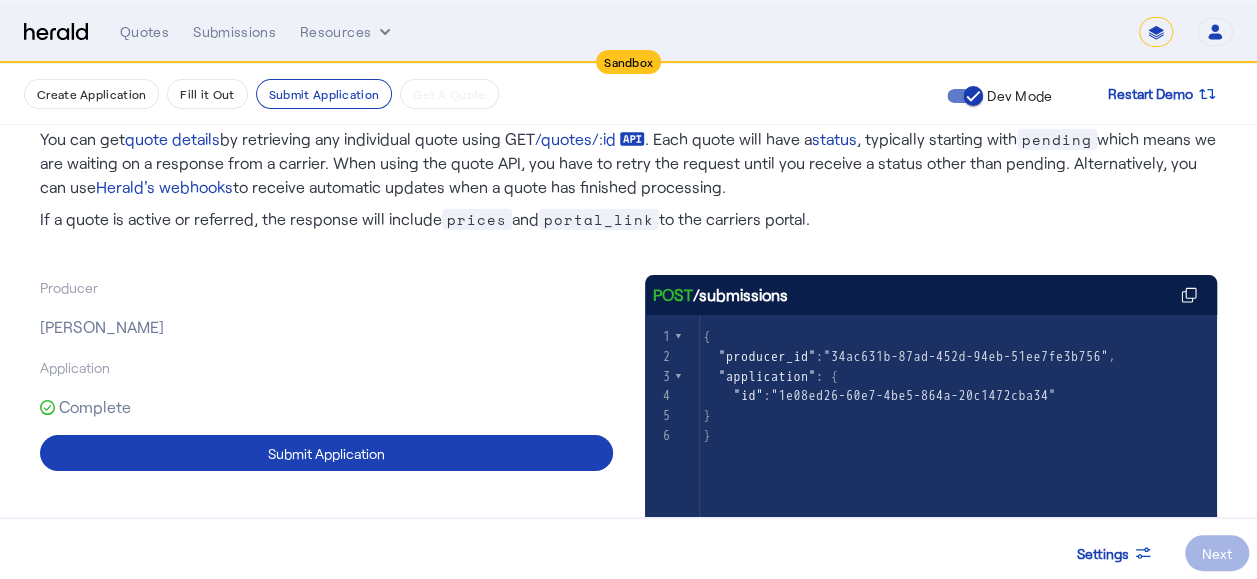 scroll, scrollTop: 249, scrollLeft: 0, axis: vertical 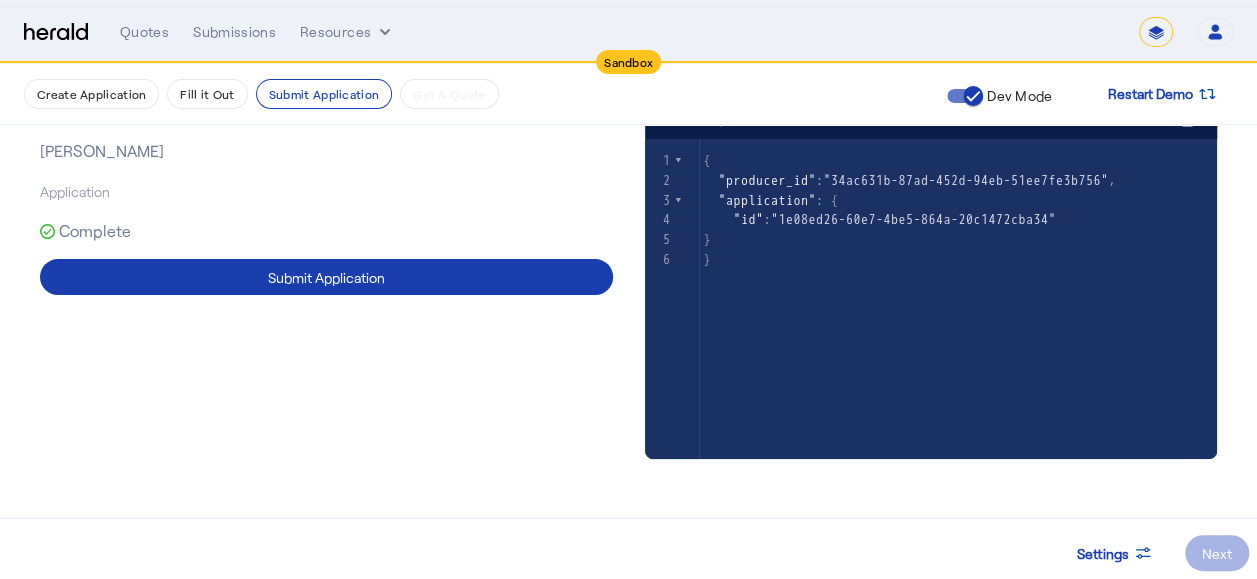 click at bounding box center (326, 277) 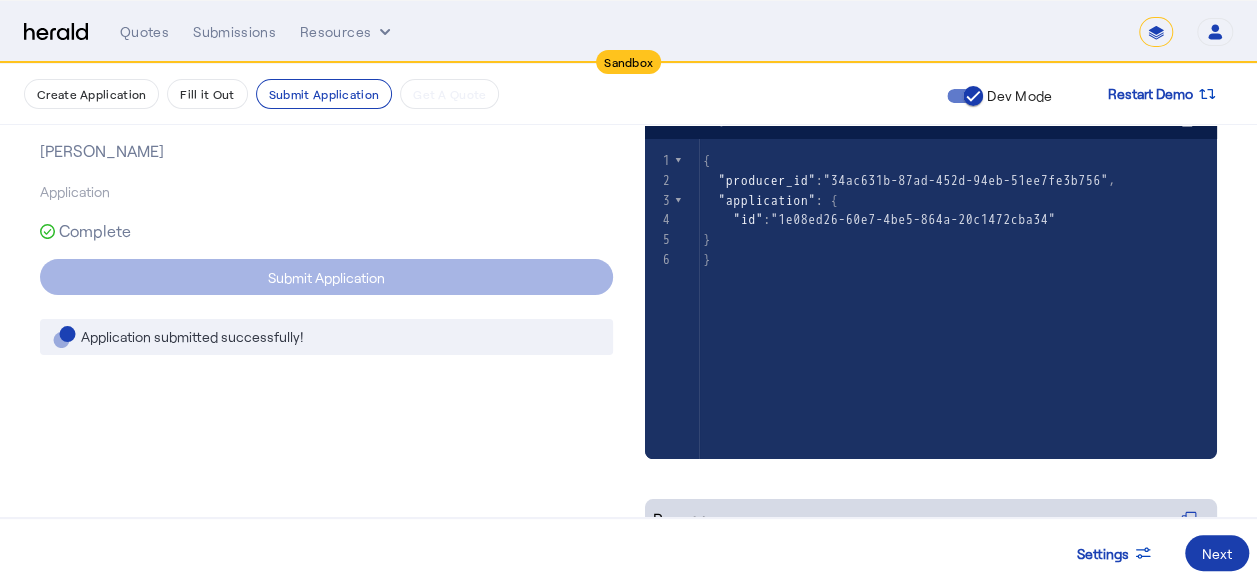 click on "Next" at bounding box center [1217, 553] 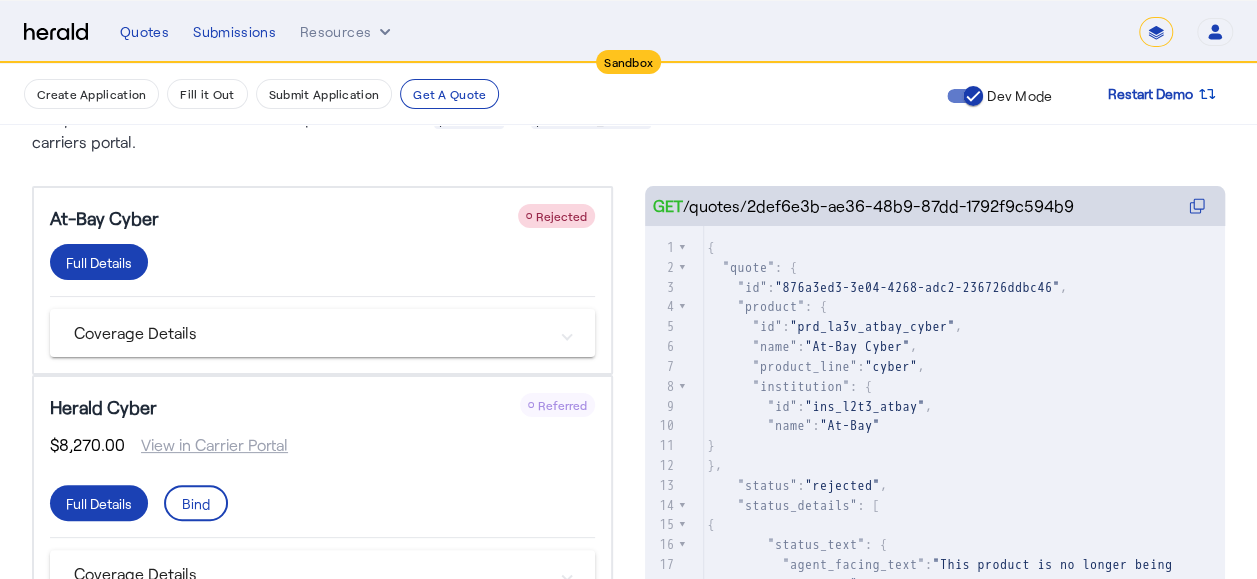 scroll, scrollTop: 326, scrollLeft: 0, axis: vertical 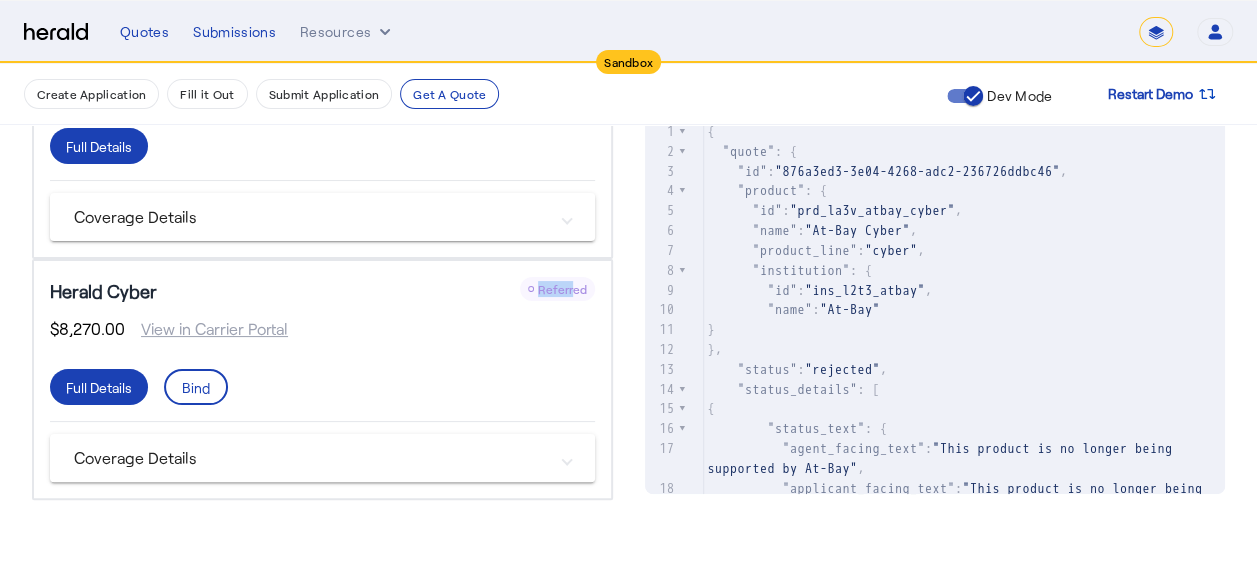 drag, startPoint x: 542, startPoint y: 290, endPoint x: 579, endPoint y: 290, distance: 37 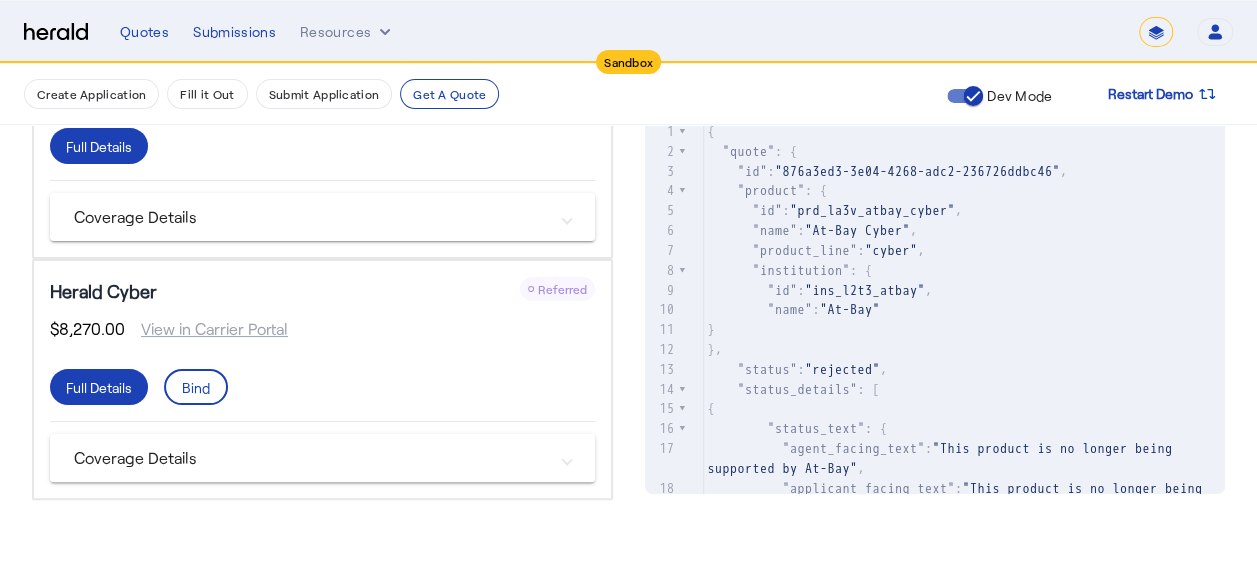 click on "Full Details   Bind" 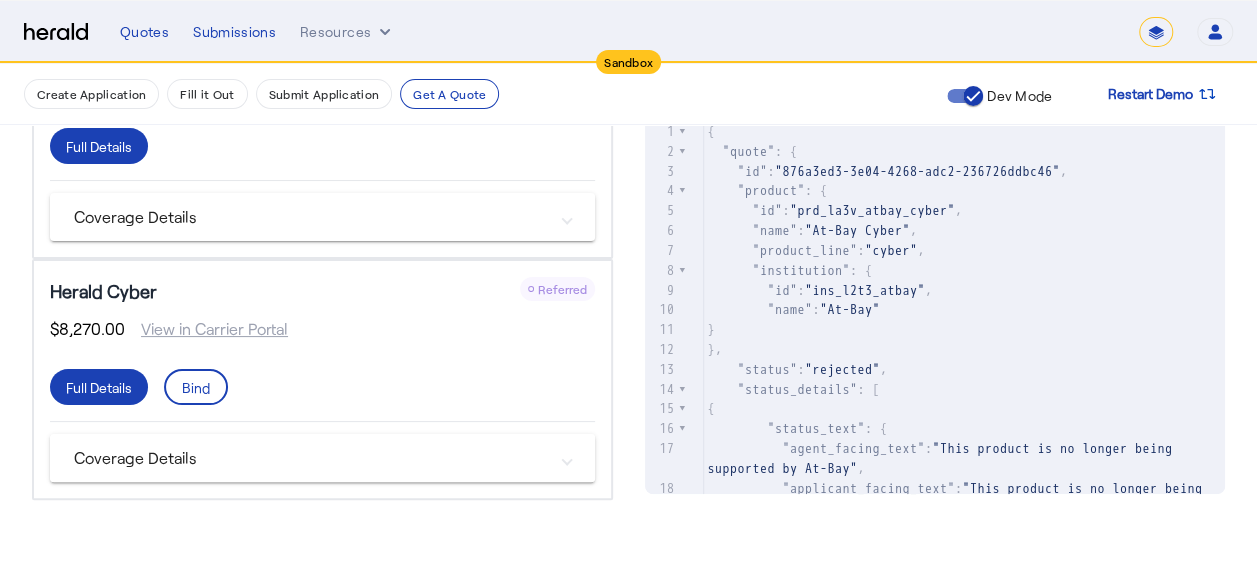 click on "Coverage Details" at bounding box center (322, 458) 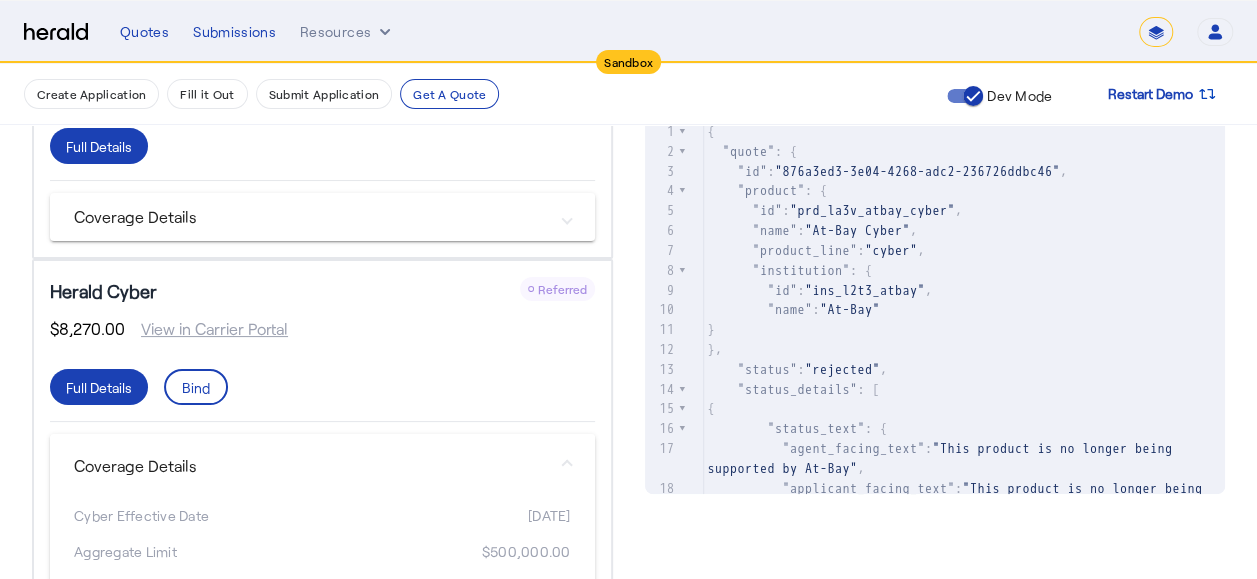 click on "Coverage Details" at bounding box center (322, 466) 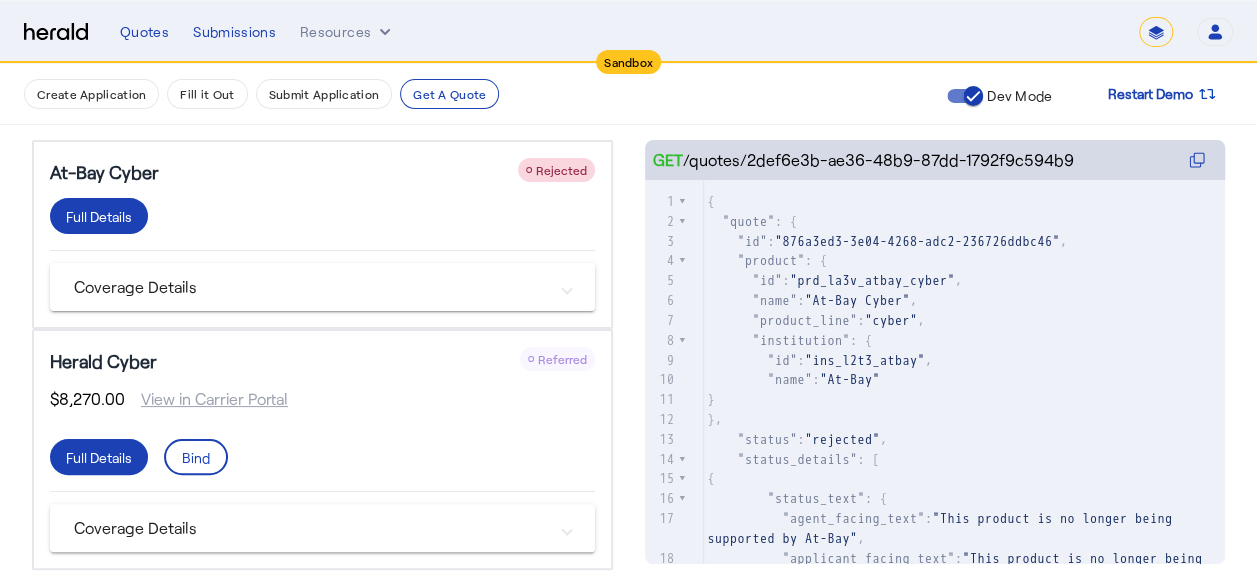 scroll, scrollTop: 226, scrollLeft: 0, axis: vertical 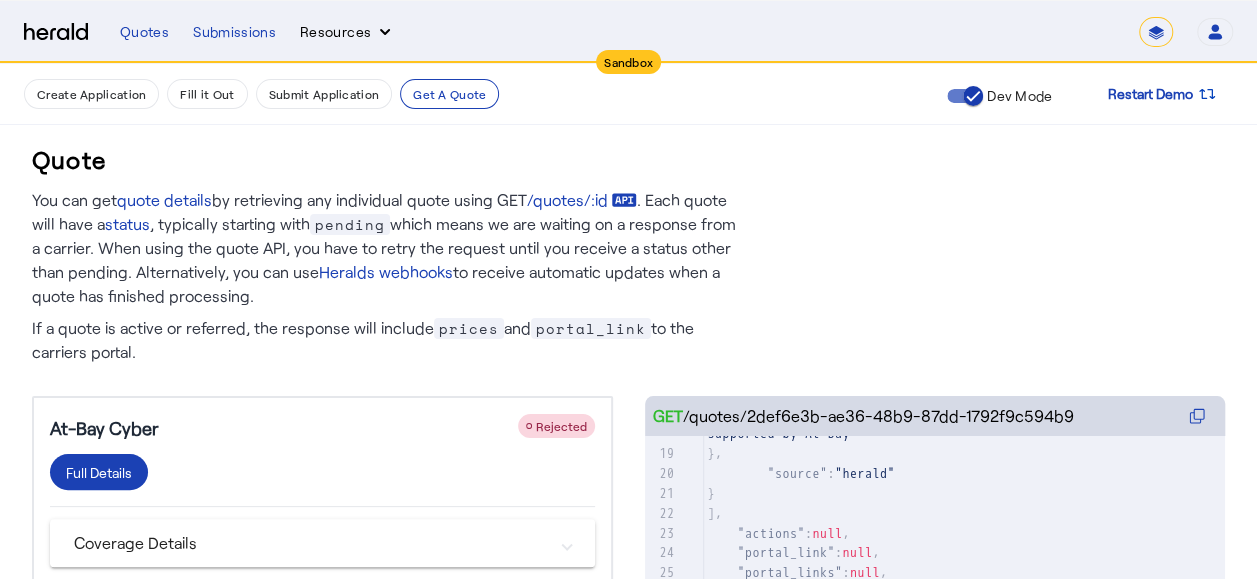click on "Resources" at bounding box center [347, 32] 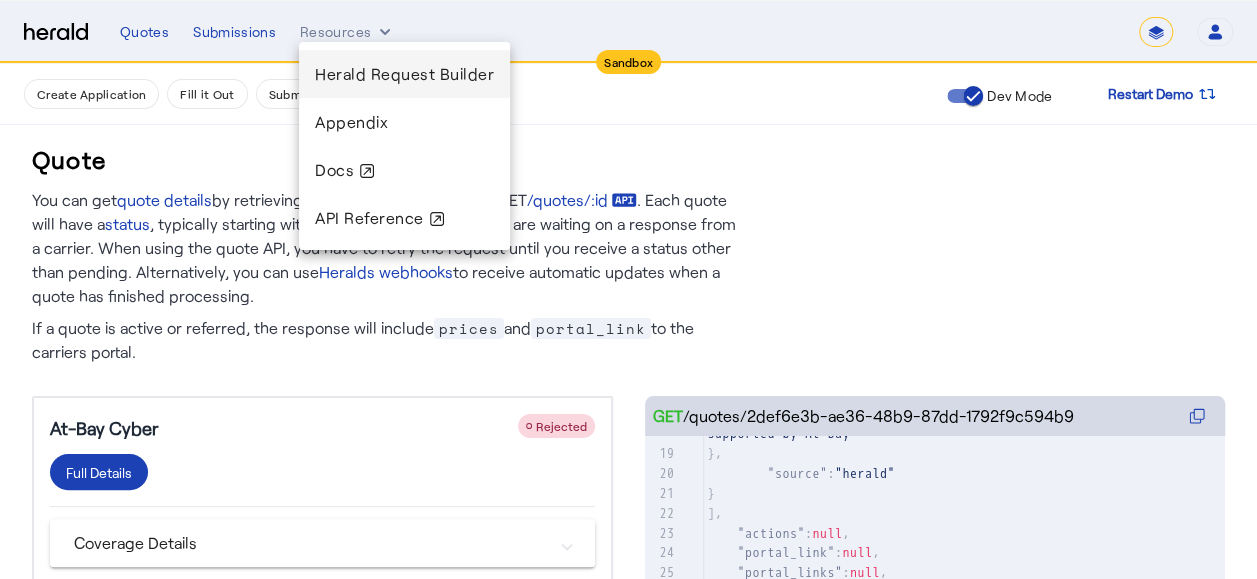 click on "Herald Request Builder" at bounding box center (404, 73) 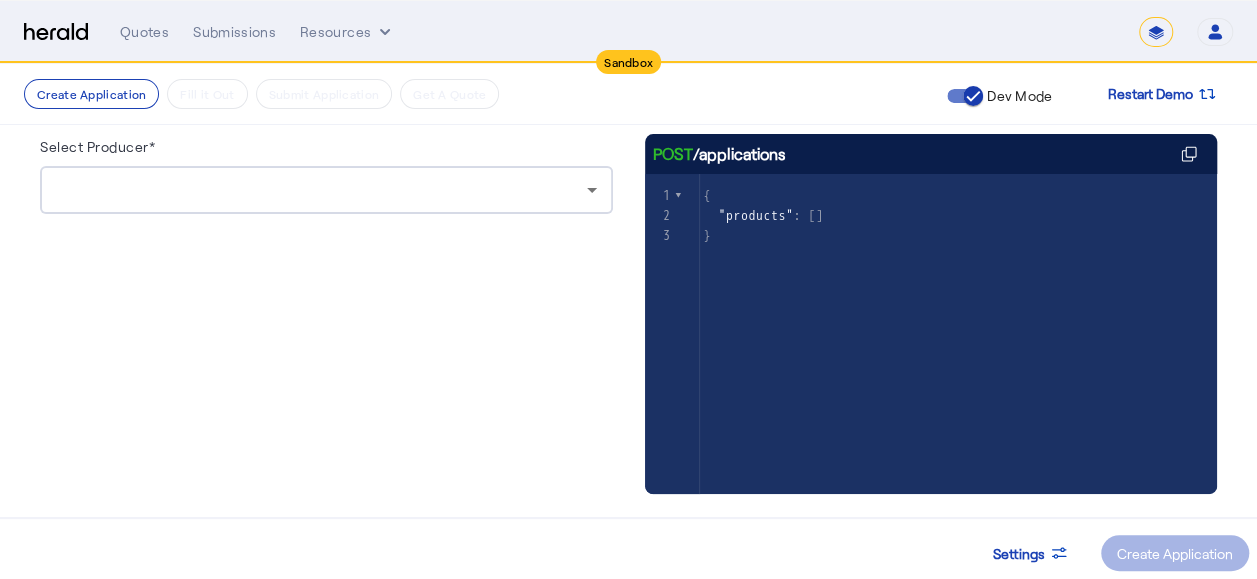 scroll, scrollTop: 200, scrollLeft: 0, axis: vertical 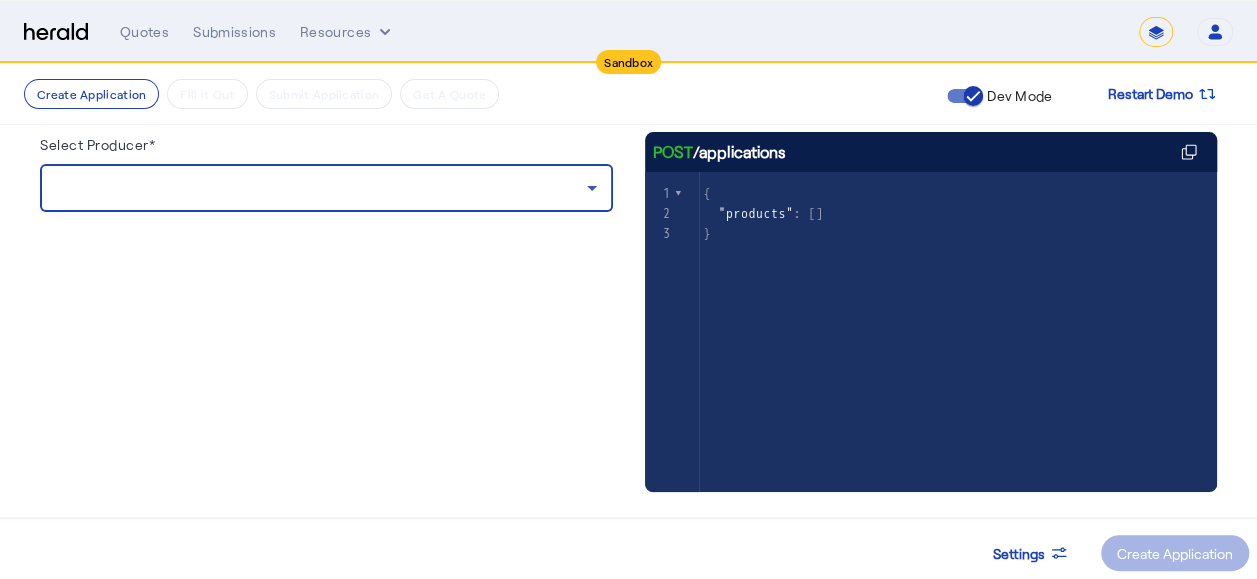 click at bounding box center (321, 188) 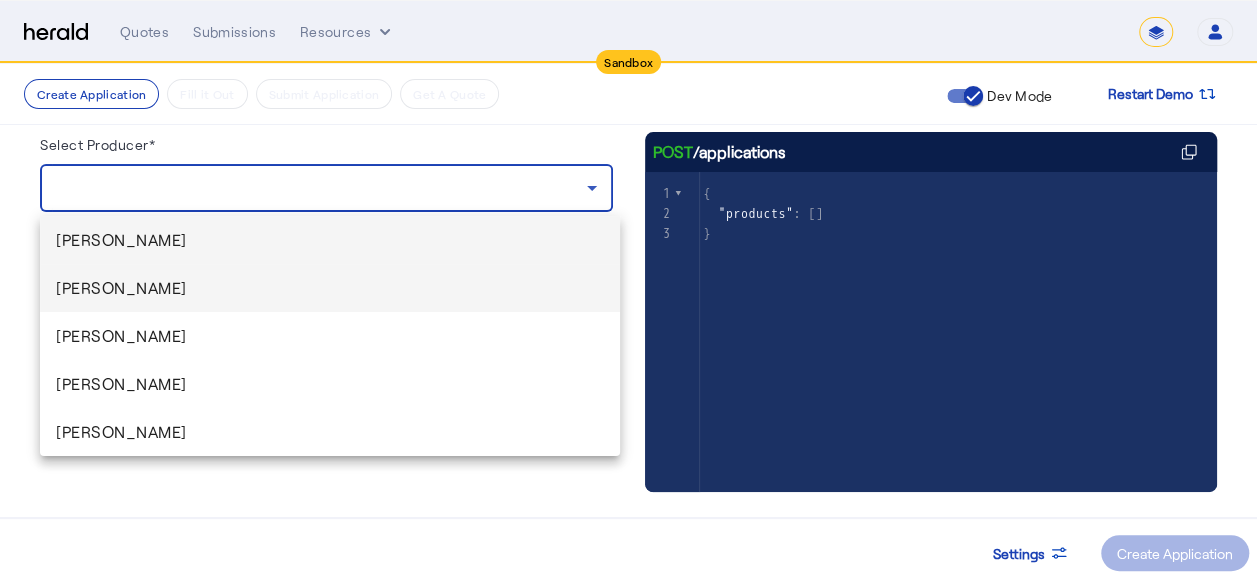 click on "[PERSON_NAME]" at bounding box center (330, 288) 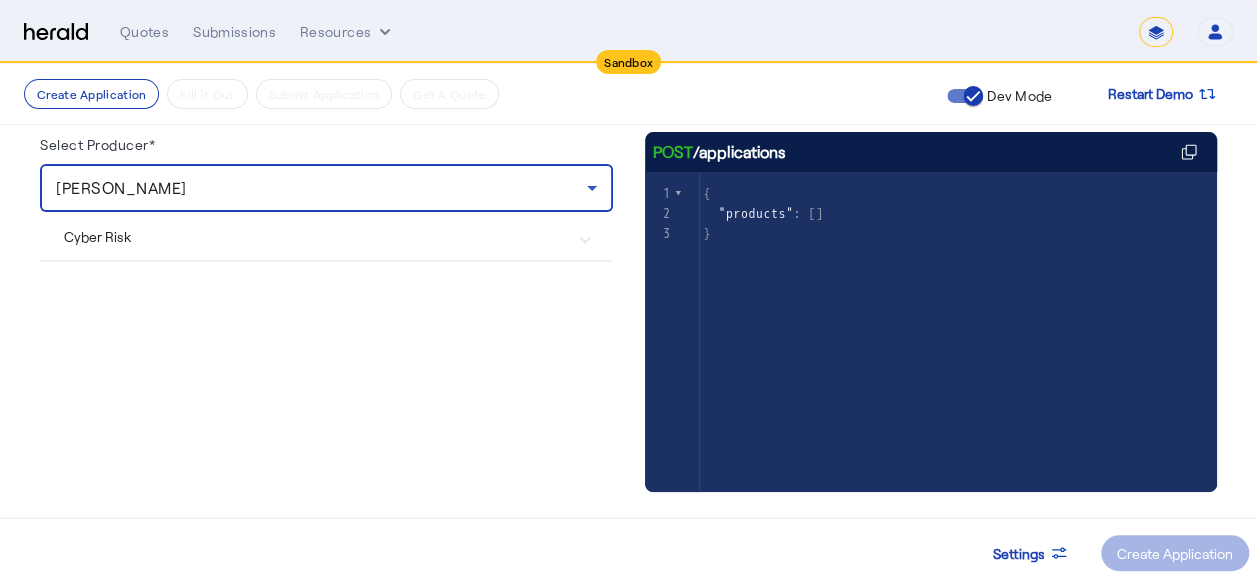 click on "Cyber Risk" at bounding box center (326, 236) 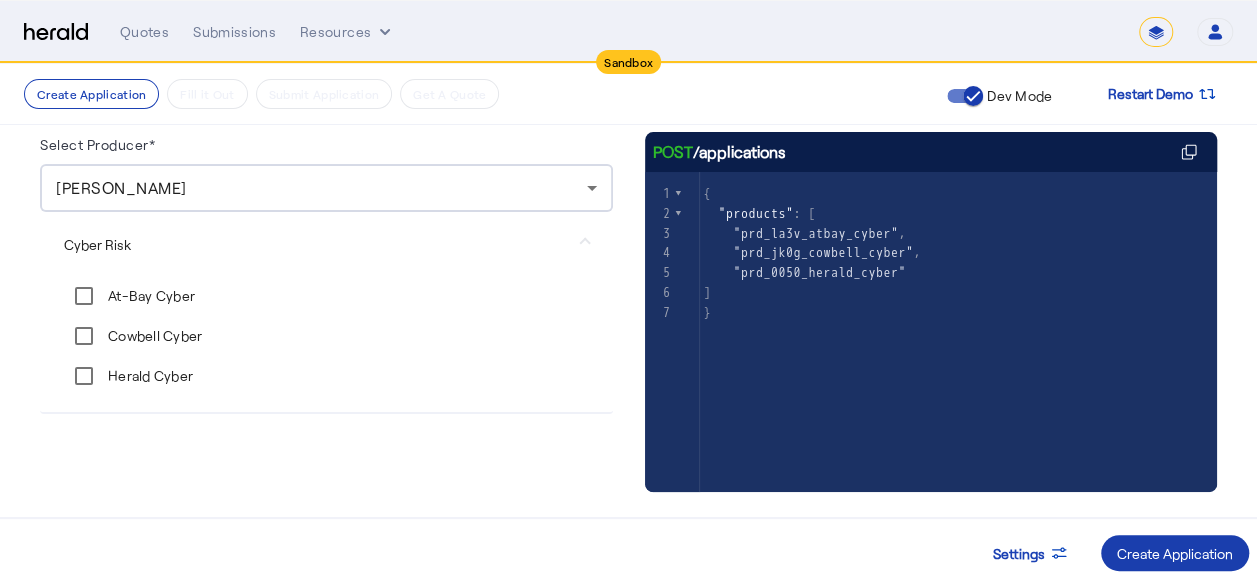 click on "Create Application" at bounding box center (1175, 553) 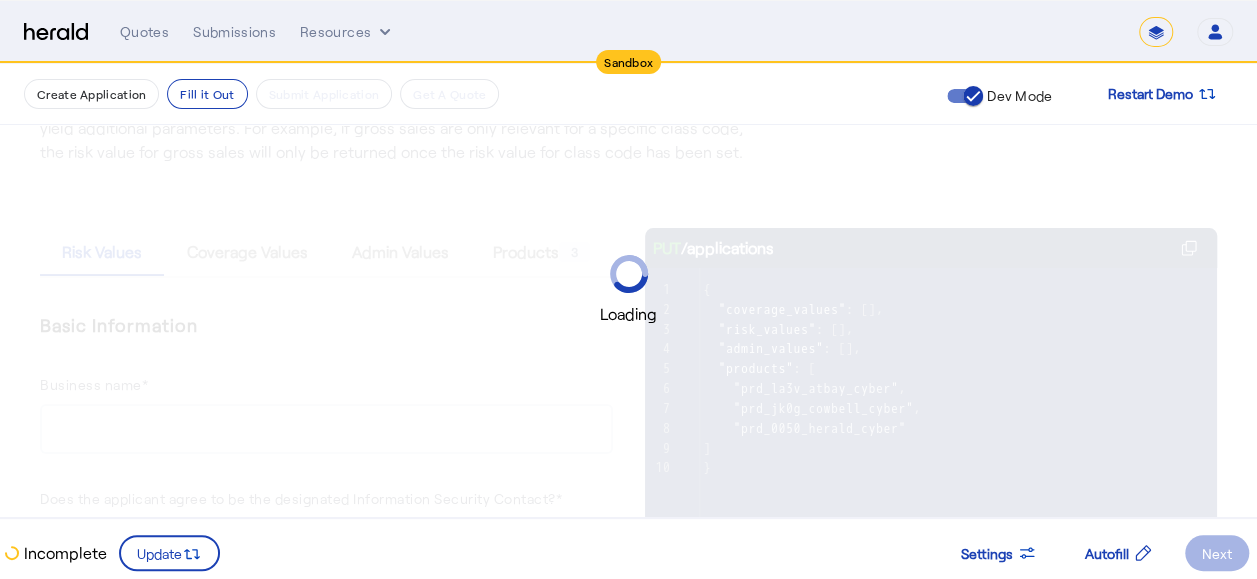 scroll, scrollTop: 0, scrollLeft: 0, axis: both 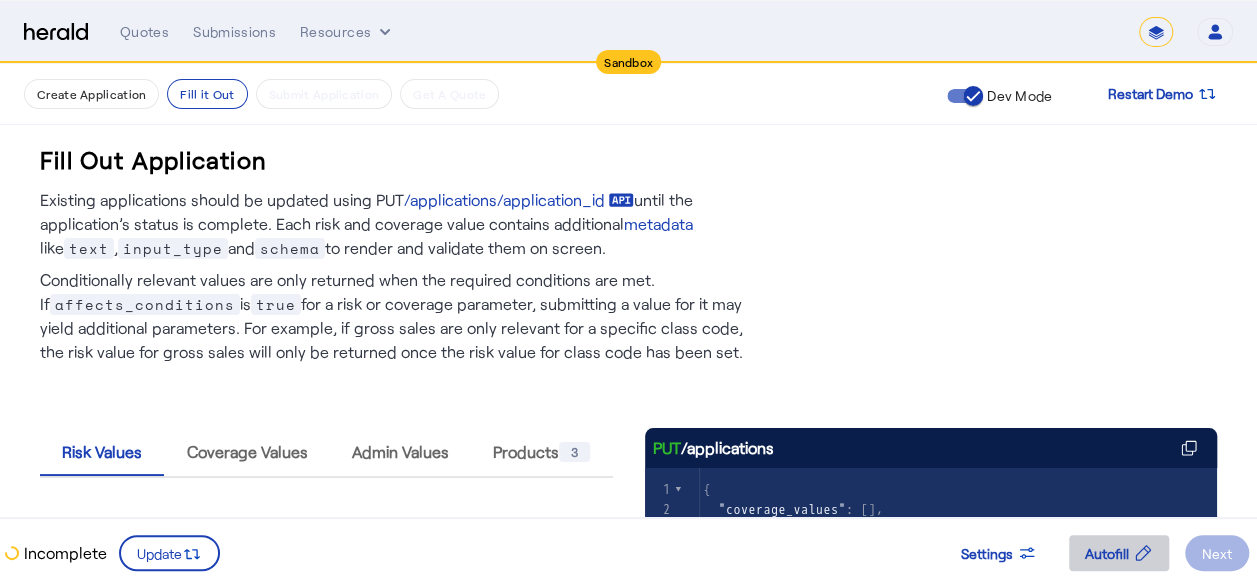 click on "Autofill" at bounding box center [1107, 553] 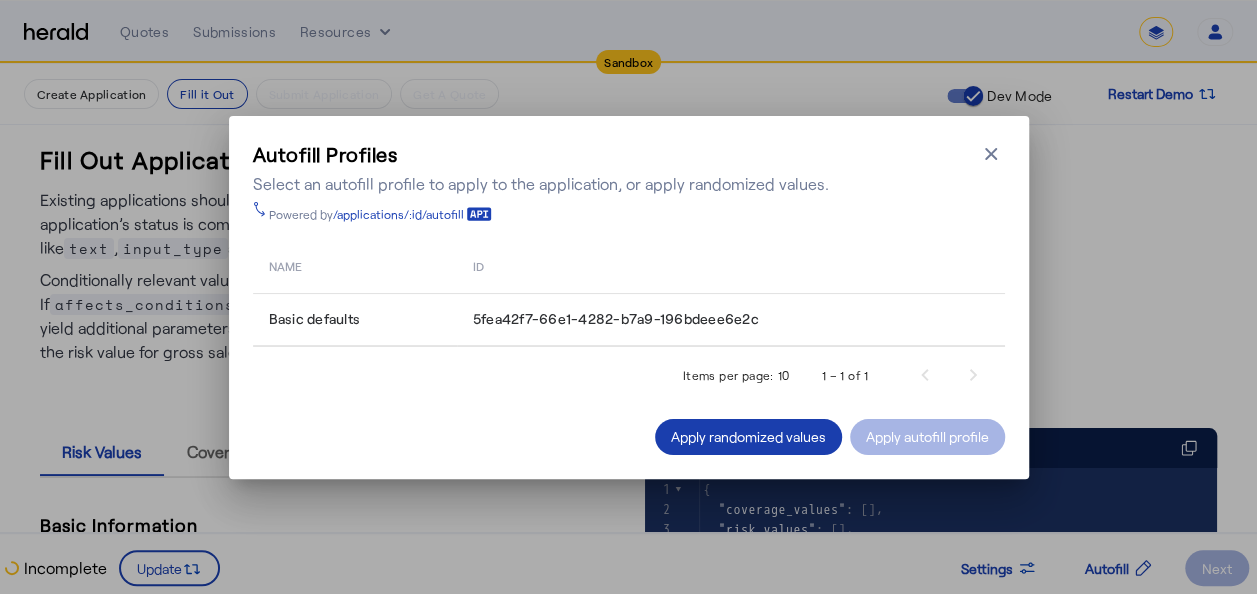 click on "Apply randomized values" at bounding box center (748, 436) 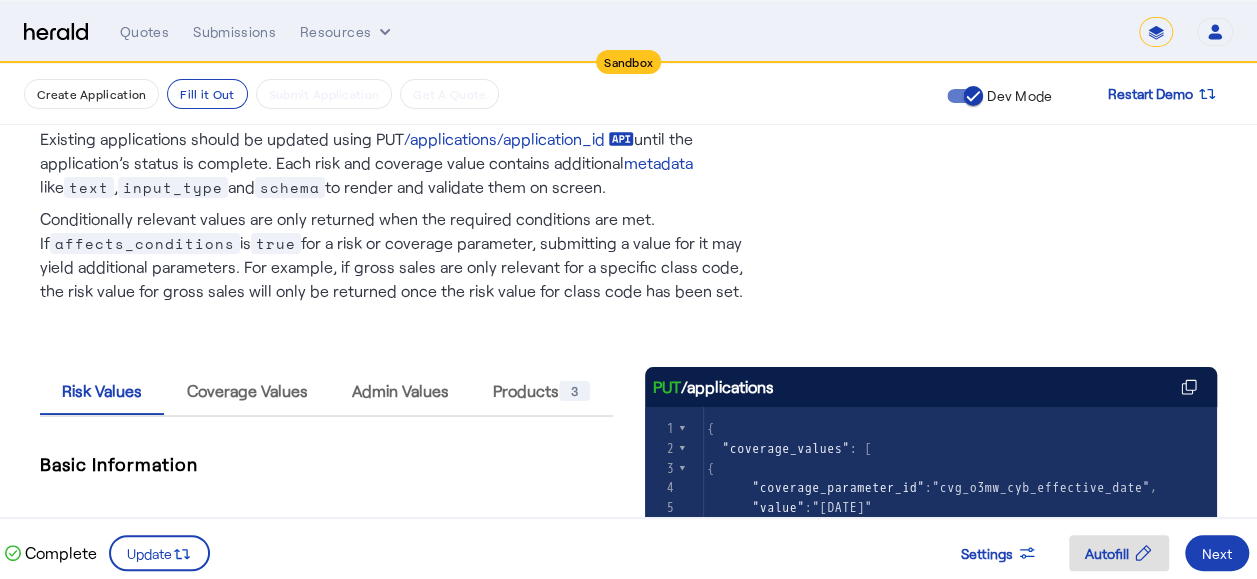 scroll, scrollTop: 400, scrollLeft: 0, axis: vertical 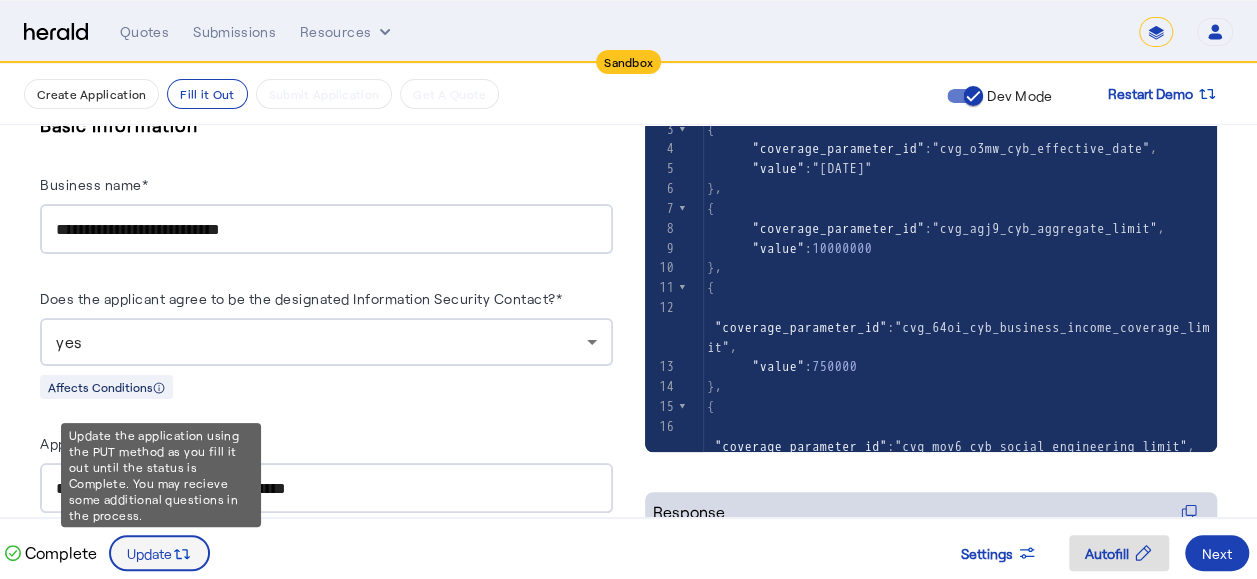 click at bounding box center (159, 553) 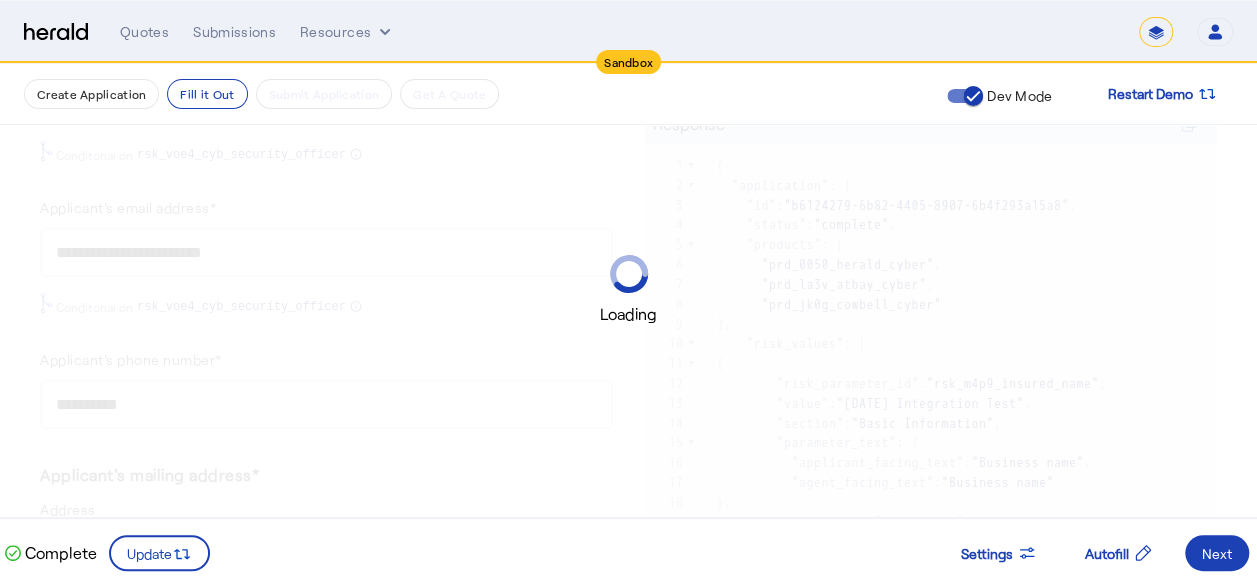 scroll, scrollTop: 800, scrollLeft: 0, axis: vertical 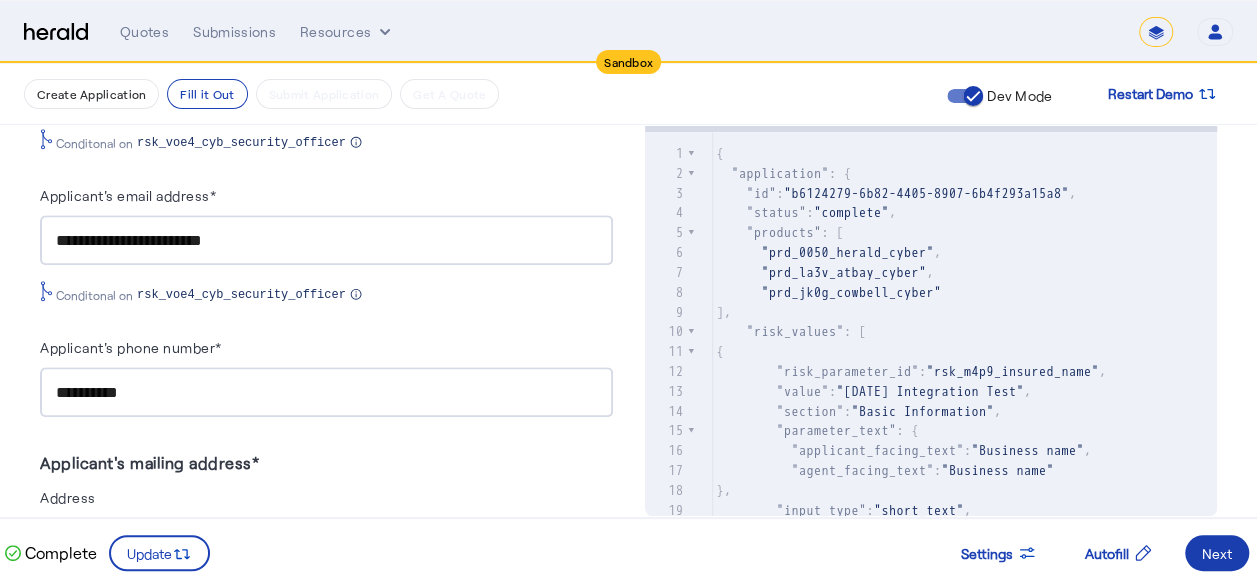 click on "Next" at bounding box center [1217, 553] 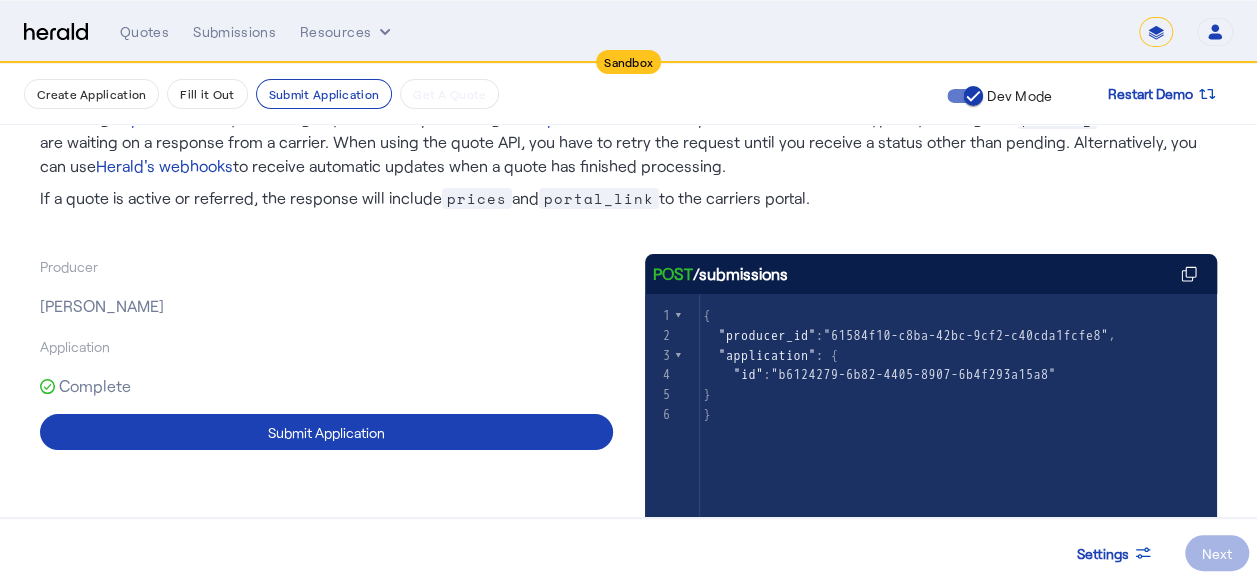 scroll, scrollTop: 249, scrollLeft: 0, axis: vertical 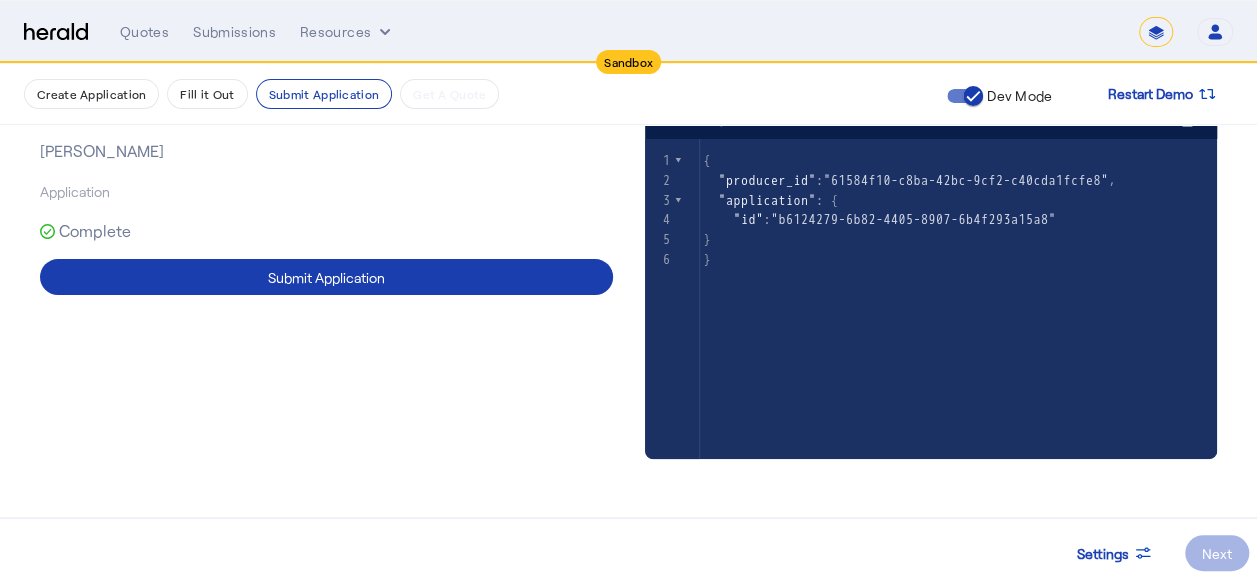 click at bounding box center (326, 277) 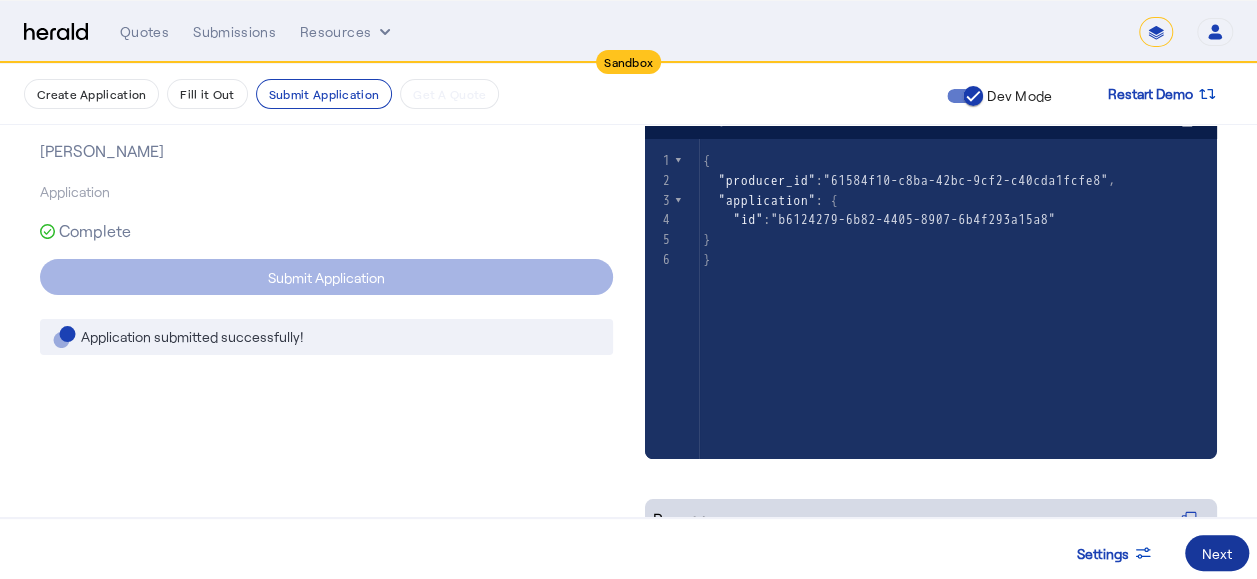 click on "Next" at bounding box center (1217, 553) 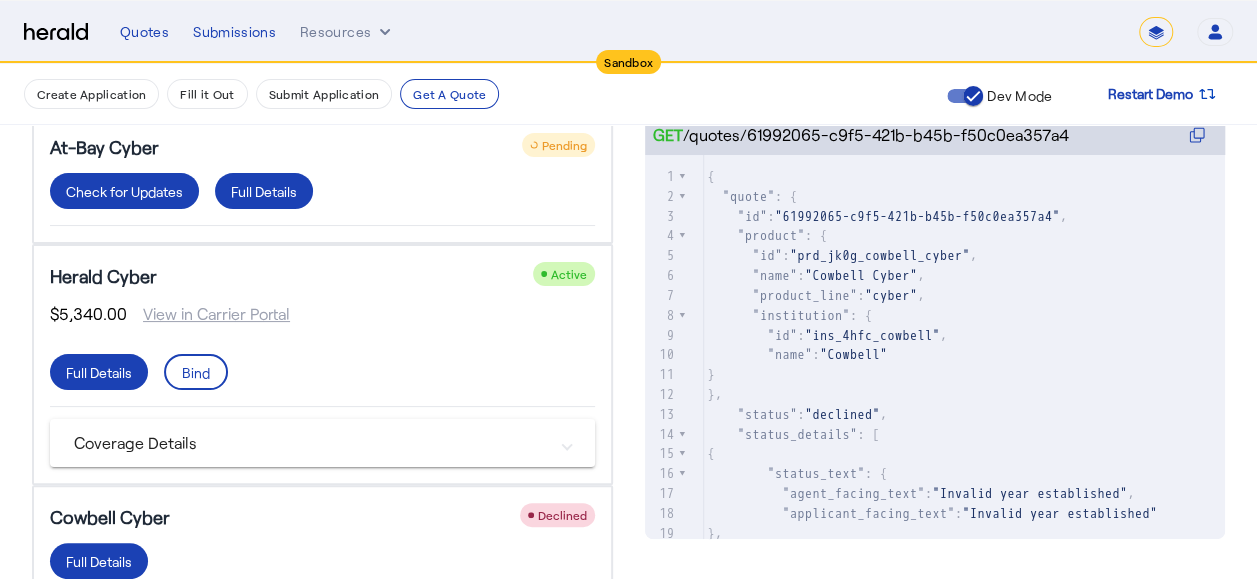 scroll, scrollTop: 181, scrollLeft: 0, axis: vertical 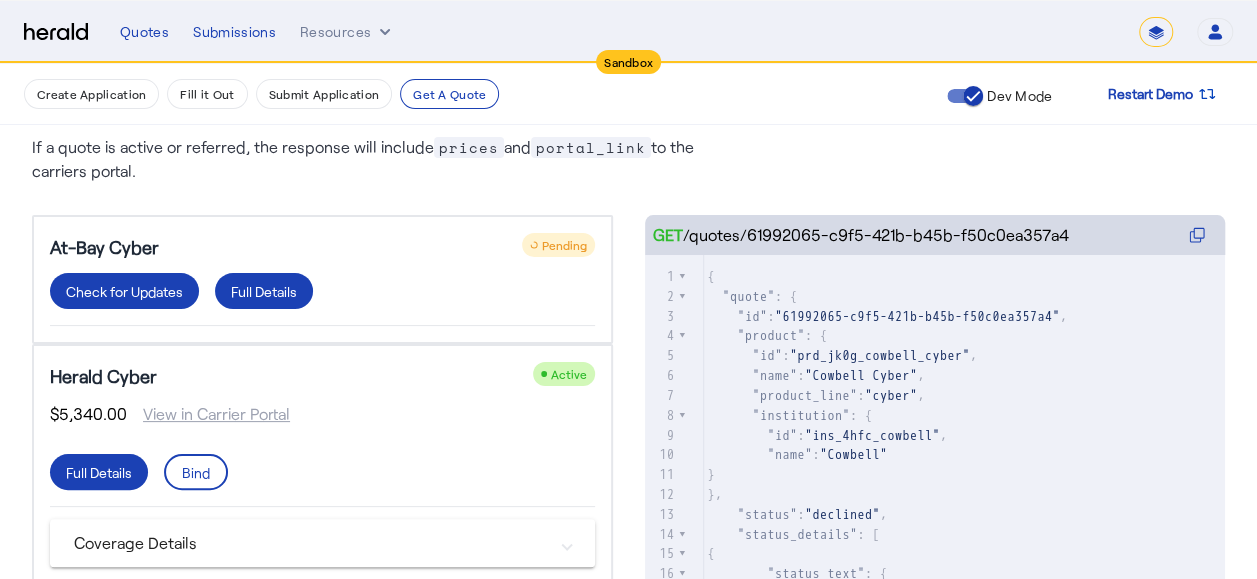 drag, startPoint x: 534, startPoint y: 246, endPoint x: 601, endPoint y: 246, distance: 67 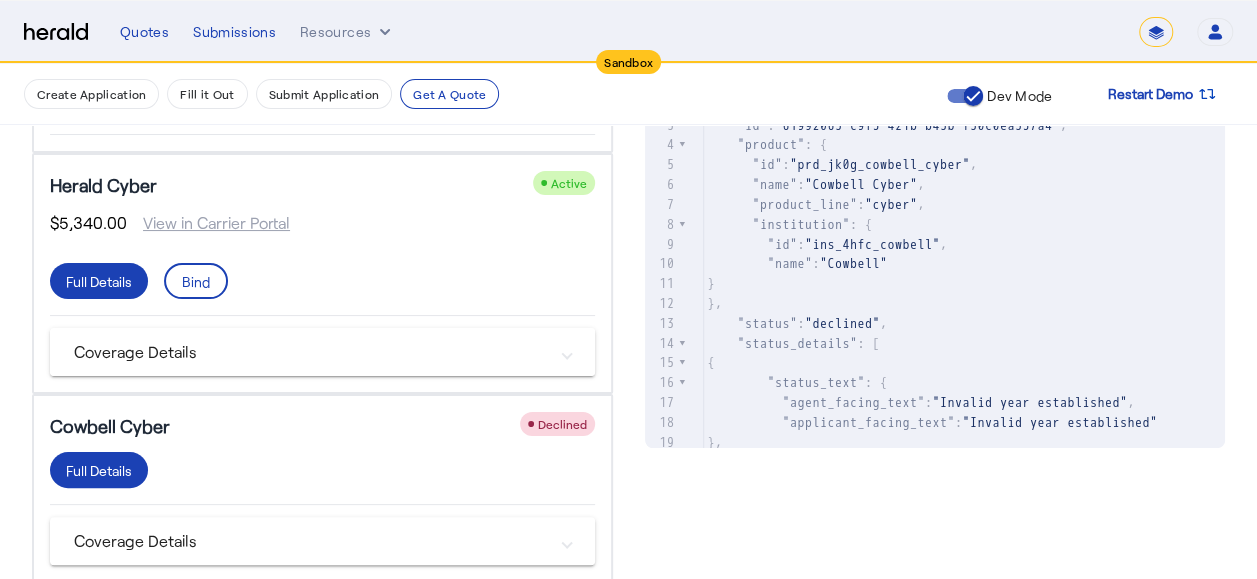scroll, scrollTop: 381, scrollLeft: 0, axis: vertical 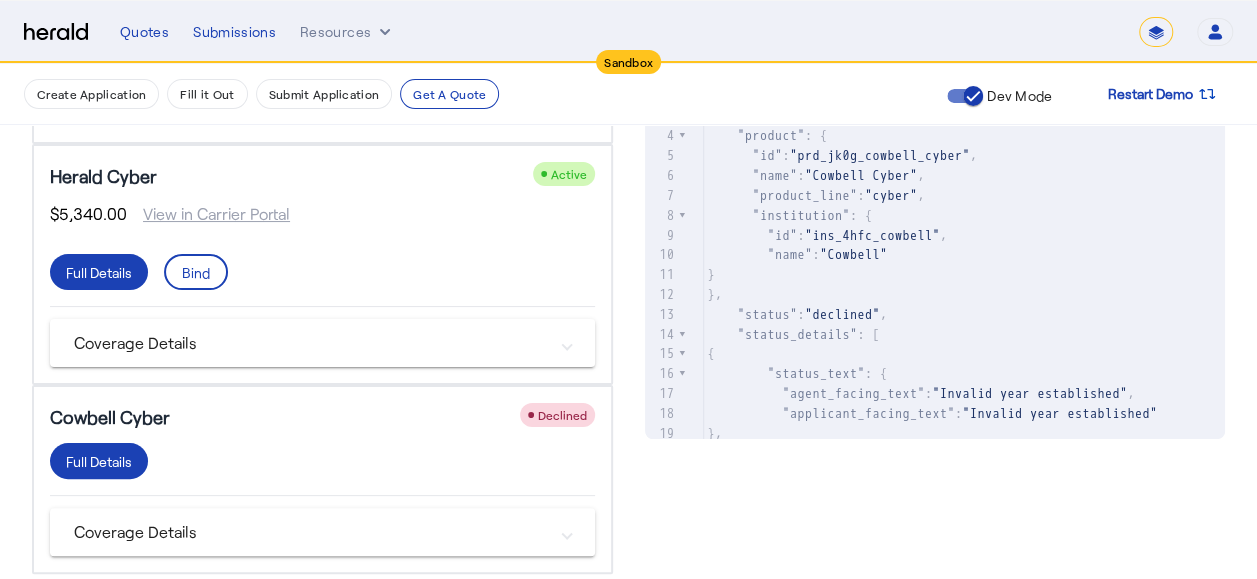 drag, startPoint x: 533, startPoint y: 412, endPoint x: 594, endPoint y: 414, distance: 61.03278 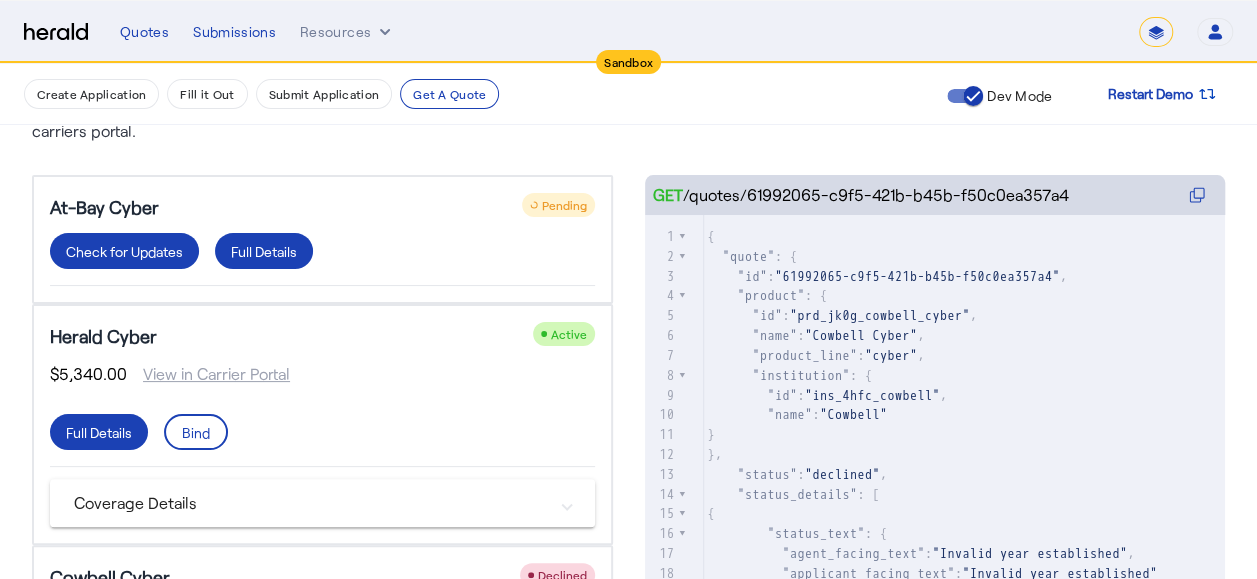 scroll, scrollTop: 181, scrollLeft: 0, axis: vertical 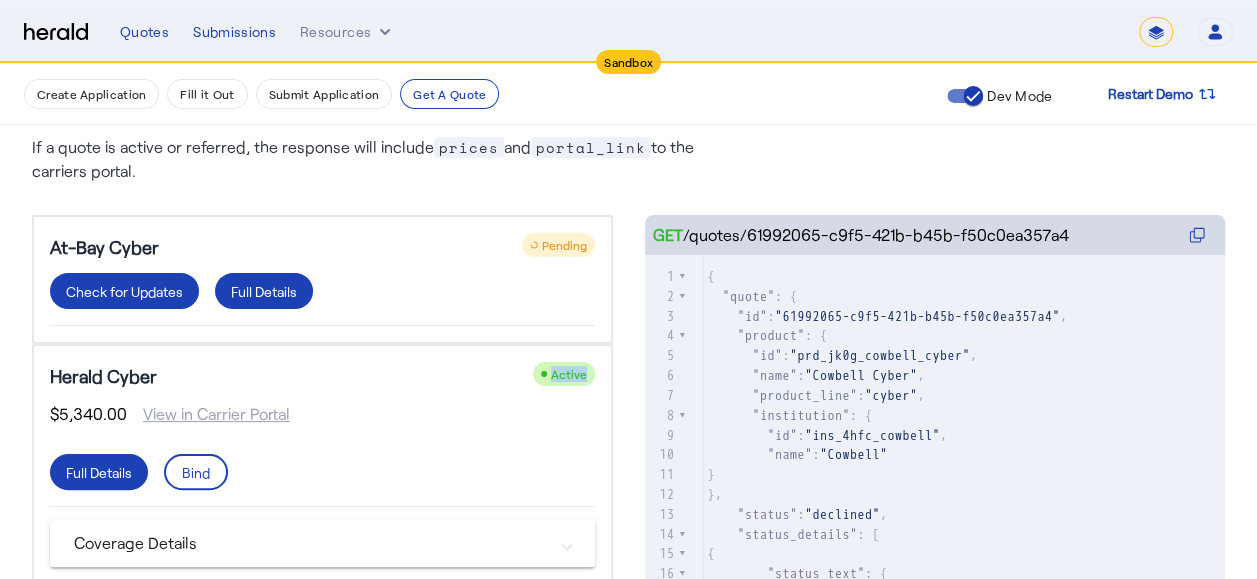 drag, startPoint x: 555, startPoint y: 371, endPoint x: 594, endPoint y: 373, distance: 39.051247 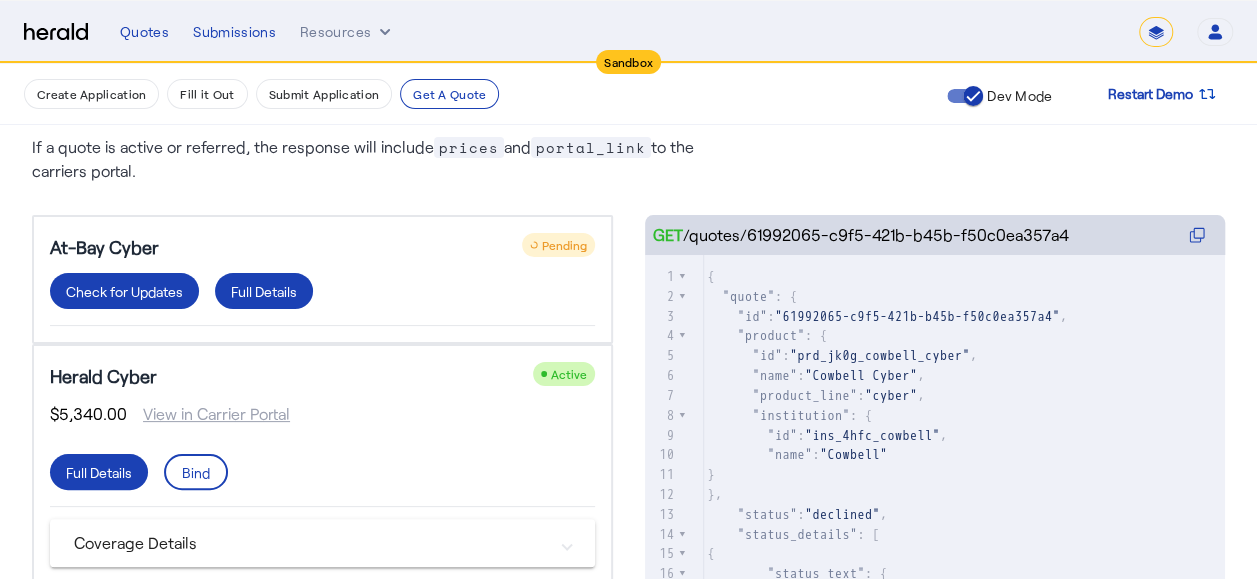 drag, startPoint x: 594, startPoint y: 373, endPoint x: 544, endPoint y: 383, distance: 50.990196 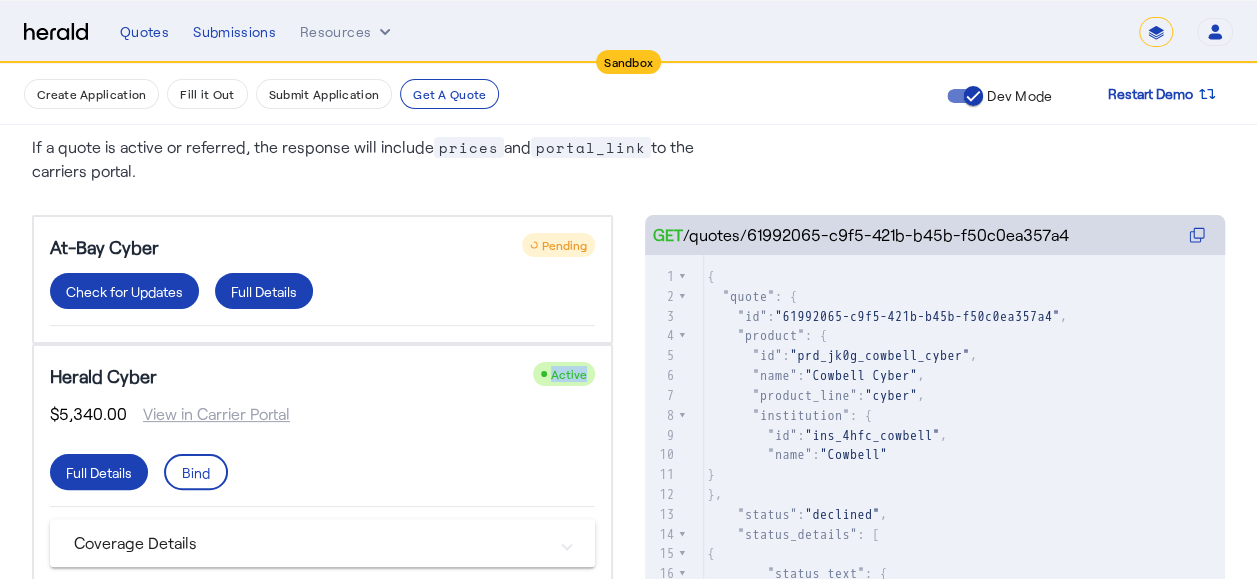 drag, startPoint x: 545, startPoint y: 376, endPoint x: 559, endPoint y: 374, distance: 14.142136 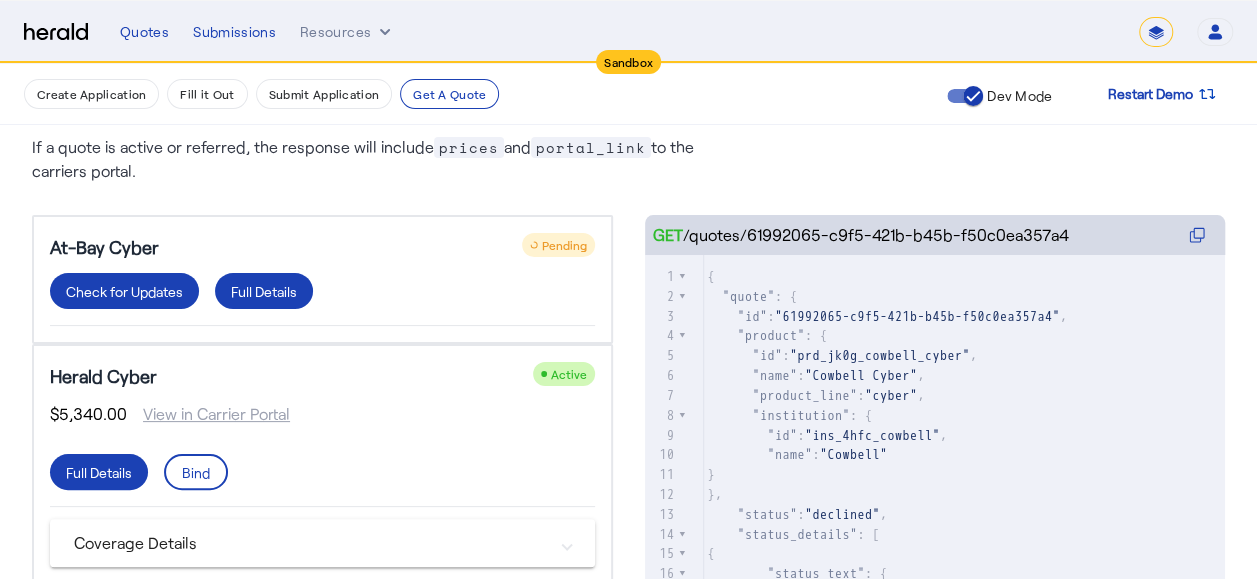 click on "Herald Cyber
Active $5,340.00 View in Carrier Portal  Full Details   Bind   Coverage Details   Cyber Effective Date   2025-10-26   Aggregate Limit   $2,000,000.00   Social Engineering Limit   $250,000.00   Aggregate Retention   $50,000.00   Waiting Period (hours)   $4.00   Per Claim Retention   $250,000.00   Cyber Risk Retroactive Date   1955-11-10   Data Breach Liability Limit      Data Breach Response Limit      Direct Business Interruption Limit      Network Security Liability Costs Limit      Network Security Response Limit      Ransomware Event Limit      Ransomware Event Retention      Cyber Risk Expiration Date" 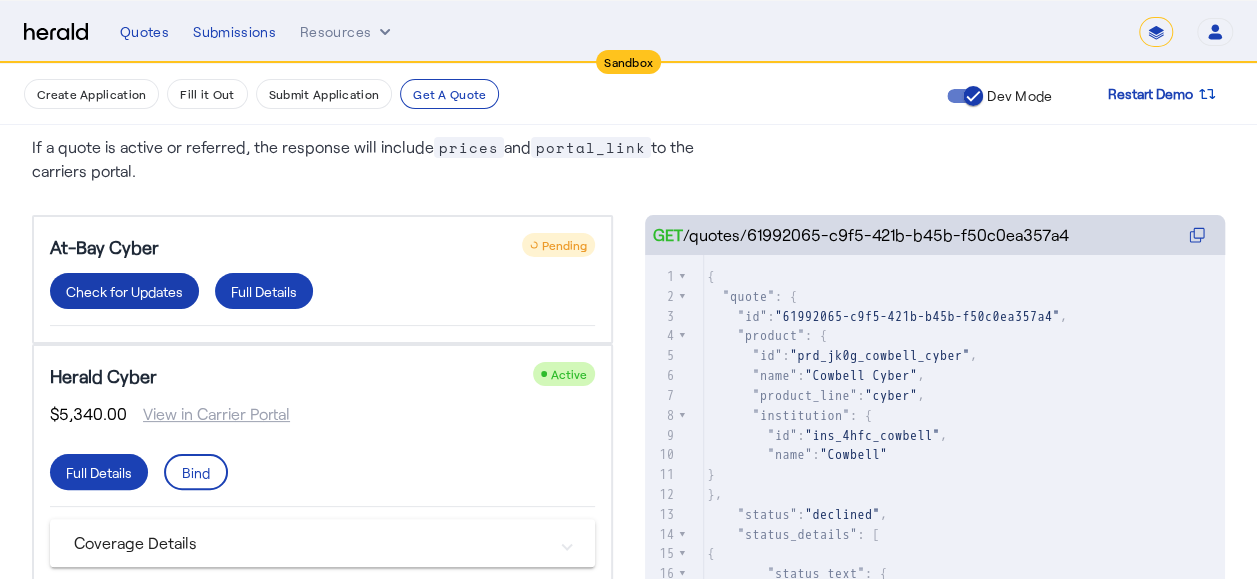 click on "Check for Updates" 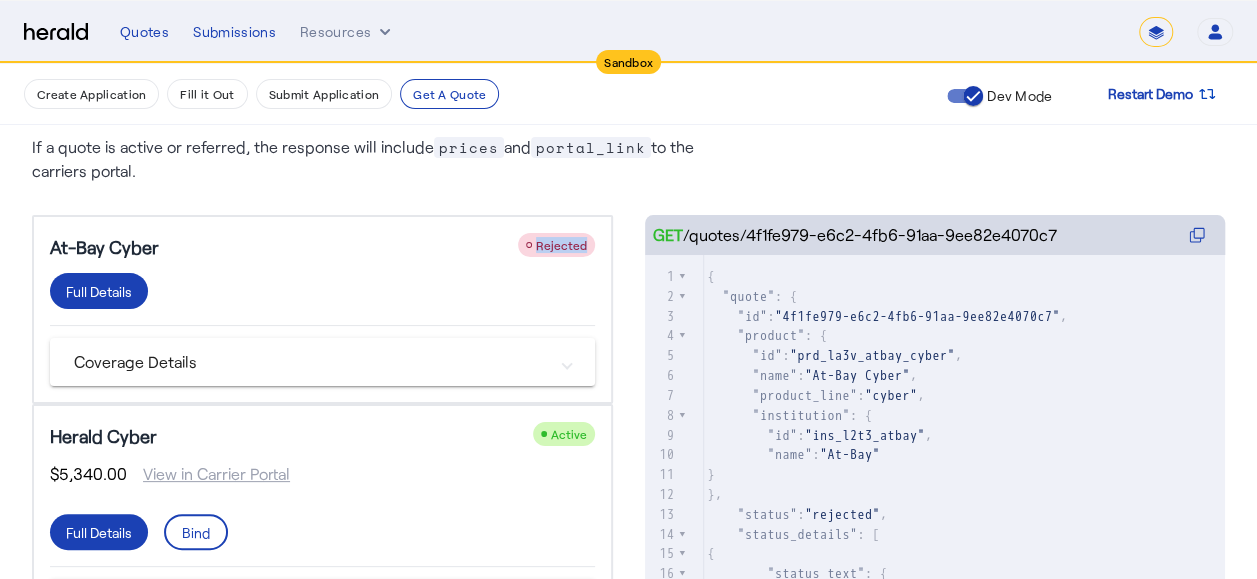 drag, startPoint x: 563, startPoint y: 241, endPoint x: 593, endPoint y: 240, distance: 30.016663 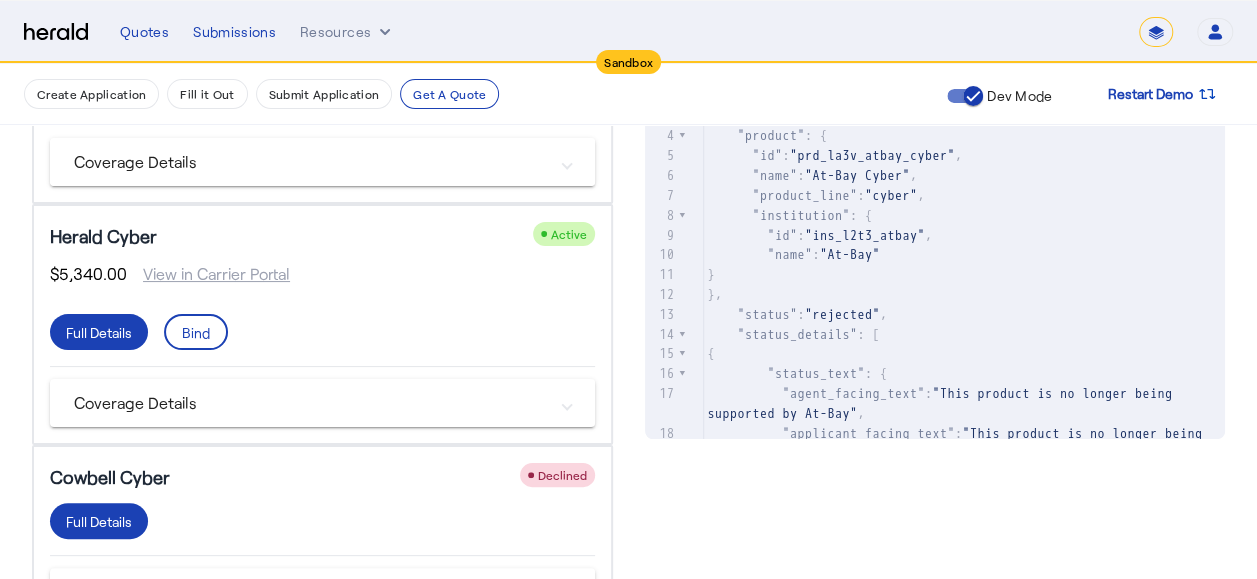 scroll, scrollTop: 281, scrollLeft: 0, axis: vertical 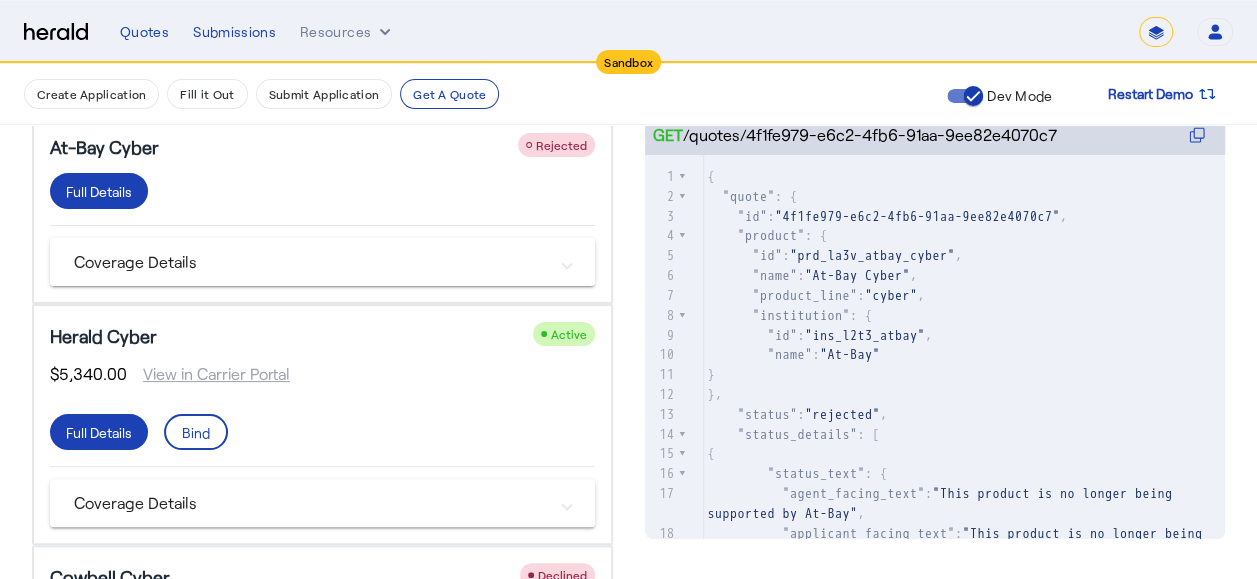 click on "Coverage Details" at bounding box center [310, 262] 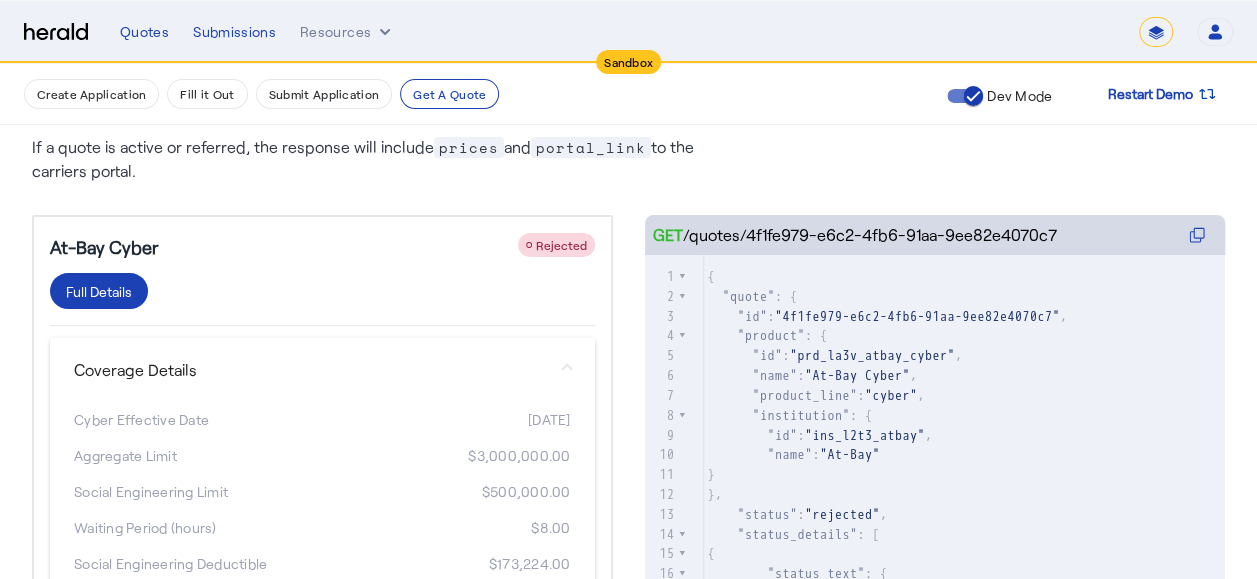 click on "Coverage Details" at bounding box center (322, 370) 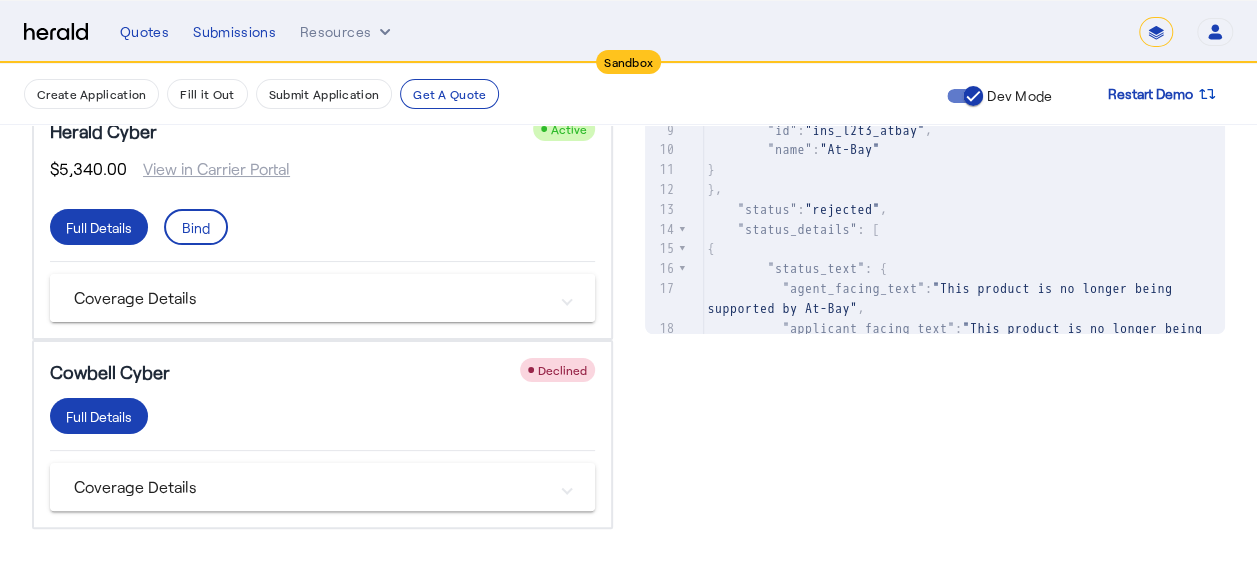 scroll, scrollTop: 515, scrollLeft: 0, axis: vertical 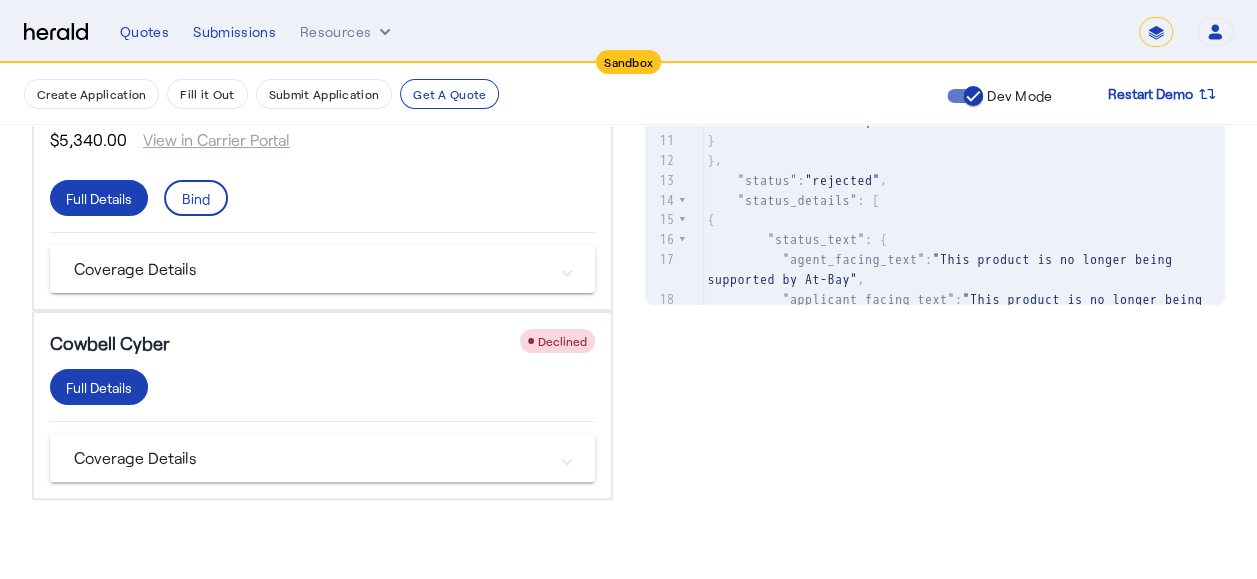 click on "Coverage Details" at bounding box center [310, 458] 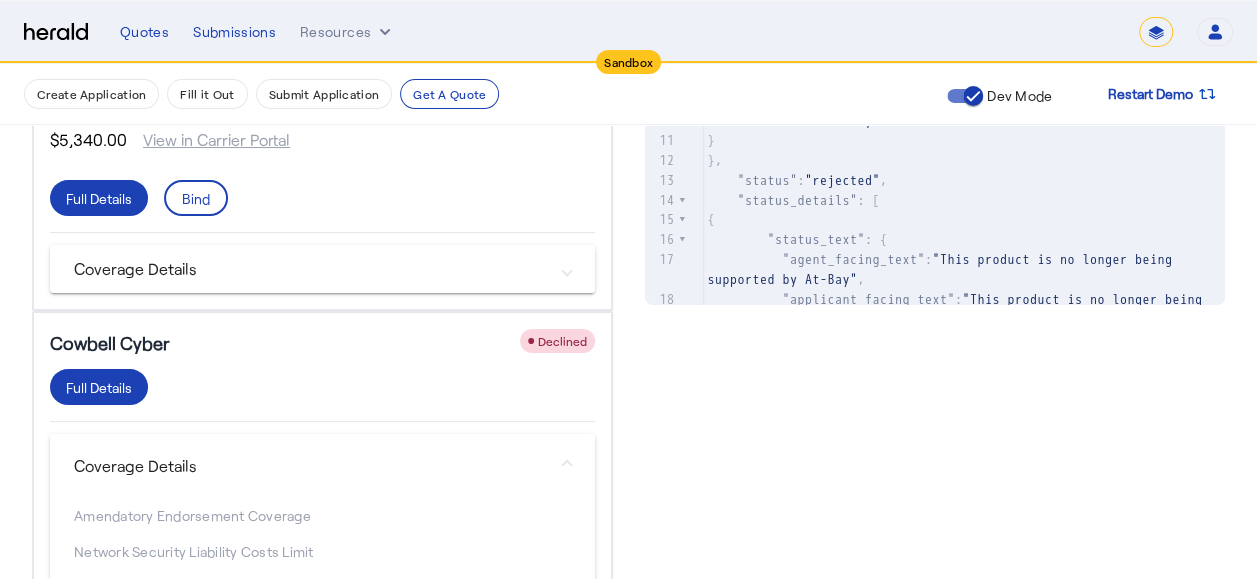 click on "Coverage Details" at bounding box center (310, 466) 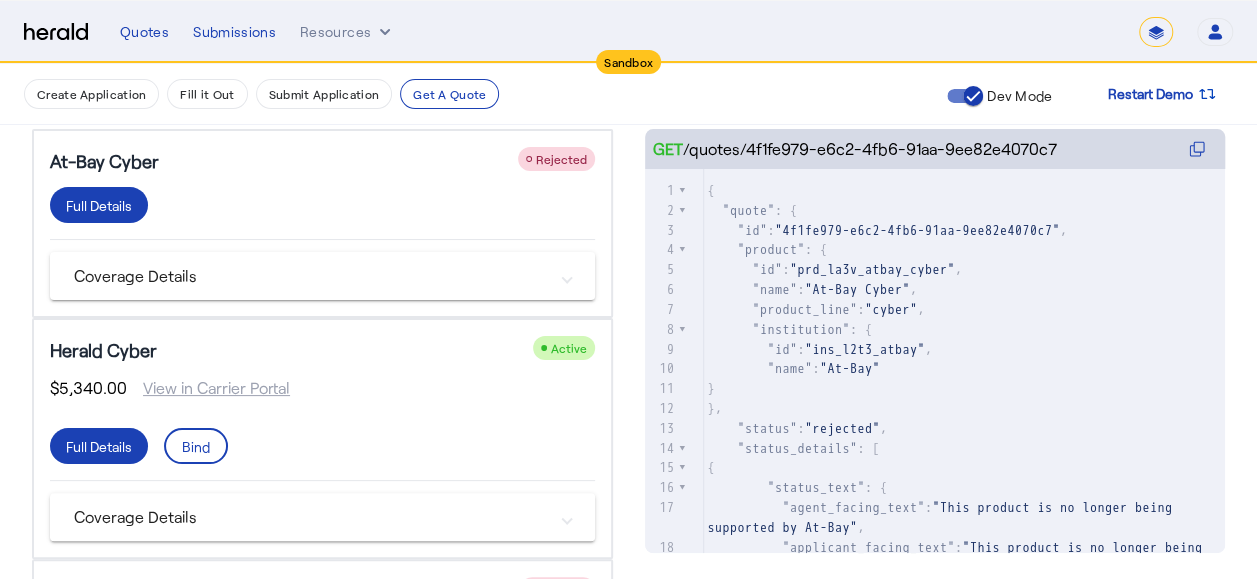 scroll, scrollTop: 215, scrollLeft: 0, axis: vertical 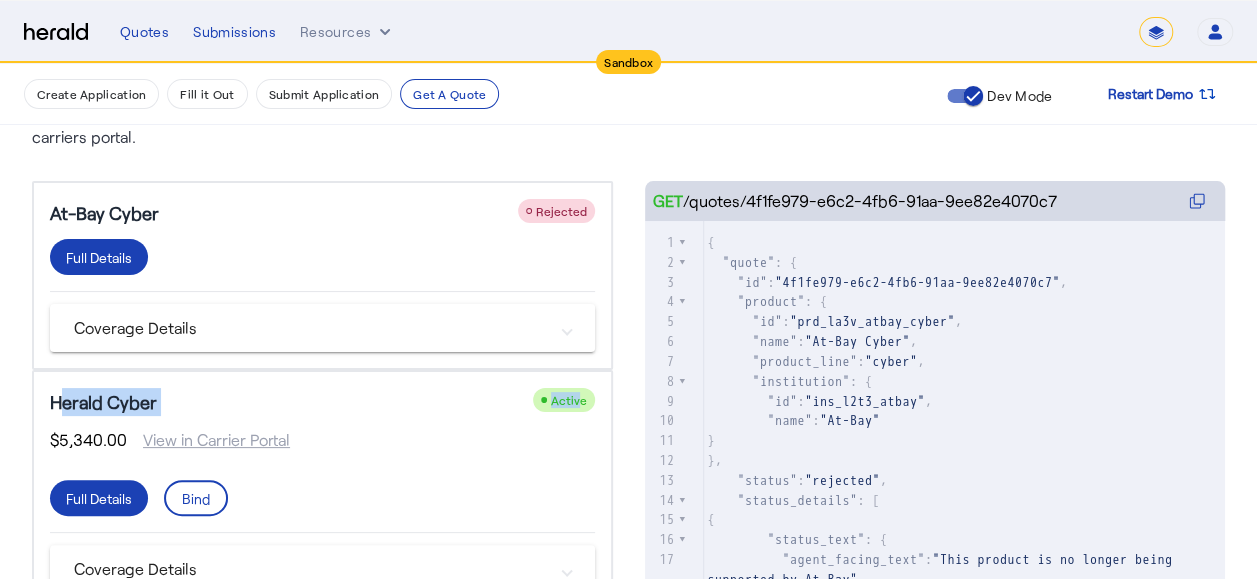 drag, startPoint x: 45, startPoint y: 410, endPoint x: 590, endPoint y: 399, distance: 545.111 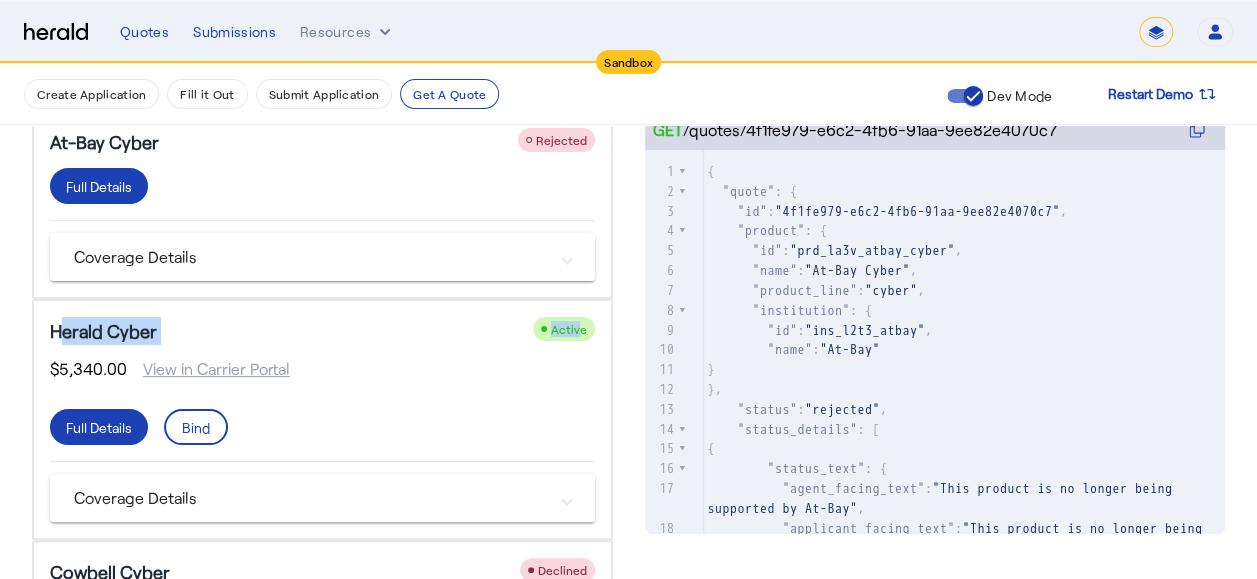 scroll, scrollTop: 315, scrollLeft: 0, axis: vertical 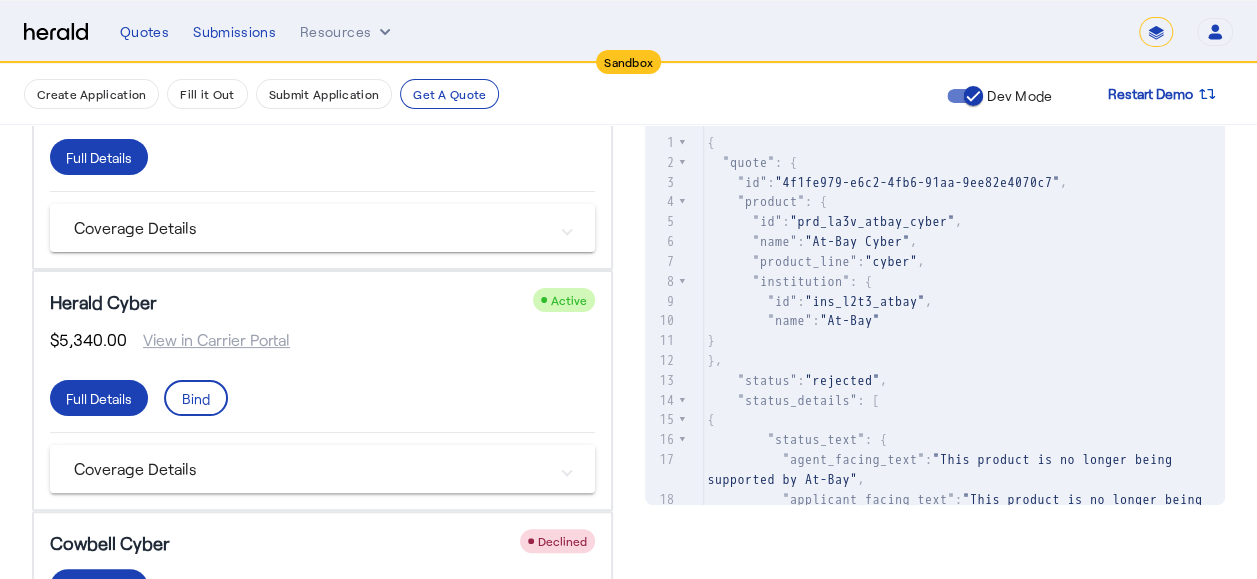 click on "Herald Cyber
Active $5,340.00 View in Carrier Portal  Full Details   Bind   Coverage Details   Cyber Effective Date   2025-10-26   Aggregate Limit   $2,000,000.00   Social Engineering Limit   $250,000.00   Aggregate Retention   $50,000.00   Waiting Period (hours)   $4.00   Per Claim Retention   $250,000.00   Cyber Risk Retroactive Date   1955-11-10   Data Breach Liability Limit      Data Breach Response Limit      Direct Business Interruption Limit      Network Security Liability Costs Limit      Network Security Response Limit      Ransomware Event Limit      Ransomware Event Retention      Cyber Risk Expiration Date" 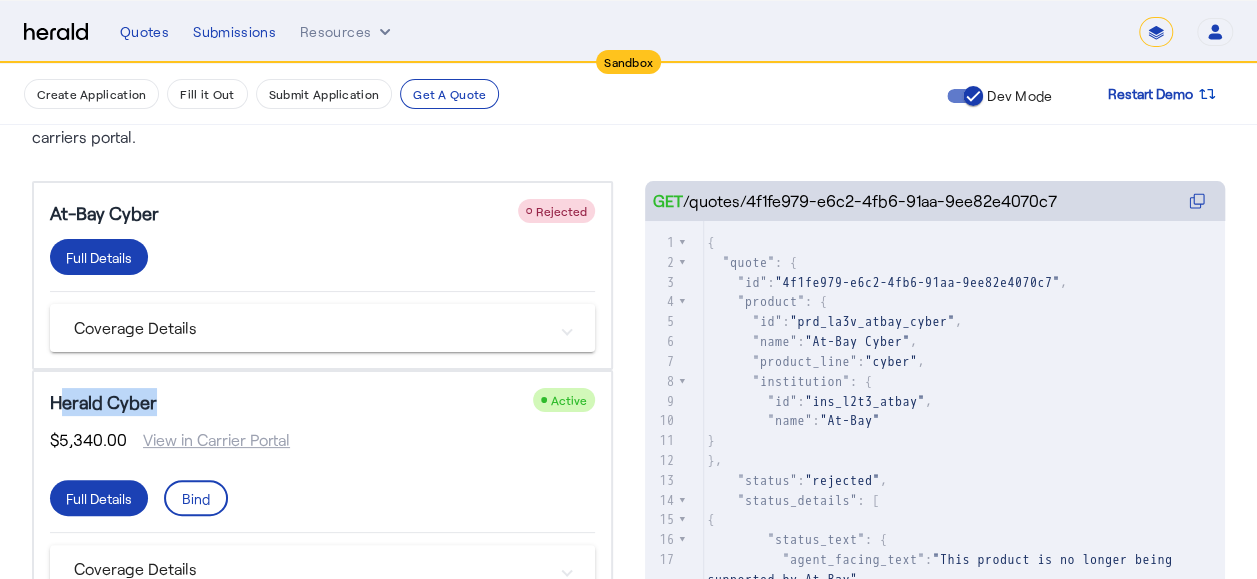drag, startPoint x: 50, startPoint y: 395, endPoint x: 144, endPoint y: 410, distance: 95.189285 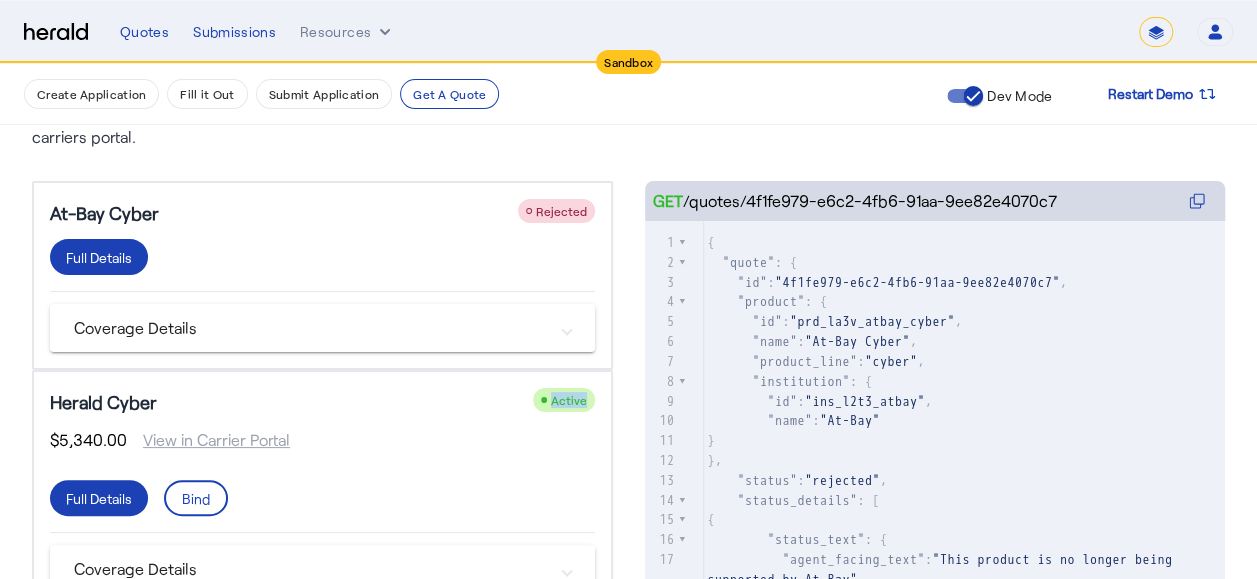 drag, startPoint x: 542, startPoint y: 394, endPoint x: 591, endPoint y: 394, distance: 49 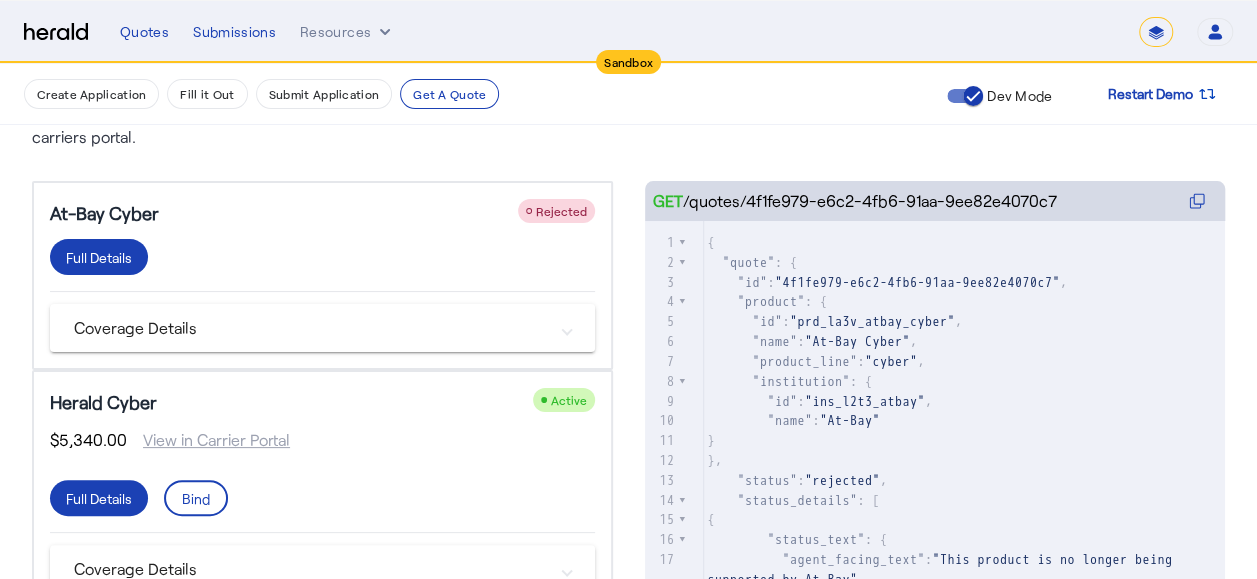 drag, startPoint x: 591, startPoint y: 394, endPoint x: 344, endPoint y: 400, distance: 247.07286 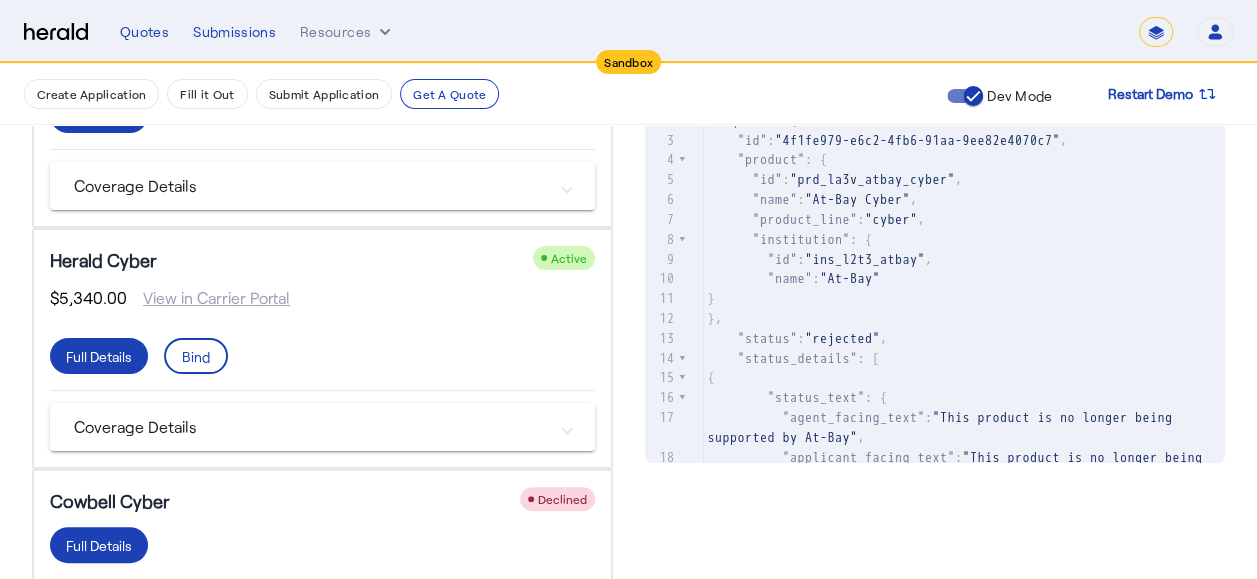 scroll, scrollTop: 315, scrollLeft: 0, axis: vertical 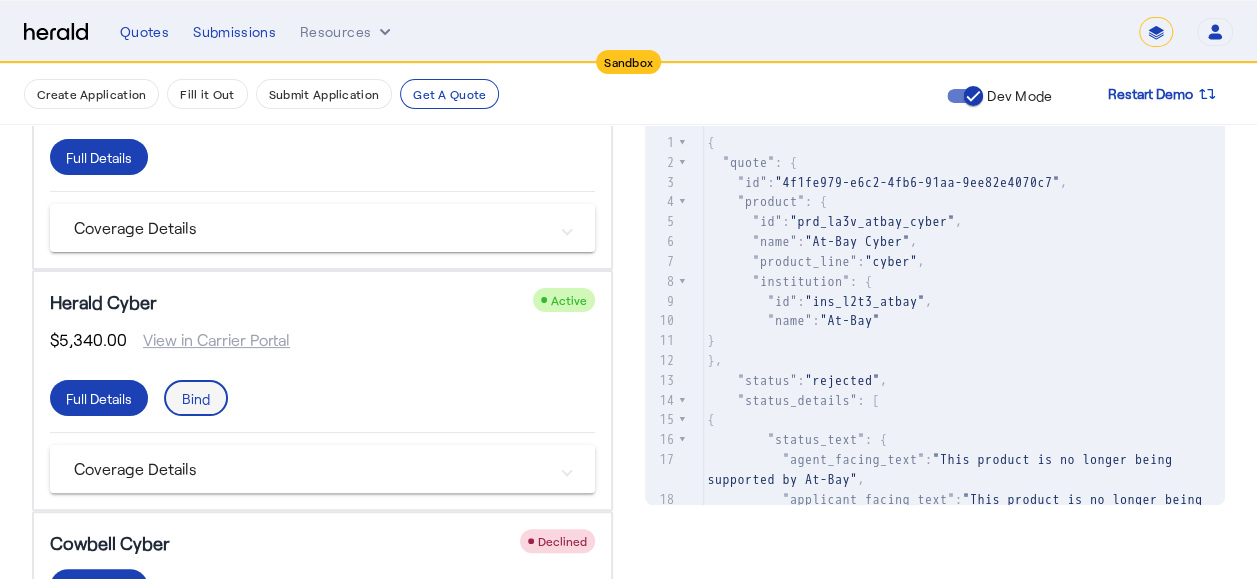 click on "Bind" 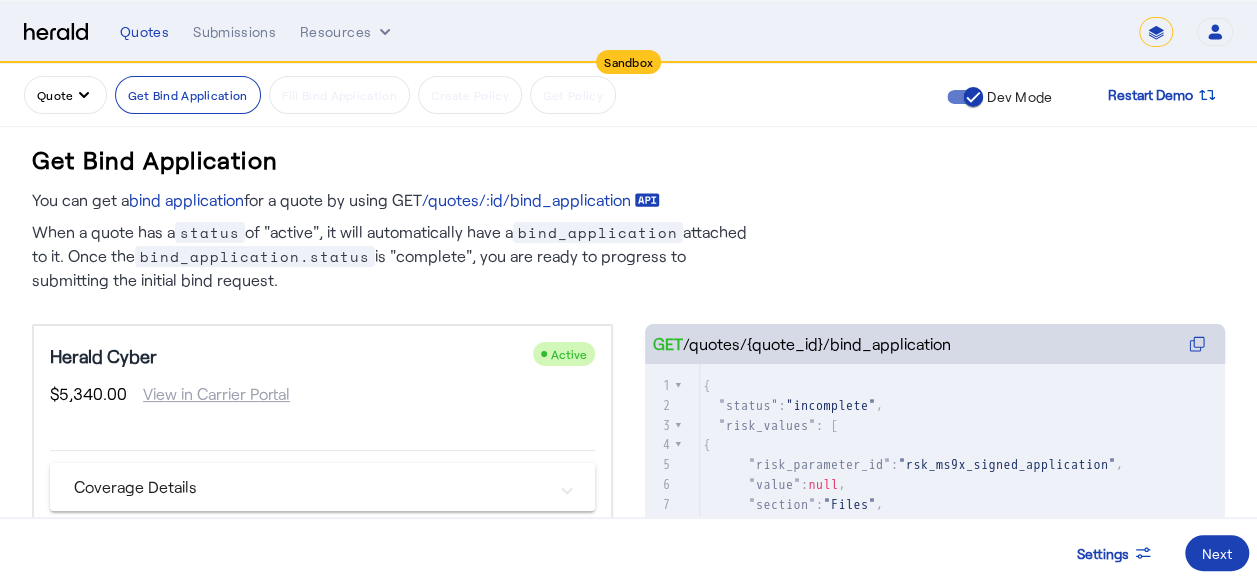 scroll, scrollTop: 100, scrollLeft: 0, axis: vertical 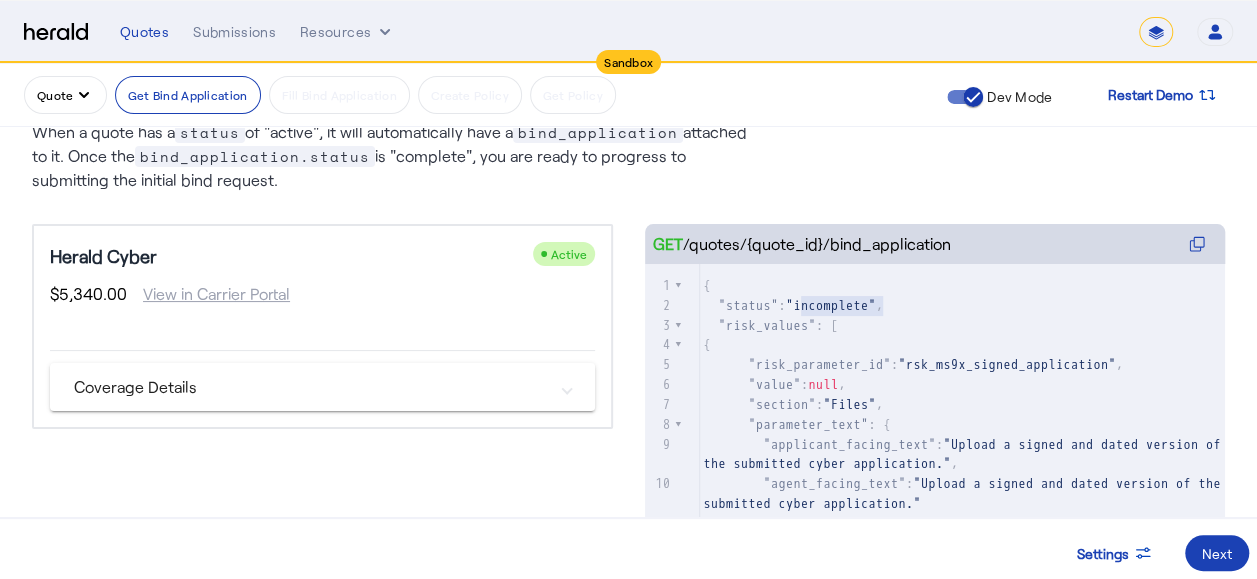 type on "**********" 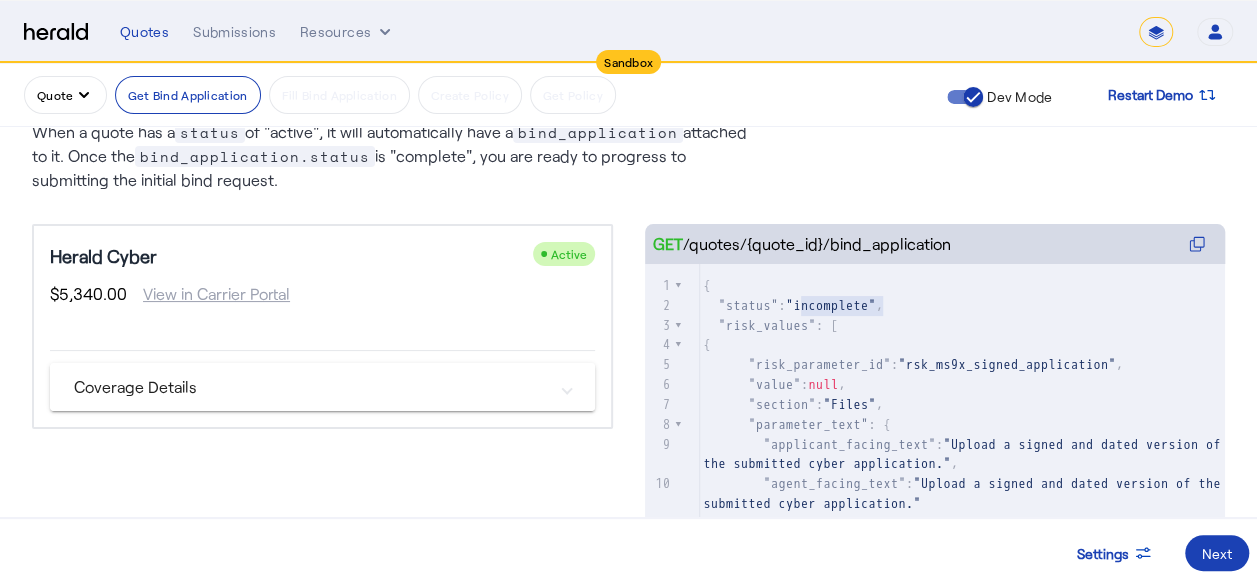 click on "Coverage Details" at bounding box center (322, 387) 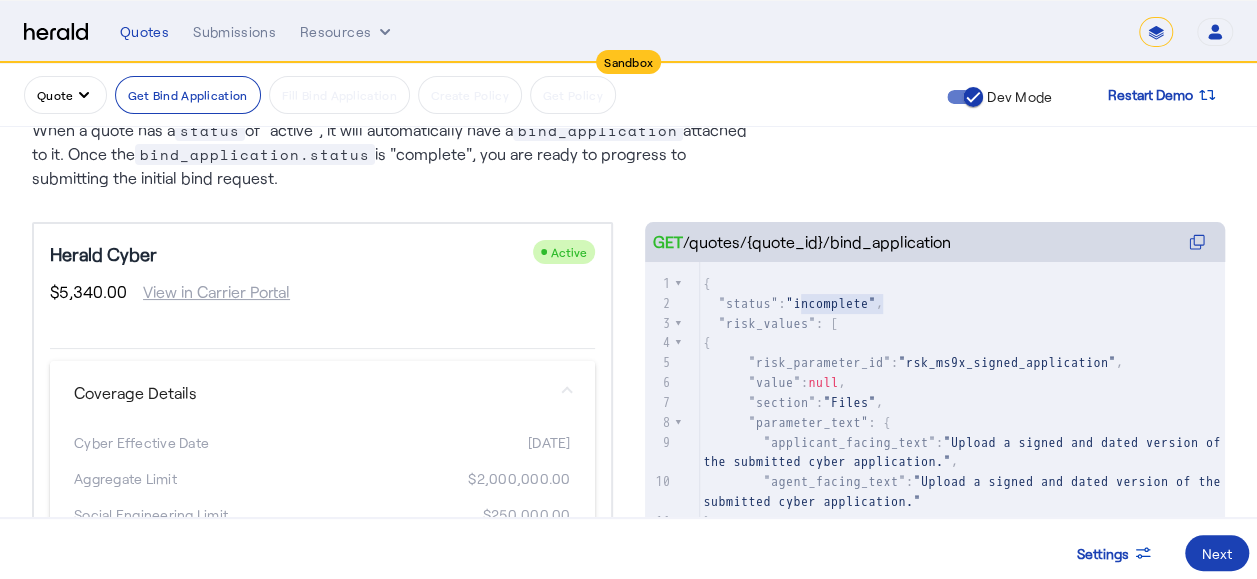 scroll, scrollTop: 100, scrollLeft: 0, axis: vertical 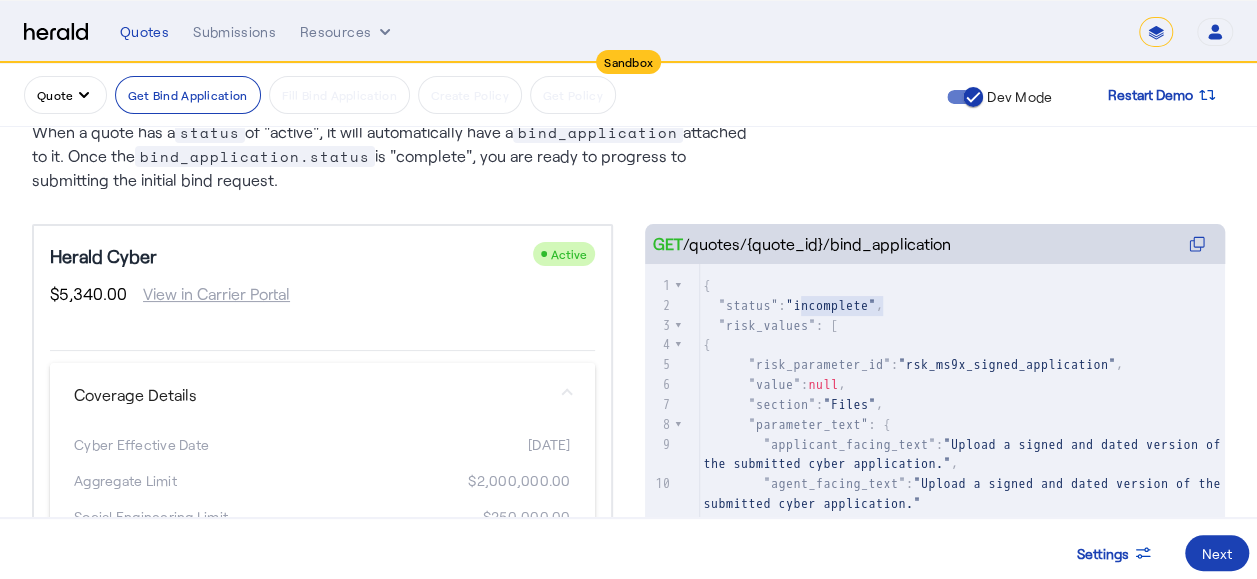 click on "Coverage Details" at bounding box center [322, 395] 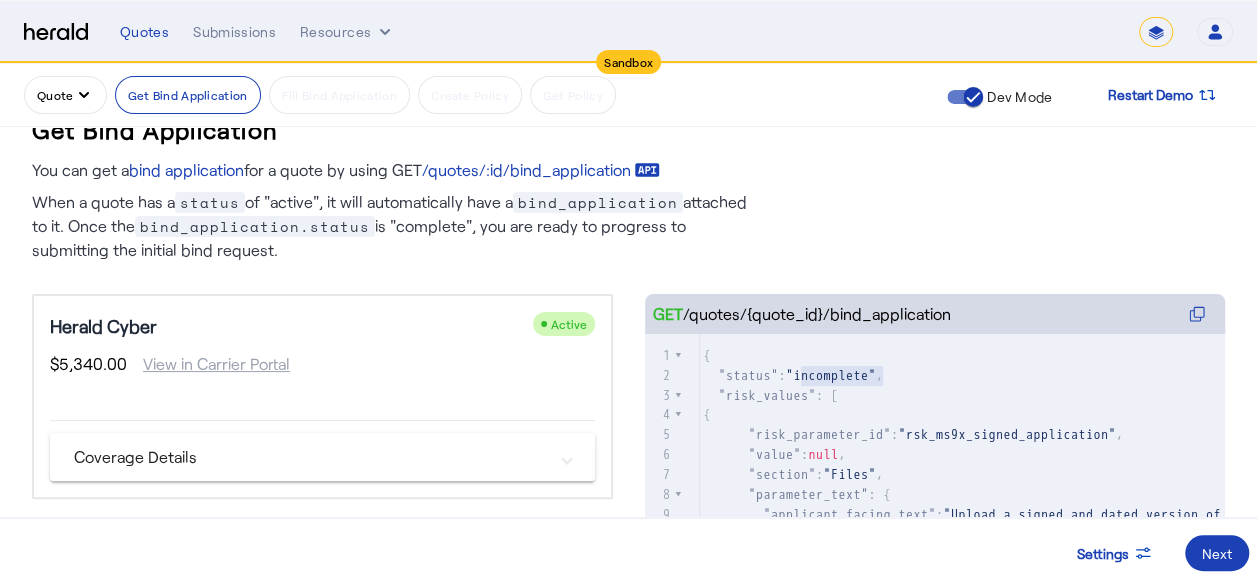 scroll, scrollTop: 0, scrollLeft: 0, axis: both 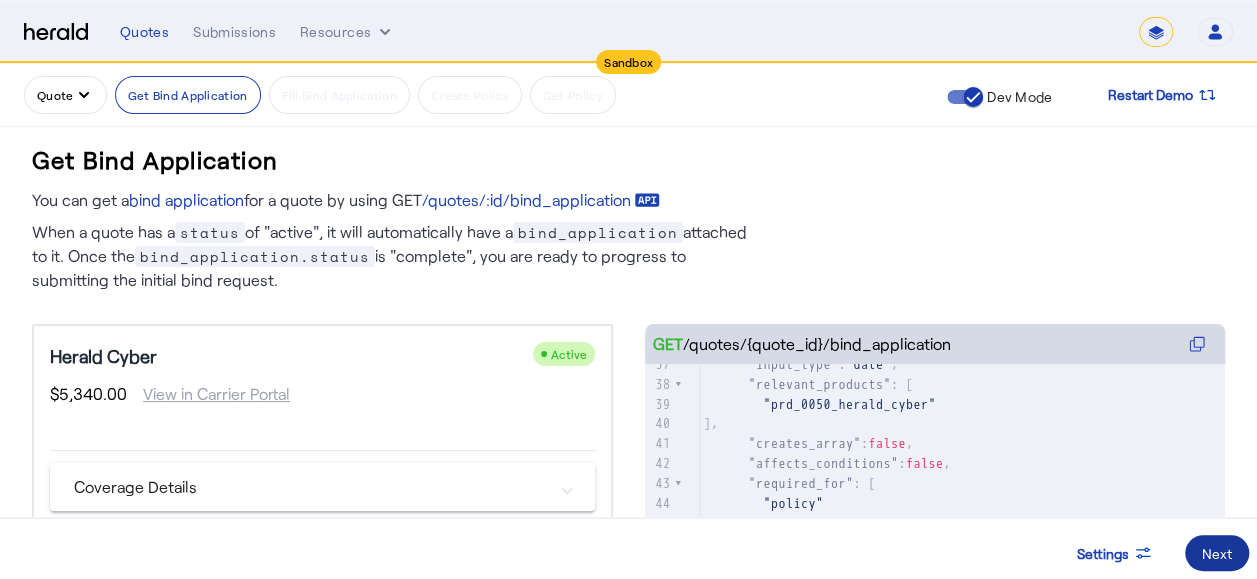 click on "Next" at bounding box center [1217, 553] 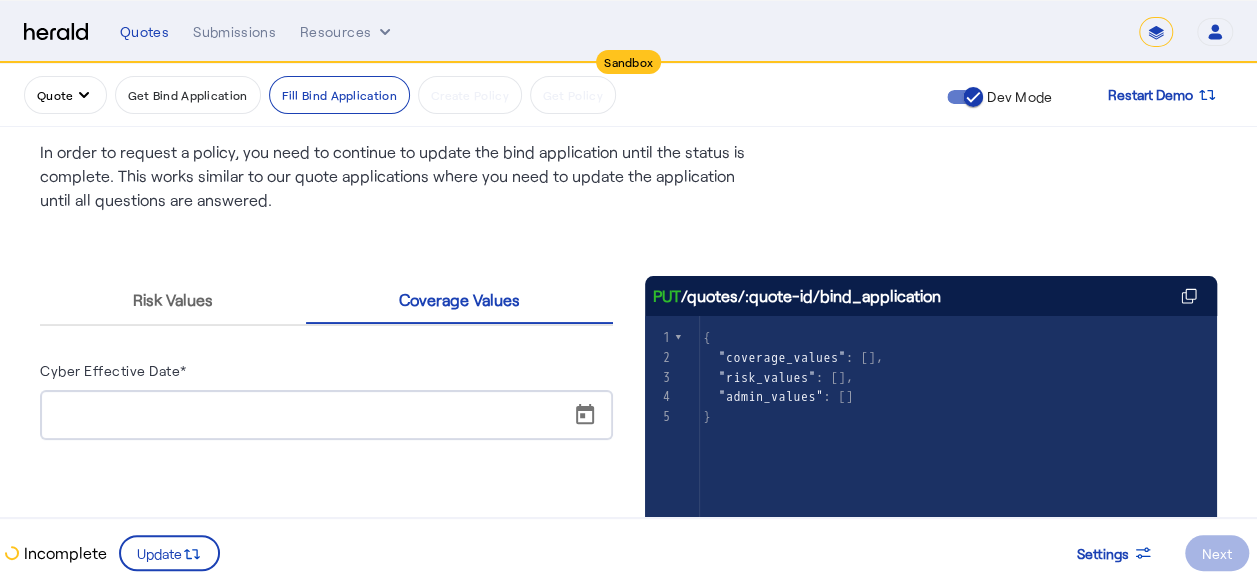 scroll, scrollTop: 100, scrollLeft: 0, axis: vertical 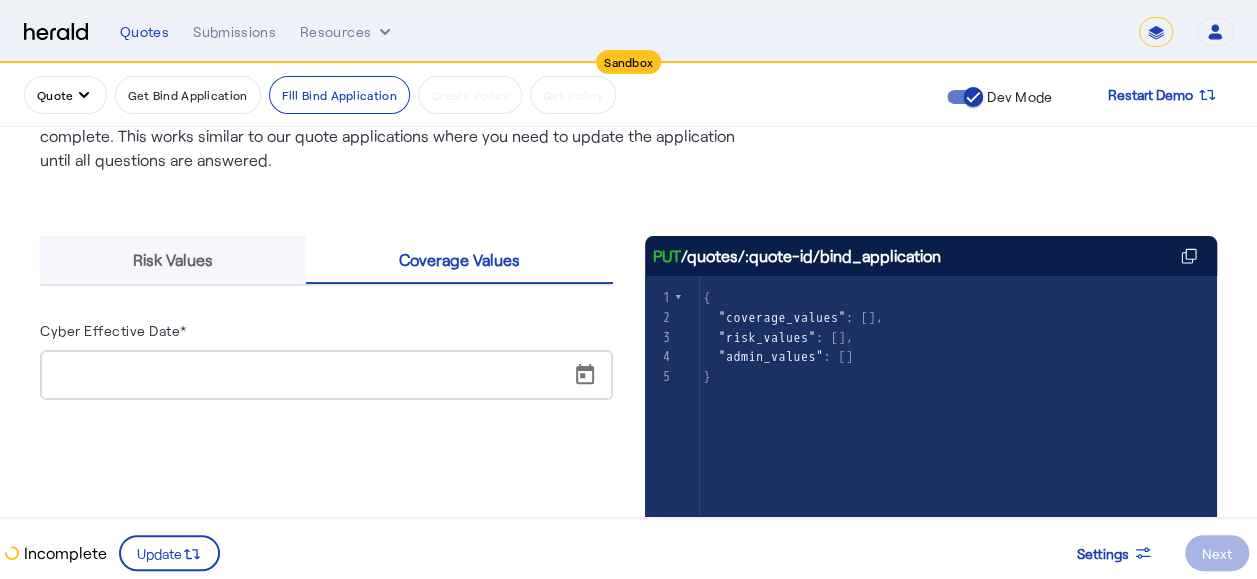 click on "Risk Values" at bounding box center (173, 260) 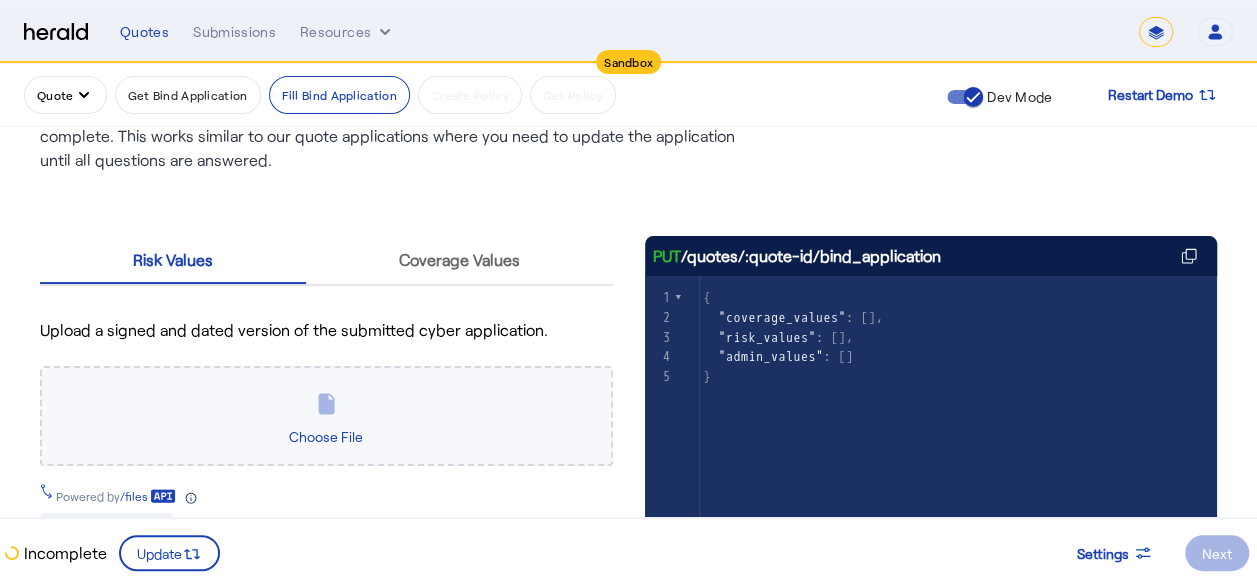 scroll, scrollTop: 200, scrollLeft: 0, axis: vertical 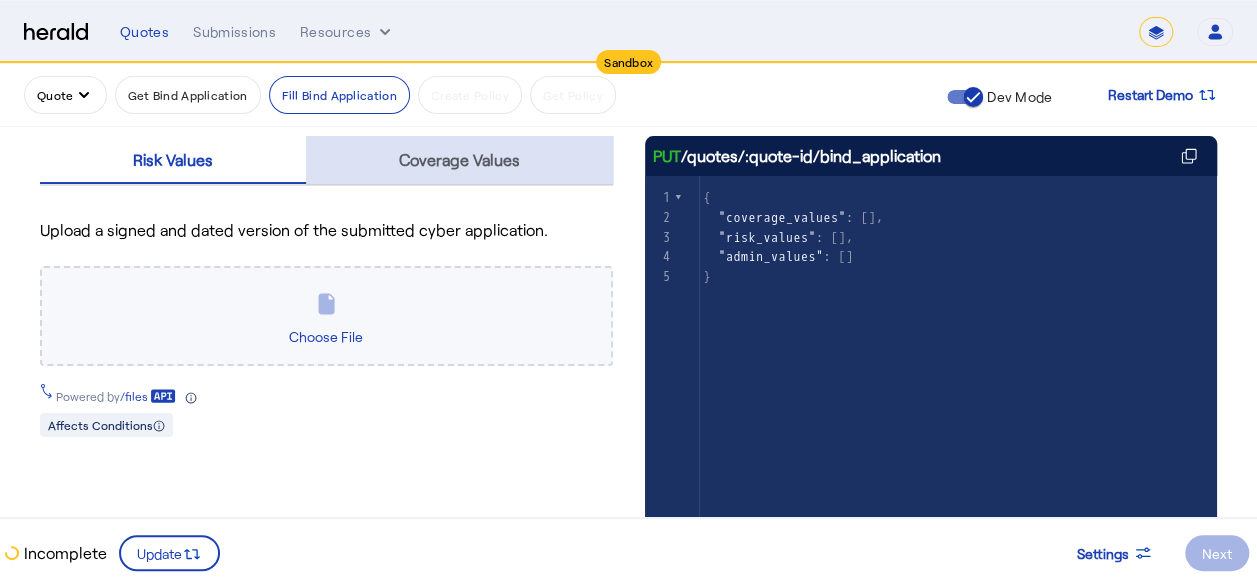 click on "Coverage Values" at bounding box center [459, 160] 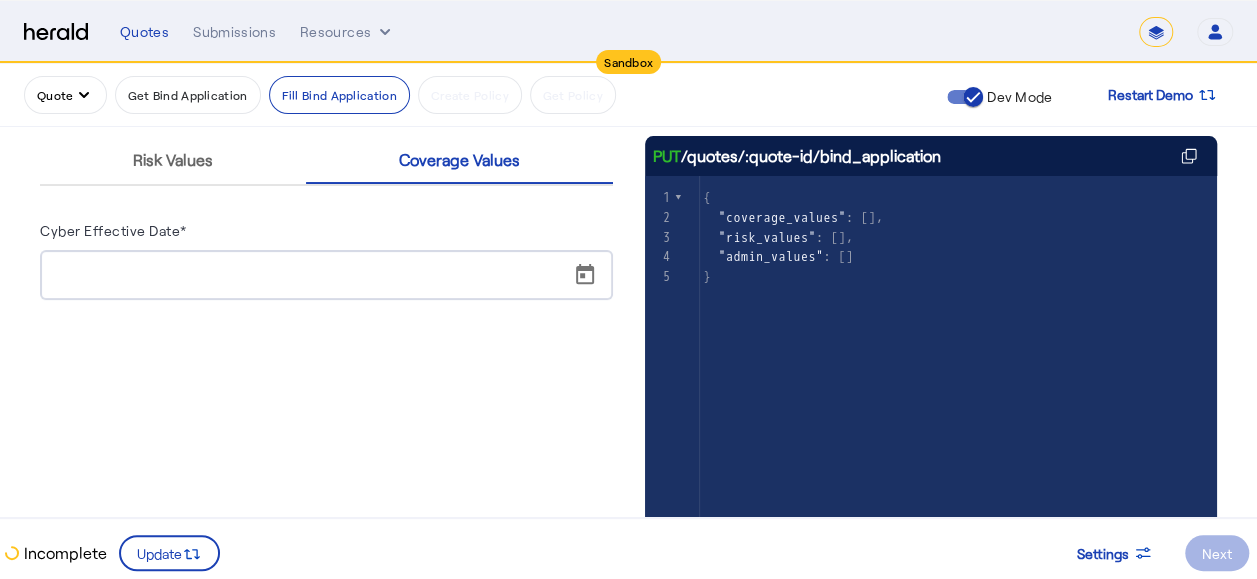 click at bounding box center (332, 275) 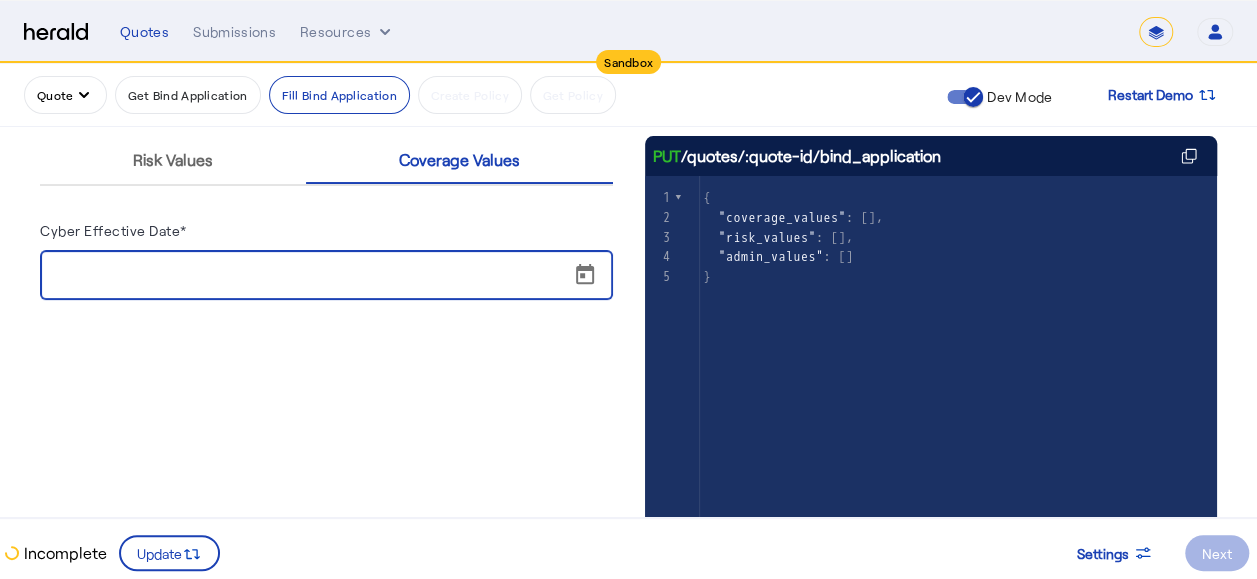 click at bounding box center (332, 275) 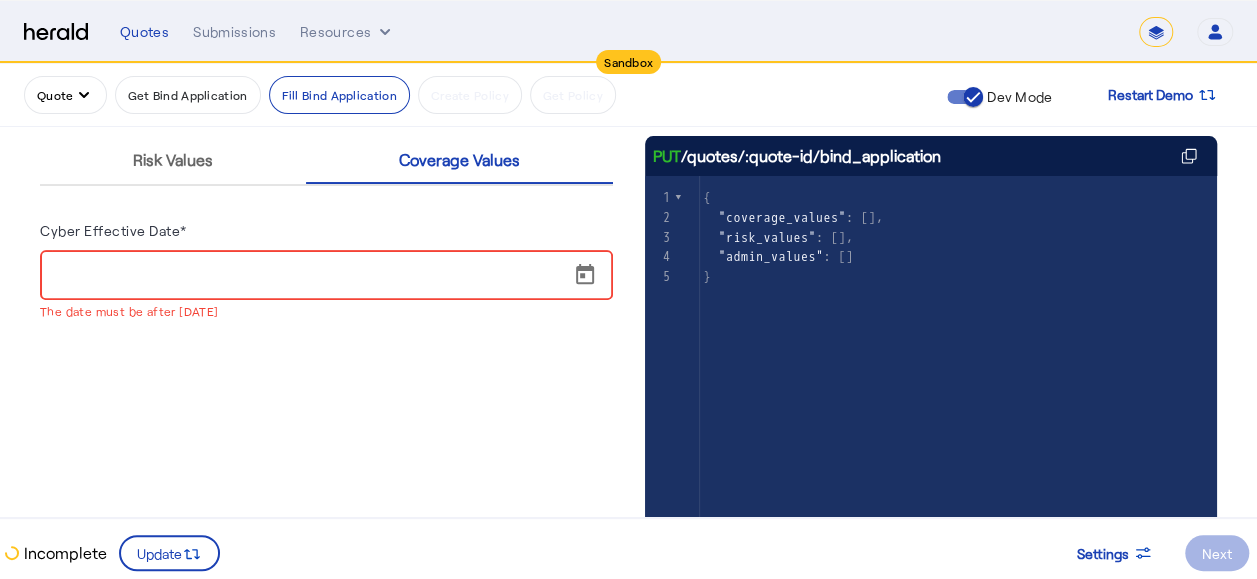 click on "Cyber Effective Date*" at bounding box center [332, 276] 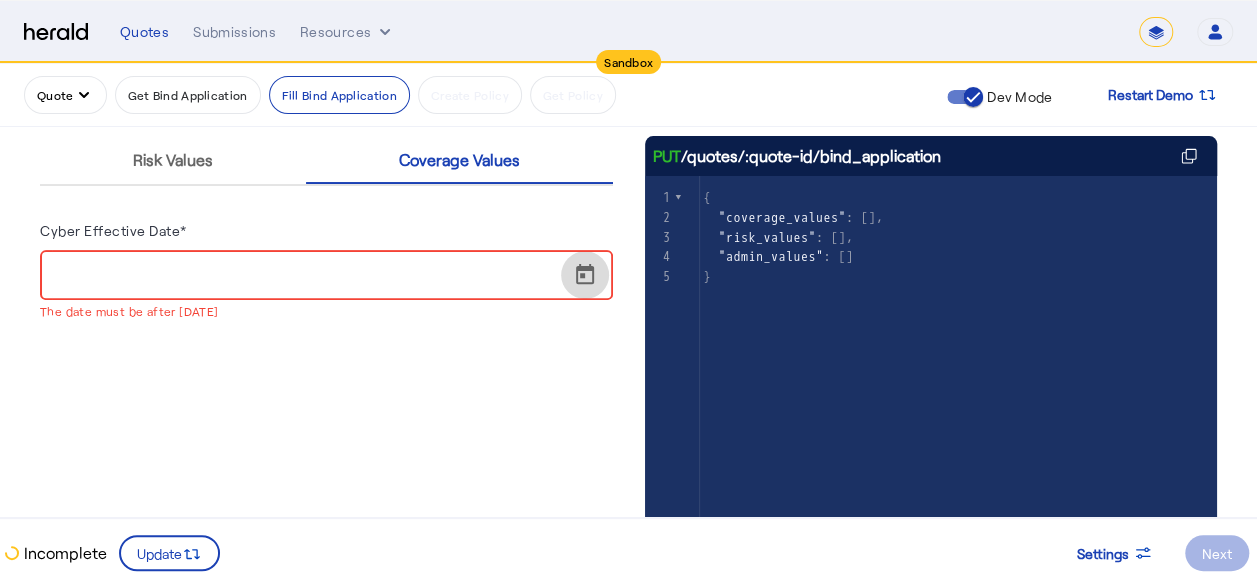 click 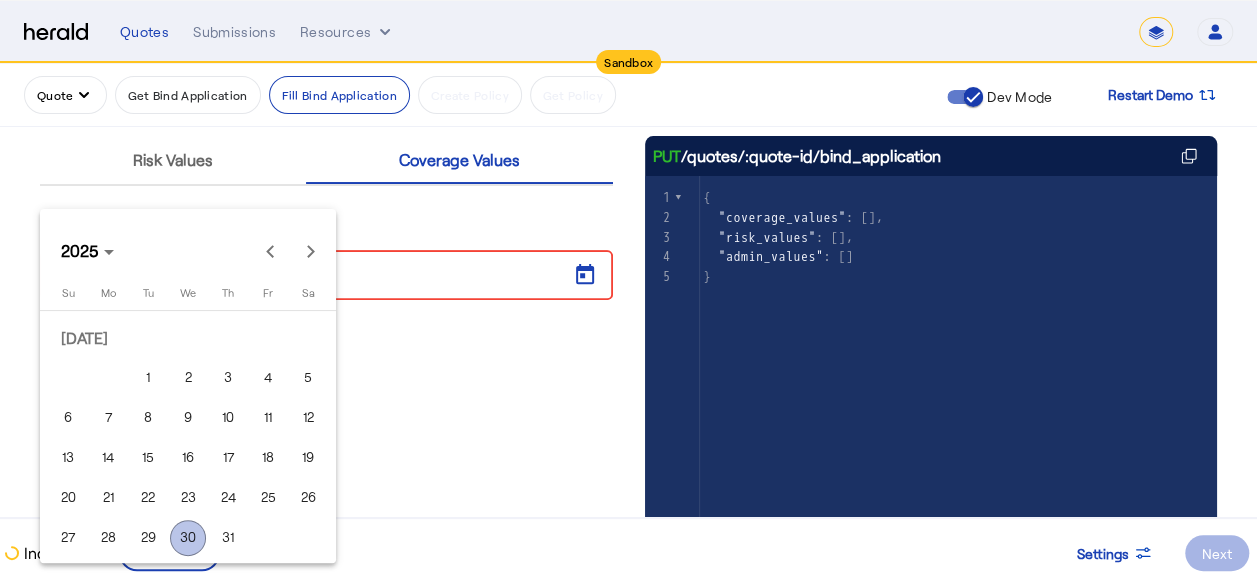 click on "31" at bounding box center (228, 538) 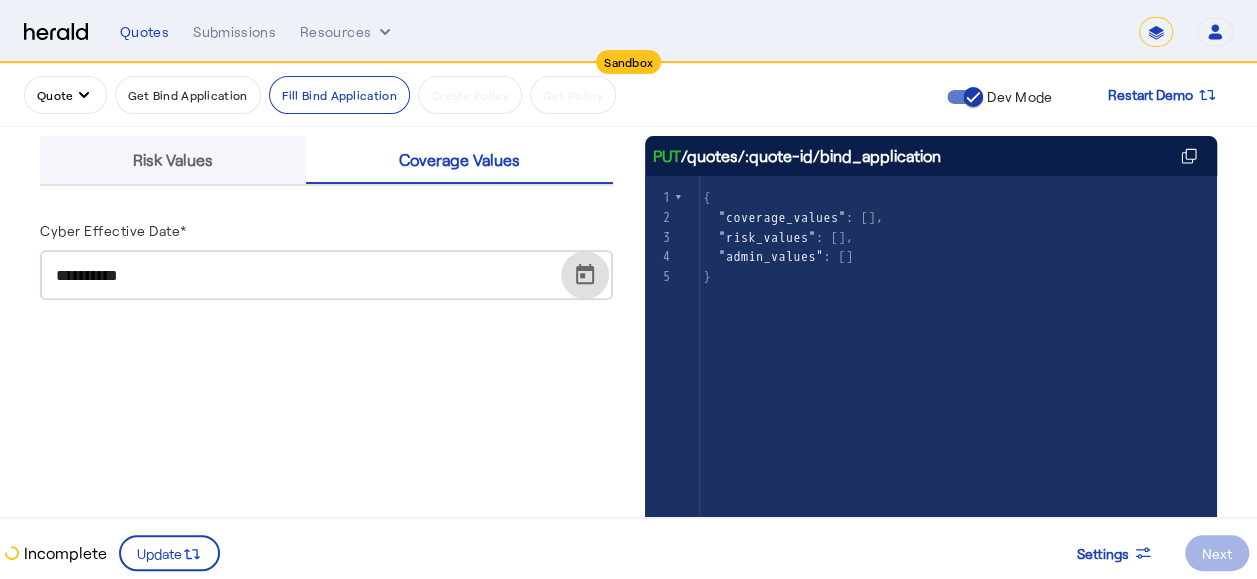 click on "Risk Values" at bounding box center (173, 160) 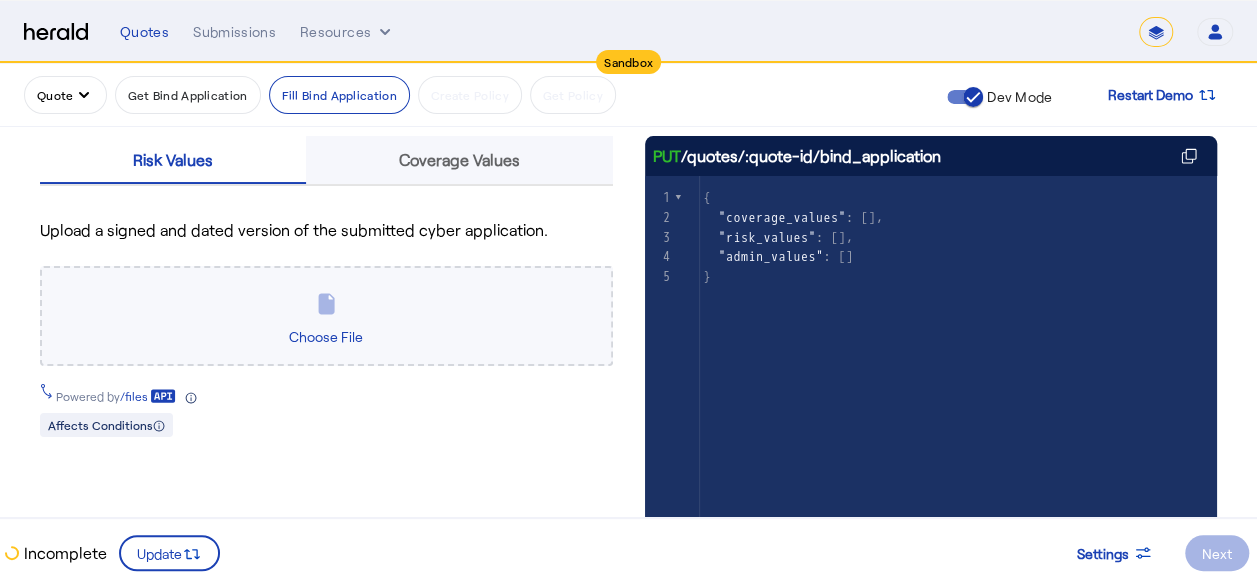 click on "Coverage Values" at bounding box center (459, 160) 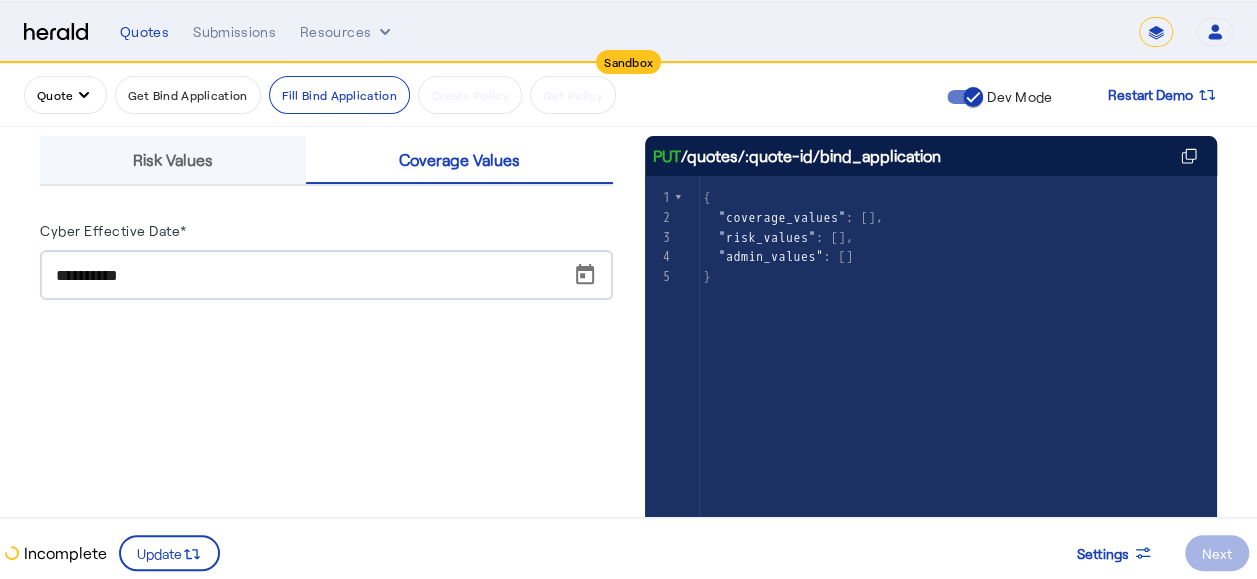 click on "Risk Values" at bounding box center (173, 160) 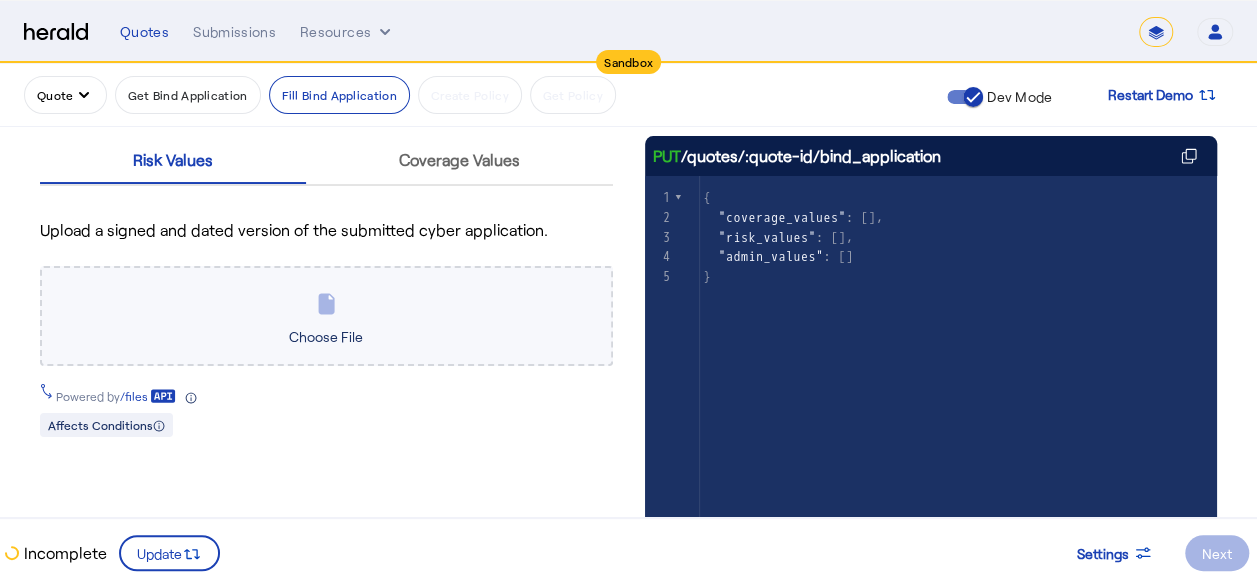 click on "Choose File" 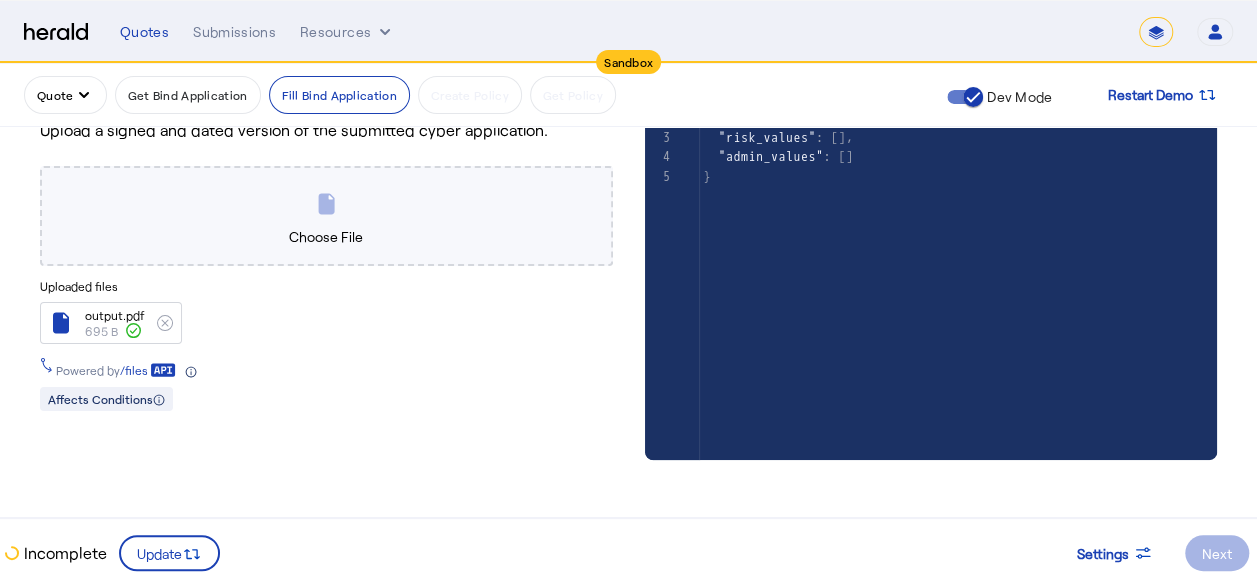 scroll, scrollTop: 200, scrollLeft: 0, axis: vertical 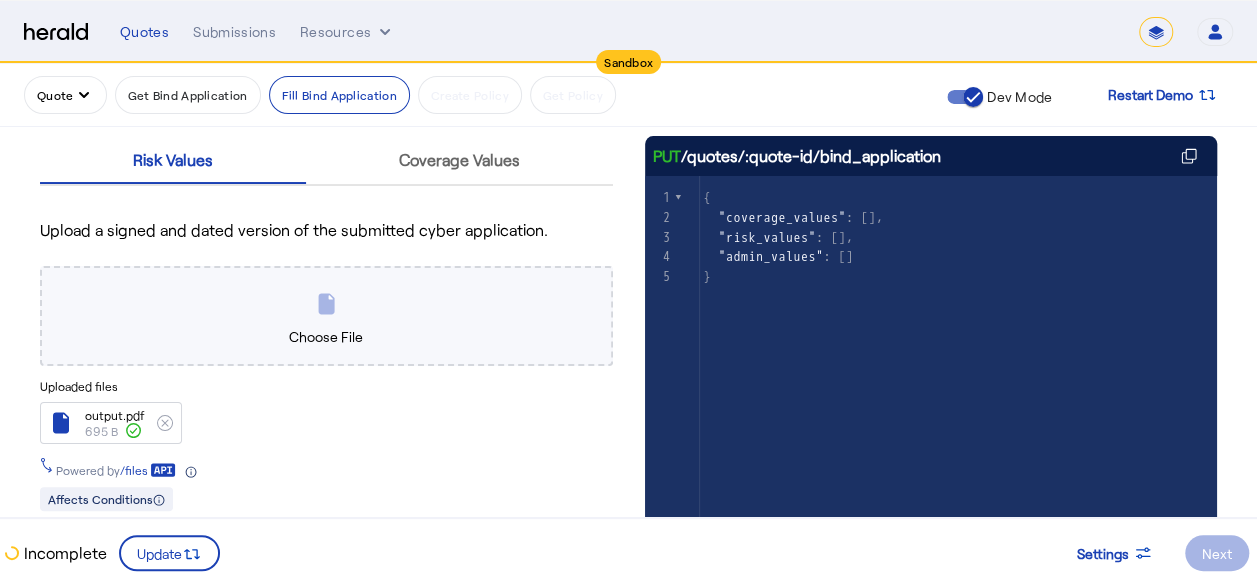 click on "Choose File" 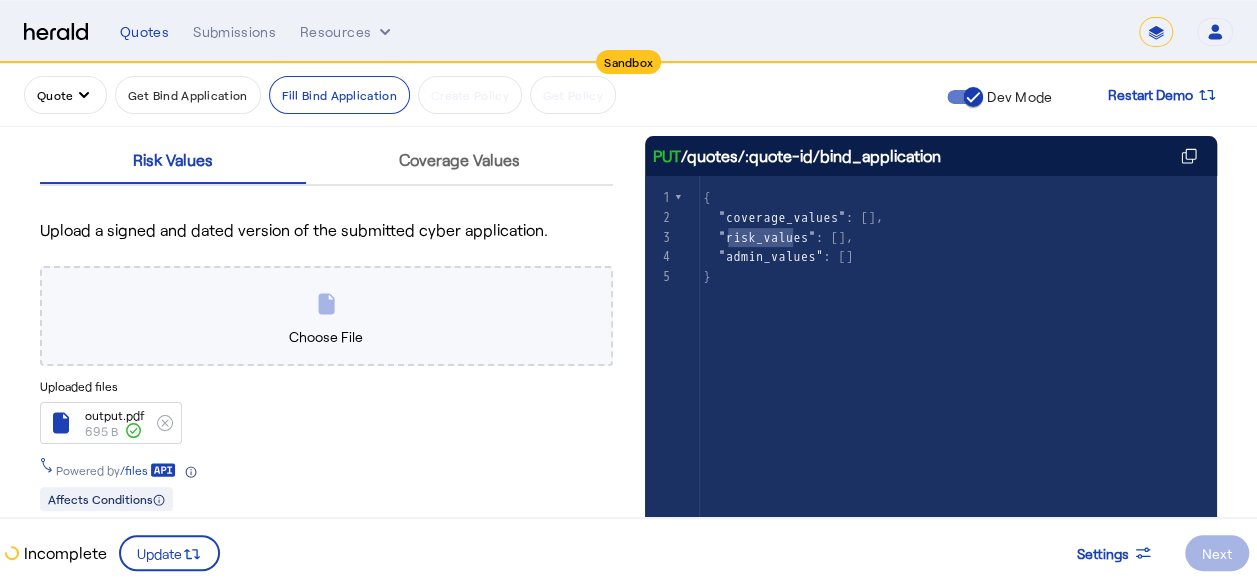 type on "**********" 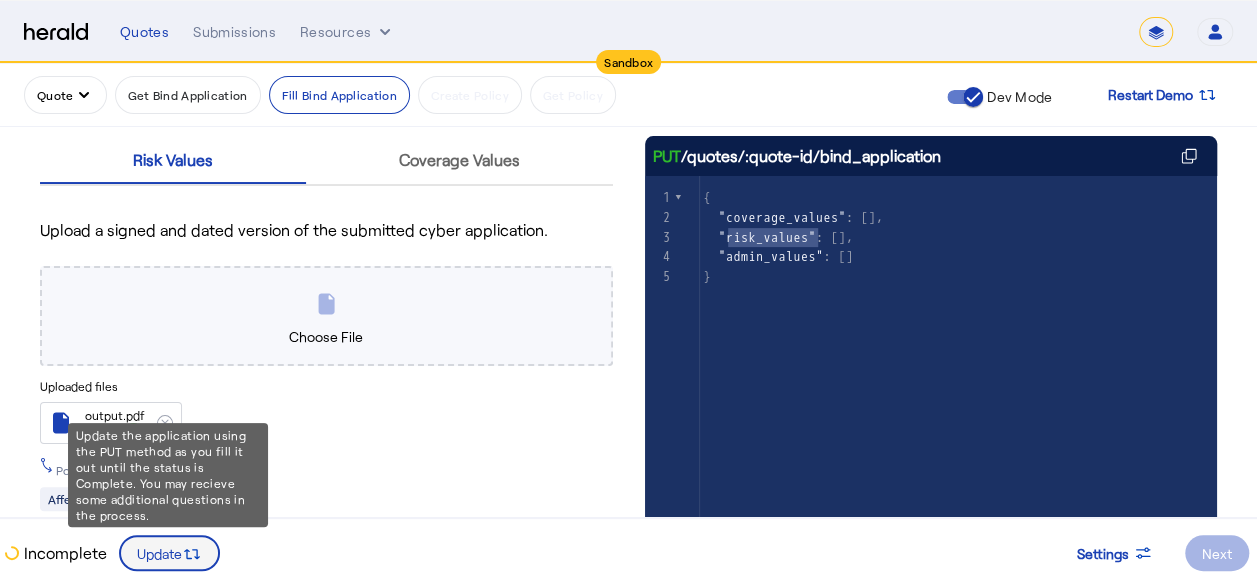 click at bounding box center [169, 553] 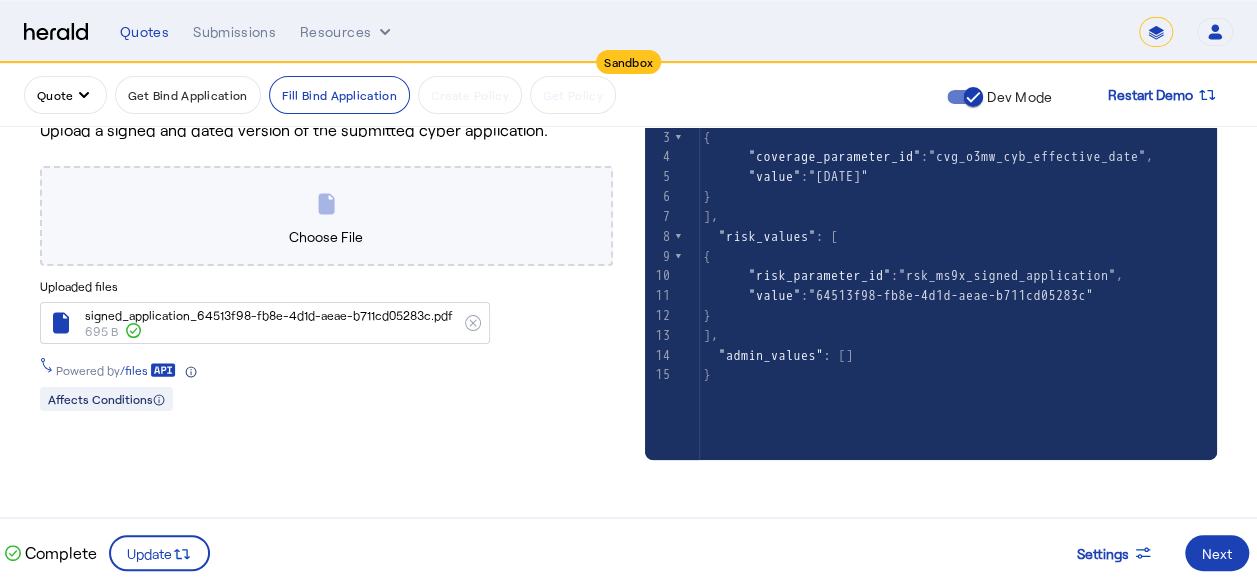 scroll, scrollTop: 200, scrollLeft: 0, axis: vertical 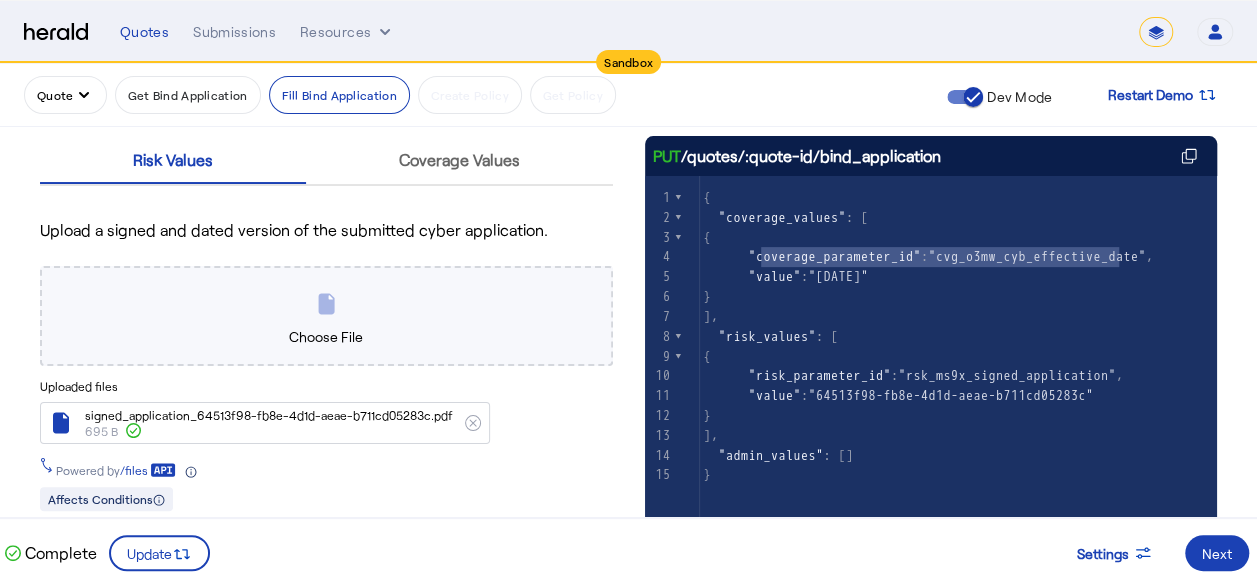 type on "**********" 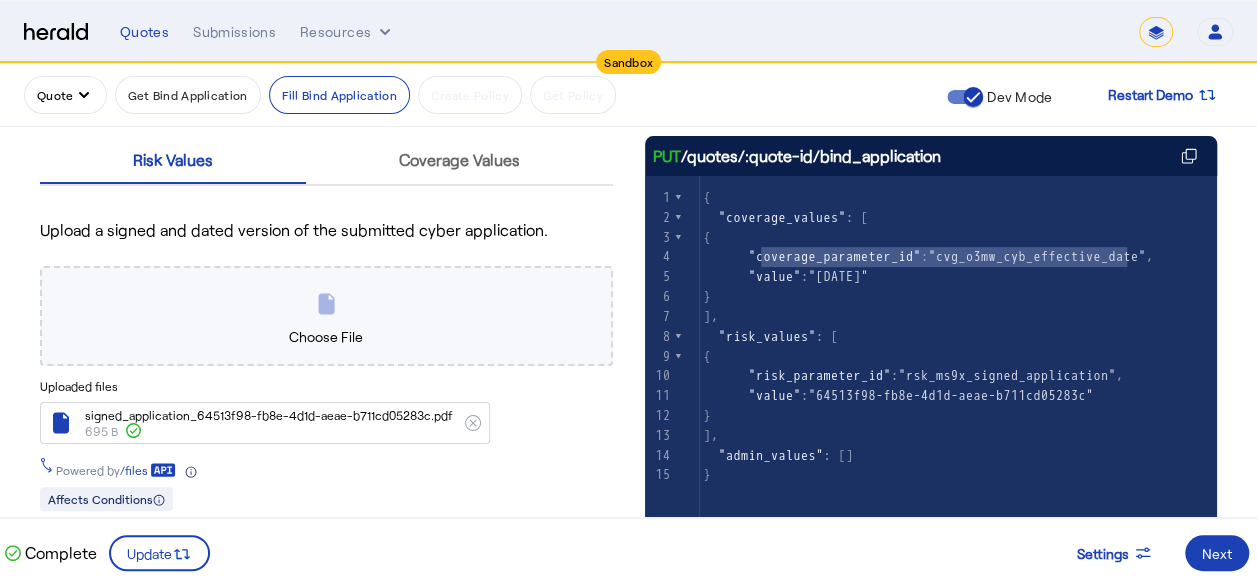 type on "**********" 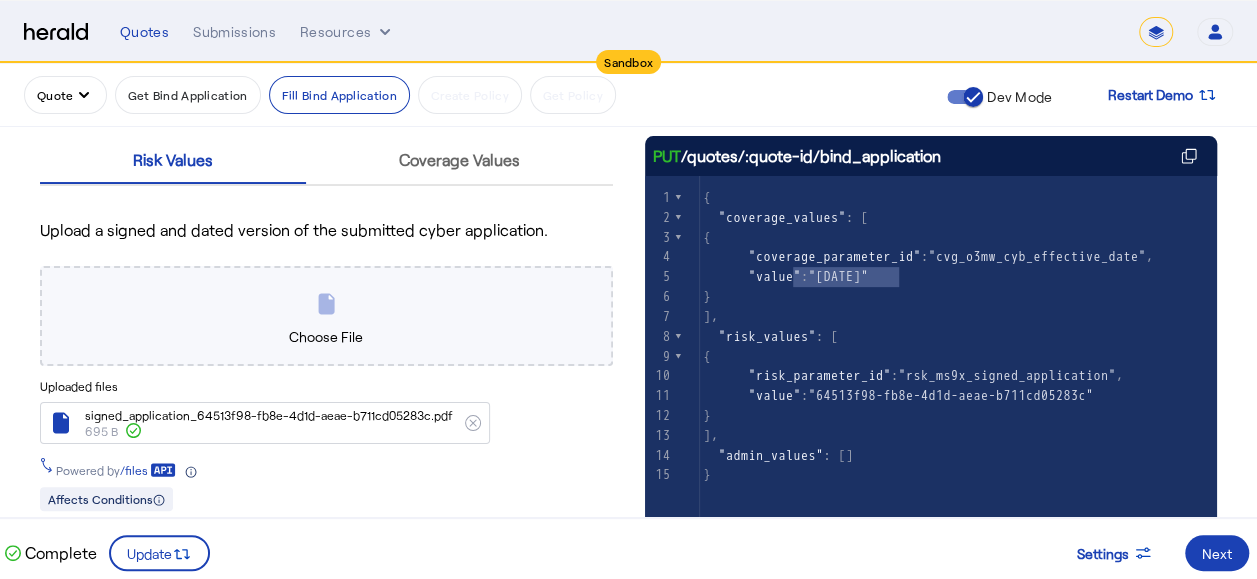 drag, startPoint x: 823, startPoint y: 282, endPoint x: 910, endPoint y: 282, distance: 87 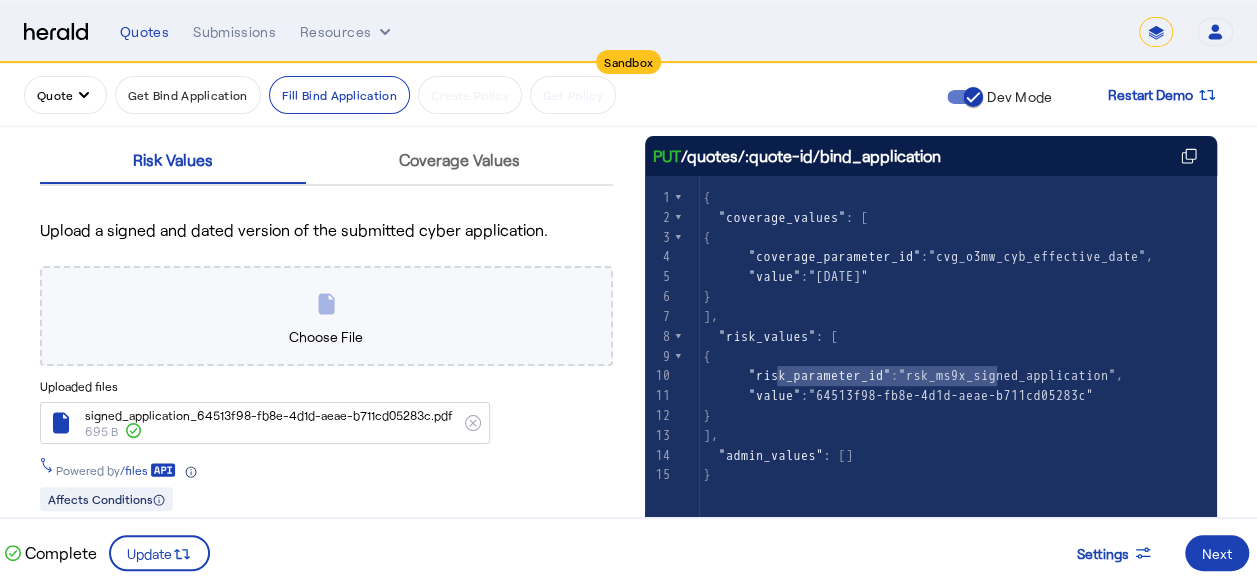 type on "**********" 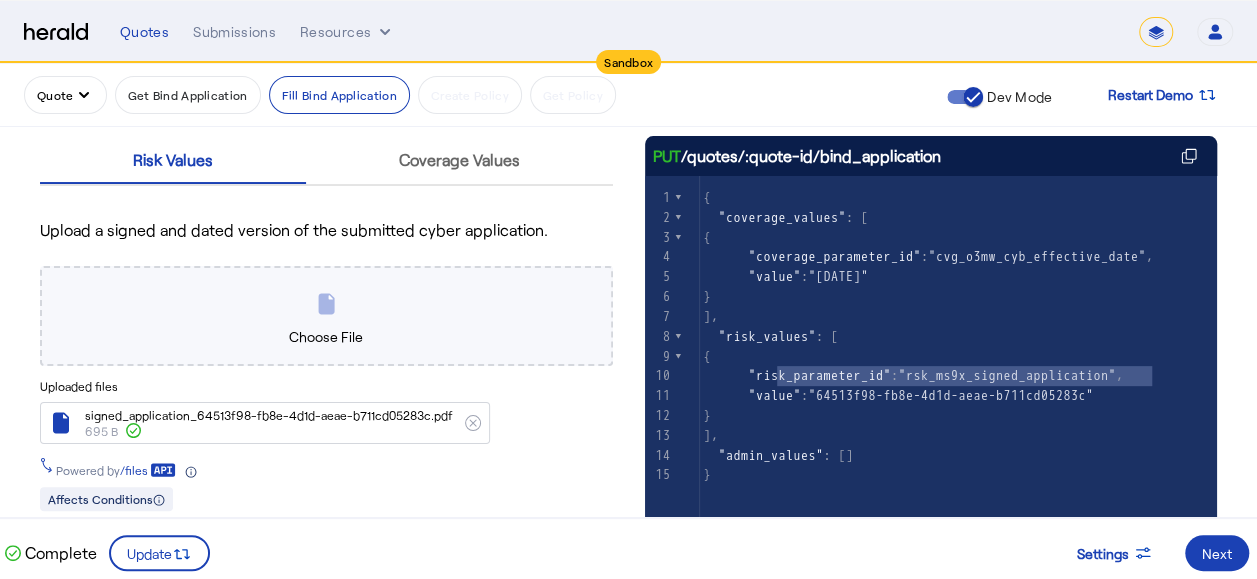 drag, startPoint x: 784, startPoint y: 372, endPoint x: 1159, endPoint y: 386, distance: 375.26123 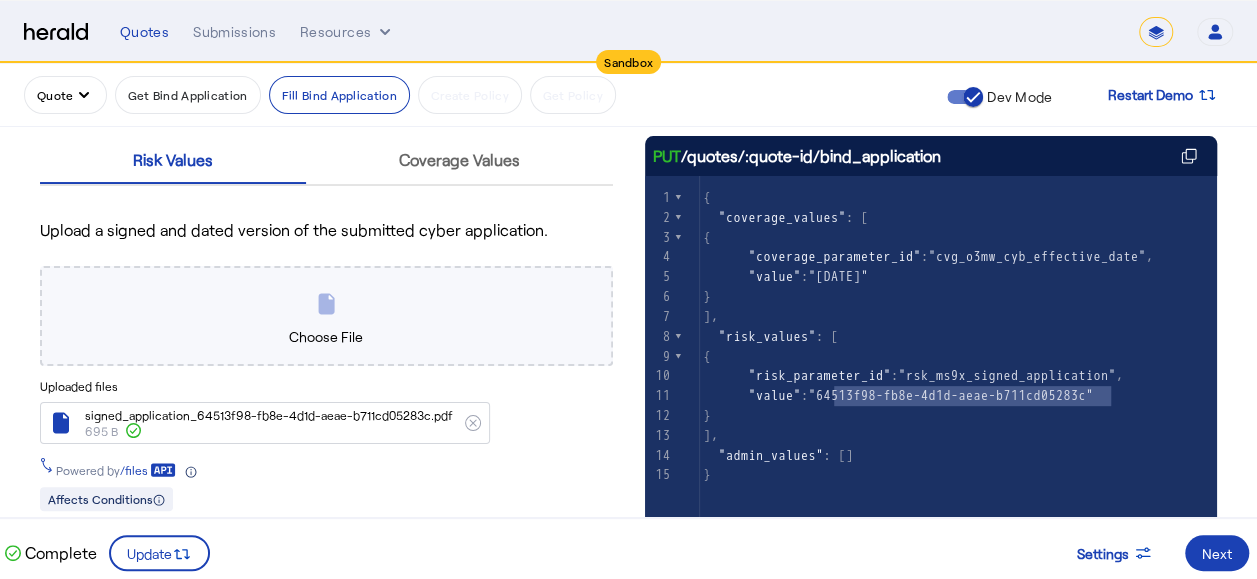 type on "**********" 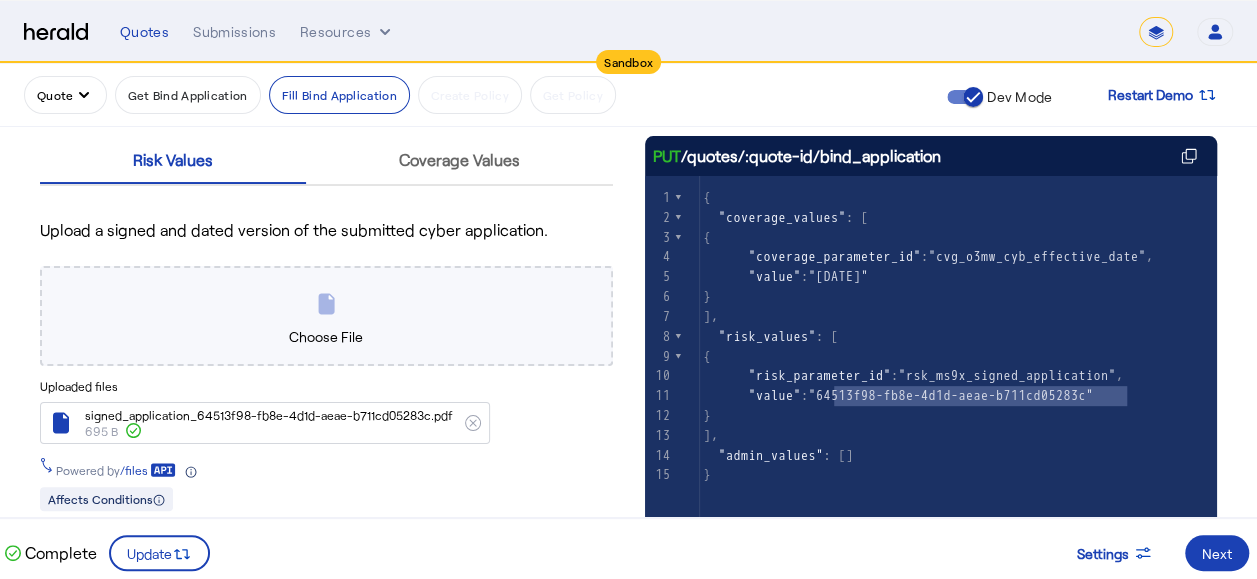 drag, startPoint x: 842, startPoint y: 393, endPoint x: 1132, endPoint y: 394, distance: 290.0017 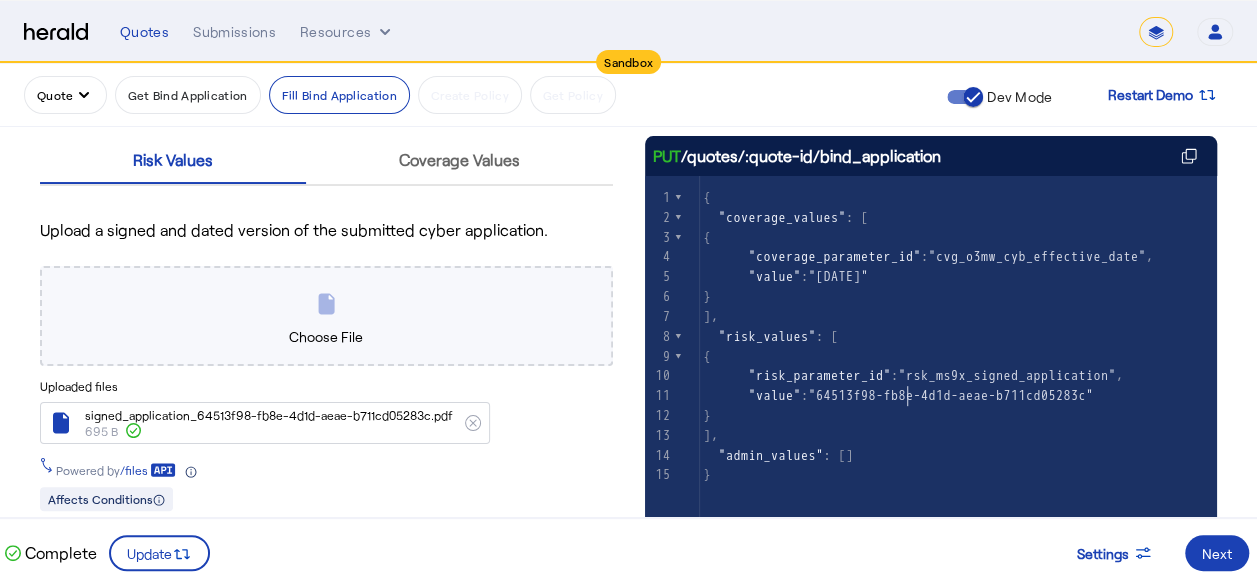 click on "Risk Values Coverage Values Upload a signed and dated version of the submitted cyber application.
Choose File Uploaded files
signed_application_64513f98-fb8e-4d1d-aeae-b711cd05283c.pdf 695 B
Powered by  /files
Affects Conditions
PUT  /quotes/:quote-id/bind_application
x 15   1 { 2    "coverage_values" : [ 3     { 4        "coverage_parameter_id" :  "cvg_o3mw_cyb_effective_date" , 5        "value" :  "2025-07-31" 6     } 7   ], 8    "risk_values" : [ 9     { 10        "risk_parameter_id" :  "rsk_ms9x_signed_application" , 11        "value" :  "64513f98-fb8e-4d1d-aeae-b711cd05283c" 12     } 13   ], 14    "admin_values" : [] 15 }" 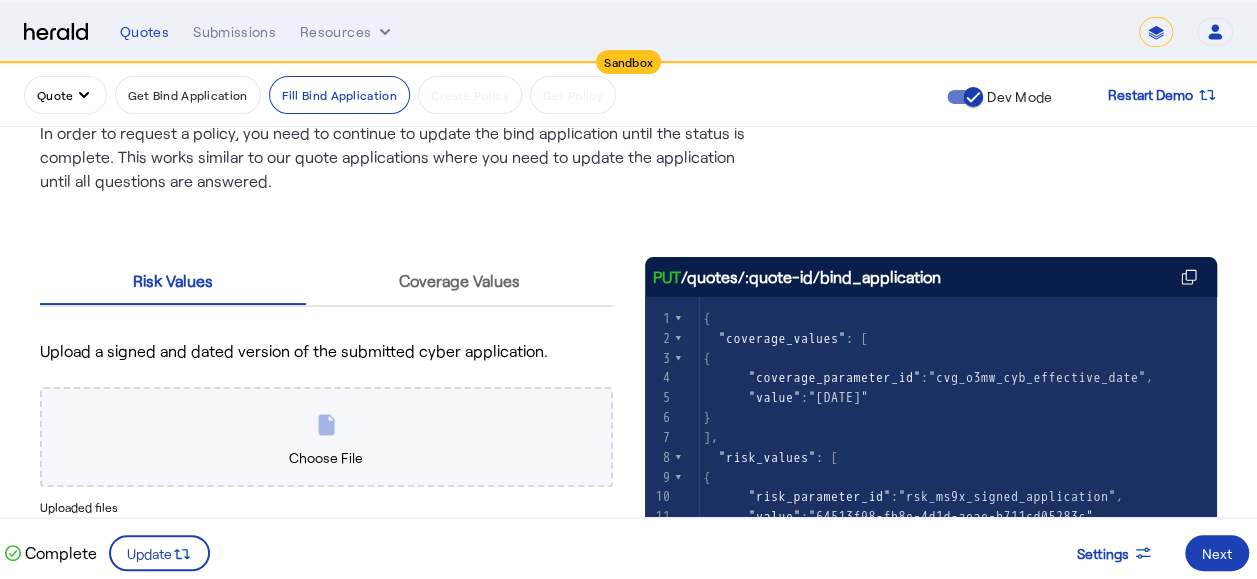scroll, scrollTop: 200, scrollLeft: 0, axis: vertical 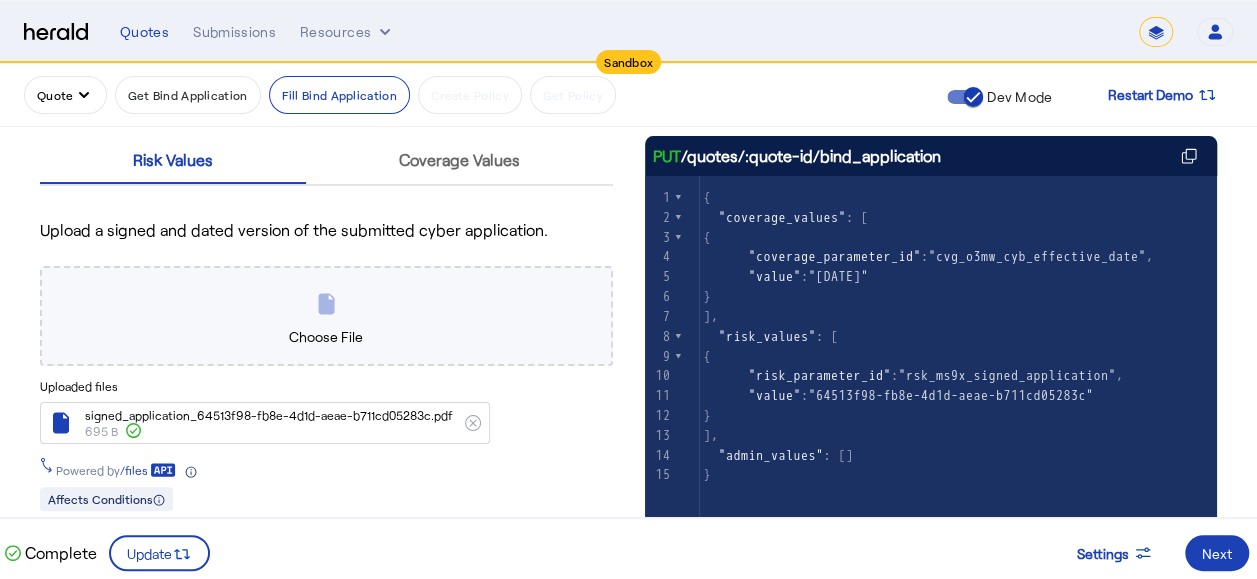 drag, startPoint x: 28, startPoint y: 556, endPoint x: 93, endPoint y: 558, distance: 65.03076 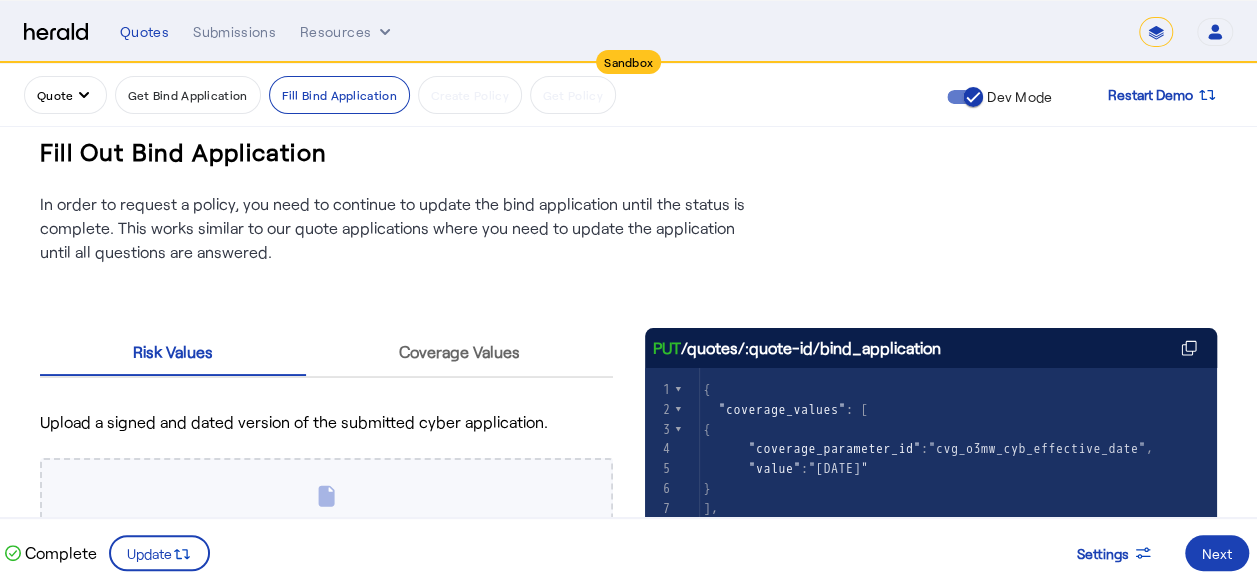 scroll, scrollTop: 0, scrollLeft: 0, axis: both 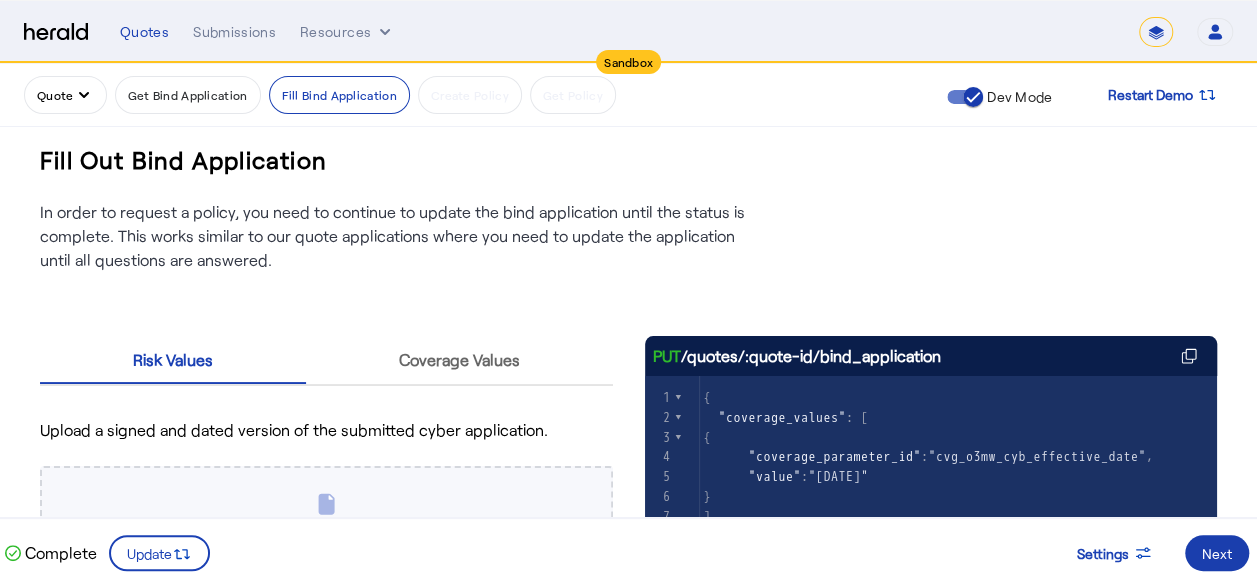 click on "Next" at bounding box center [1217, 553] 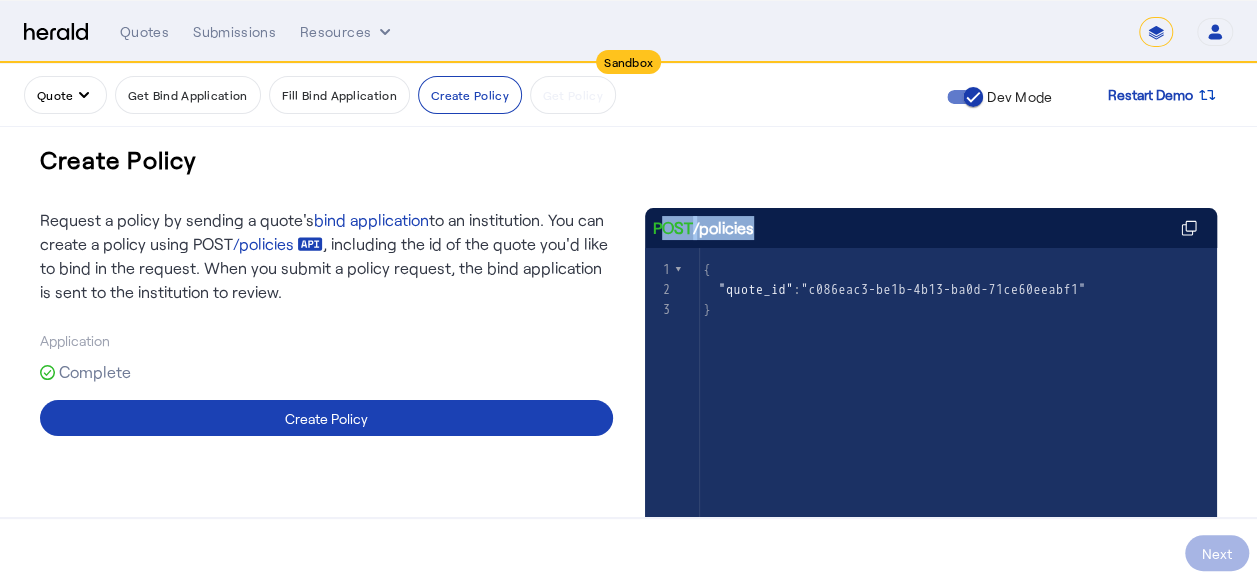 drag, startPoint x: 695, startPoint y: 224, endPoint x: 750, endPoint y: 224, distance: 55 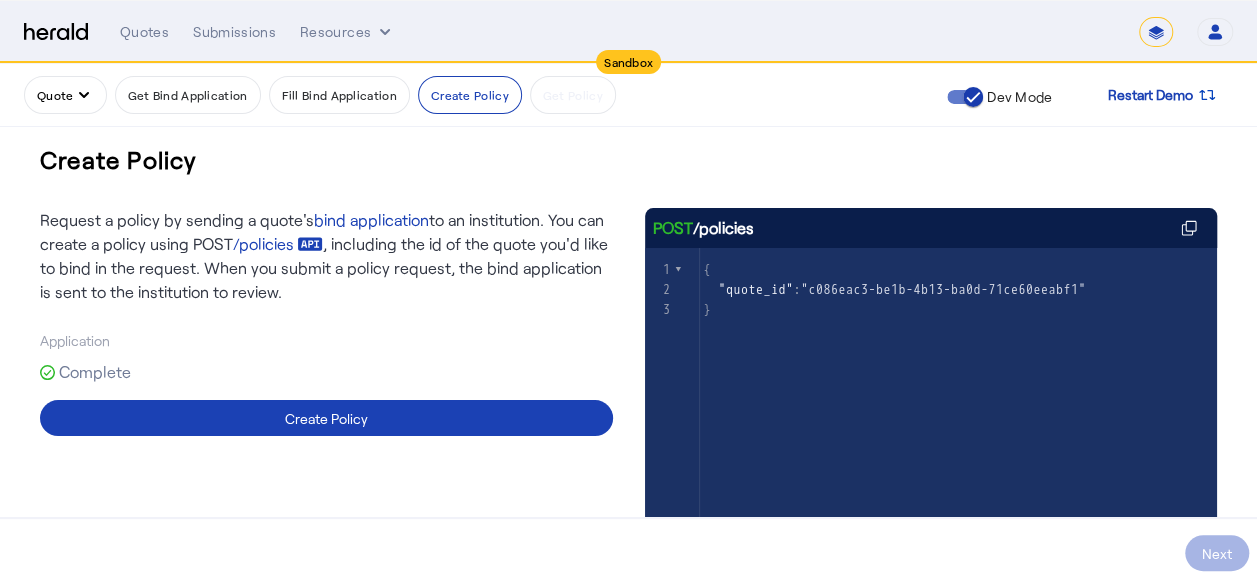 click on "Complete" 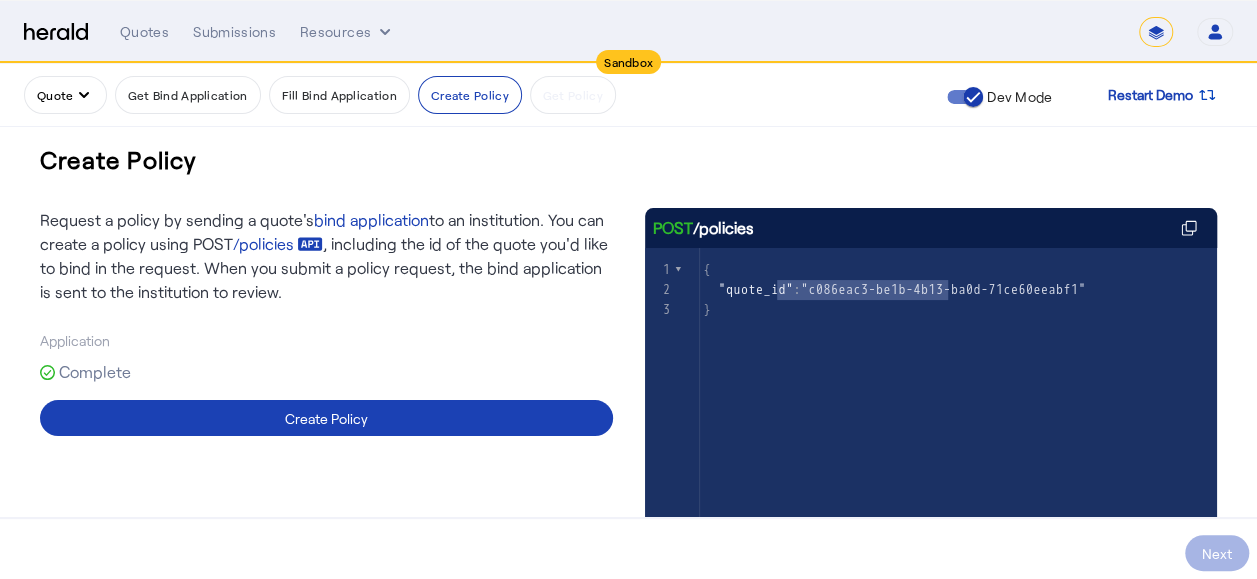 type on "**********" 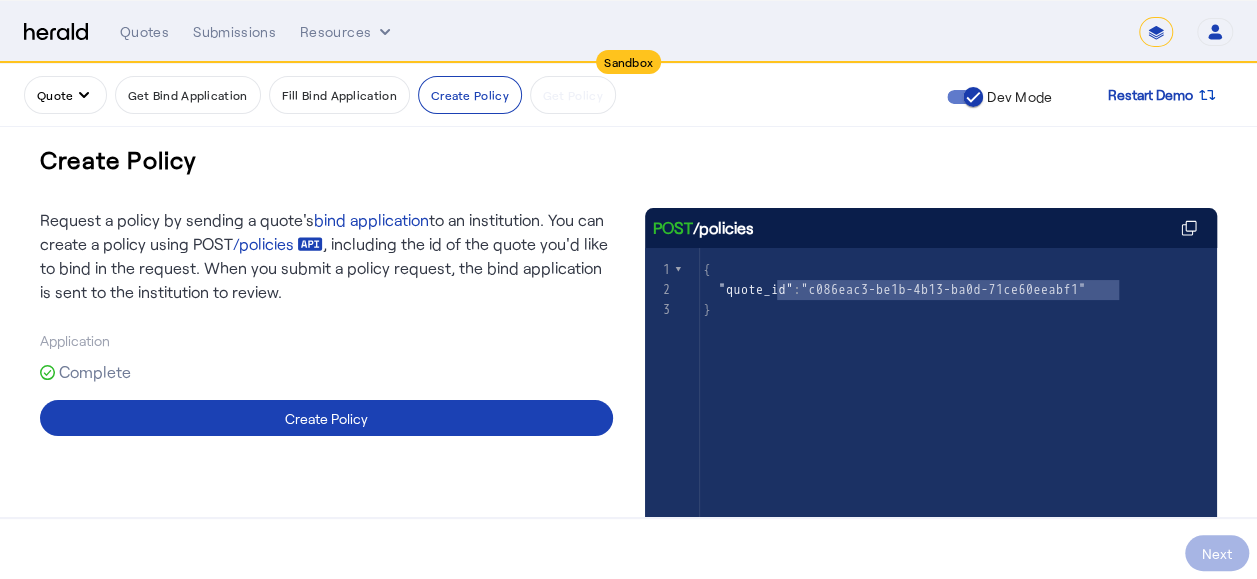 drag, startPoint x: 788, startPoint y: 290, endPoint x: 1124, endPoint y: 289, distance: 336.0015 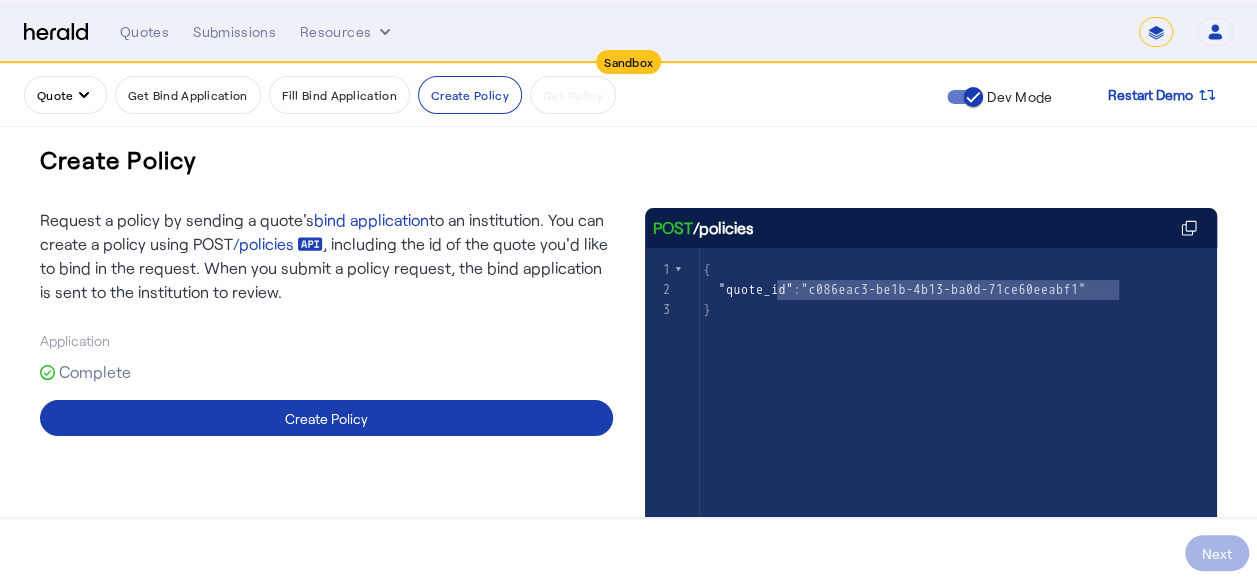 click on "Create Policy" 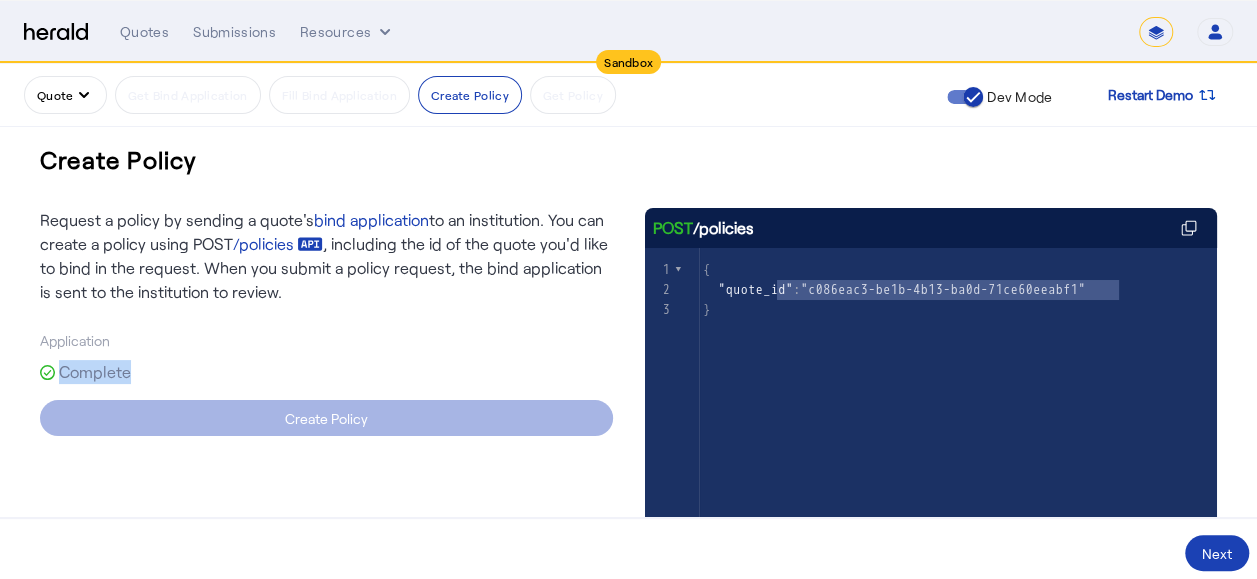 drag, startPoint x: 62, startPoint y: 381, endPoint x: 250, endPoint y: 364, distance: 188.76706 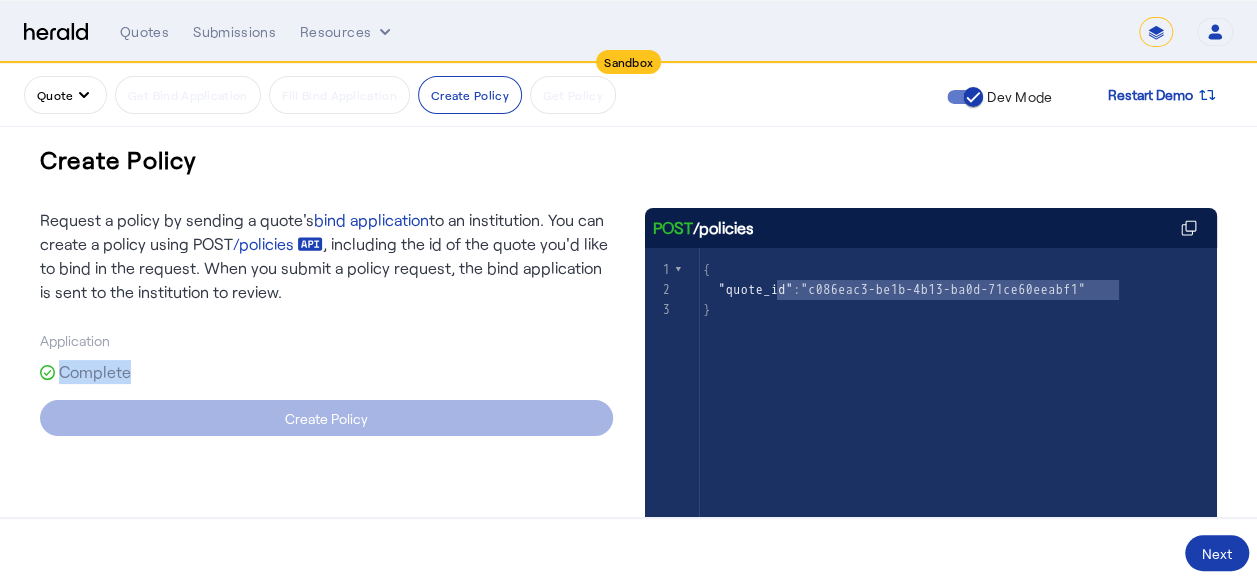 click on "Next" at bounding box center [1217, 553] 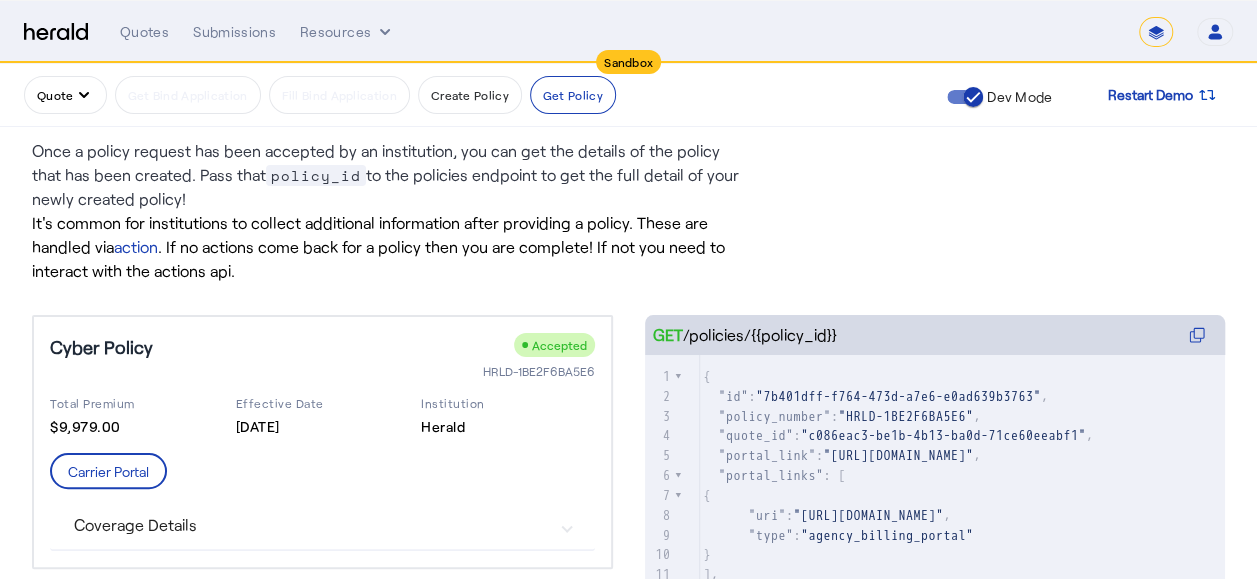 scroll, scrollTop: 0, scrollLeft: 0, axis: both 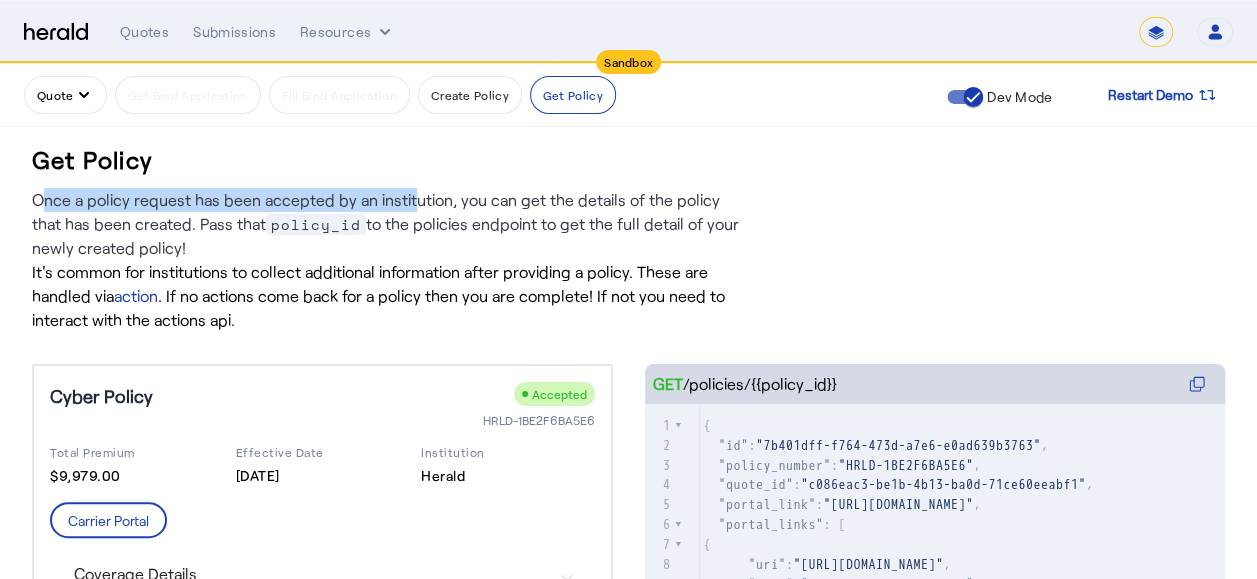drag, startPoint x: 38, startPoint y: 208, endPoint x: 402, endPoint y: 203, distance: 364.03433 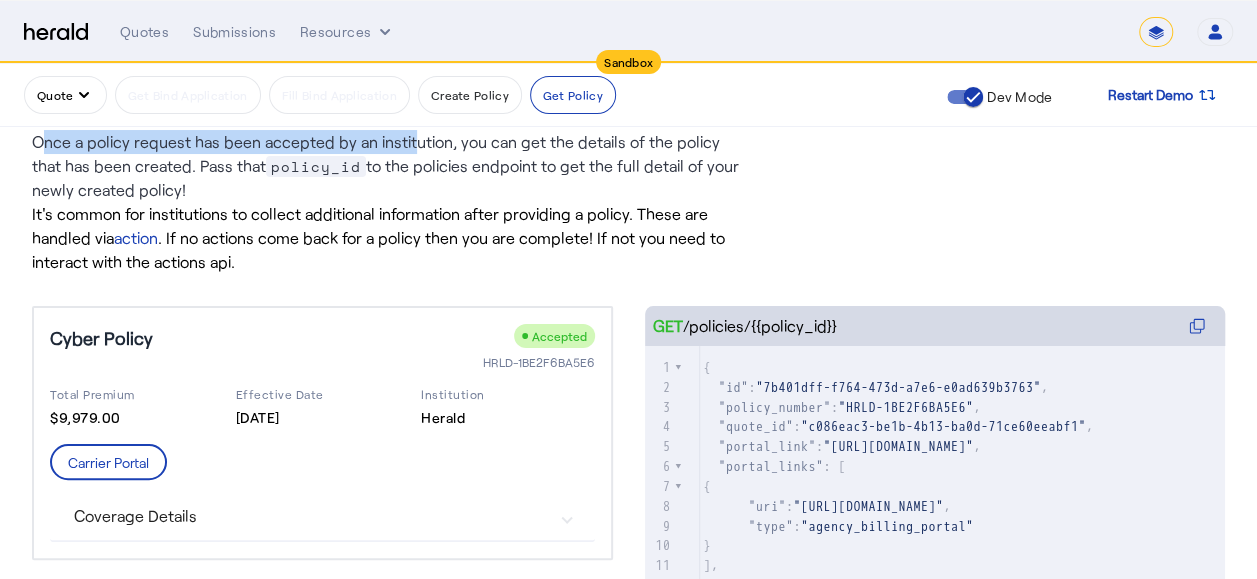scroll, scrollTop: 100, scrollLeft: 0, axis: vertical 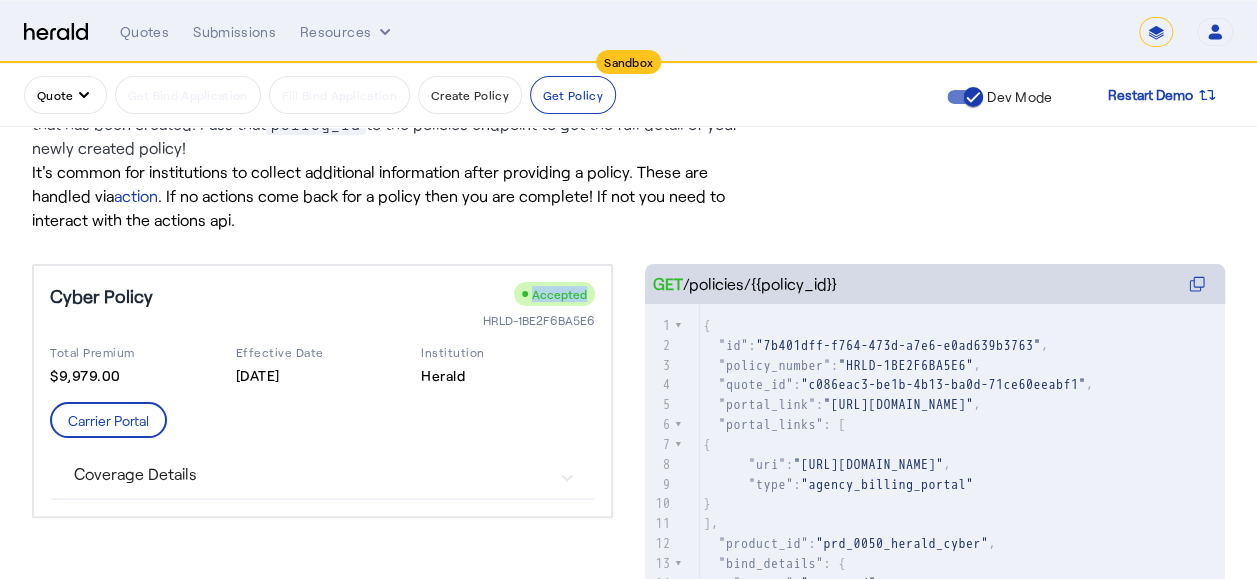 drag, startPoint x: 546, startPoint y: 290, endPoint x: 609, endPoint y: 291, distance: 63.007935 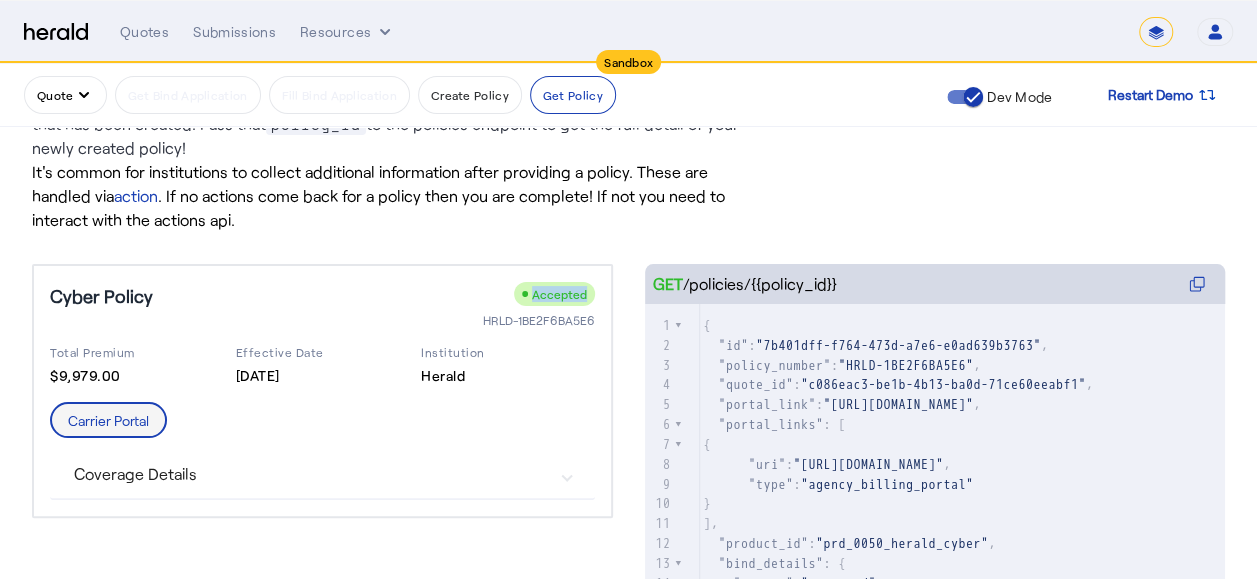 click on "Carrier Portal" 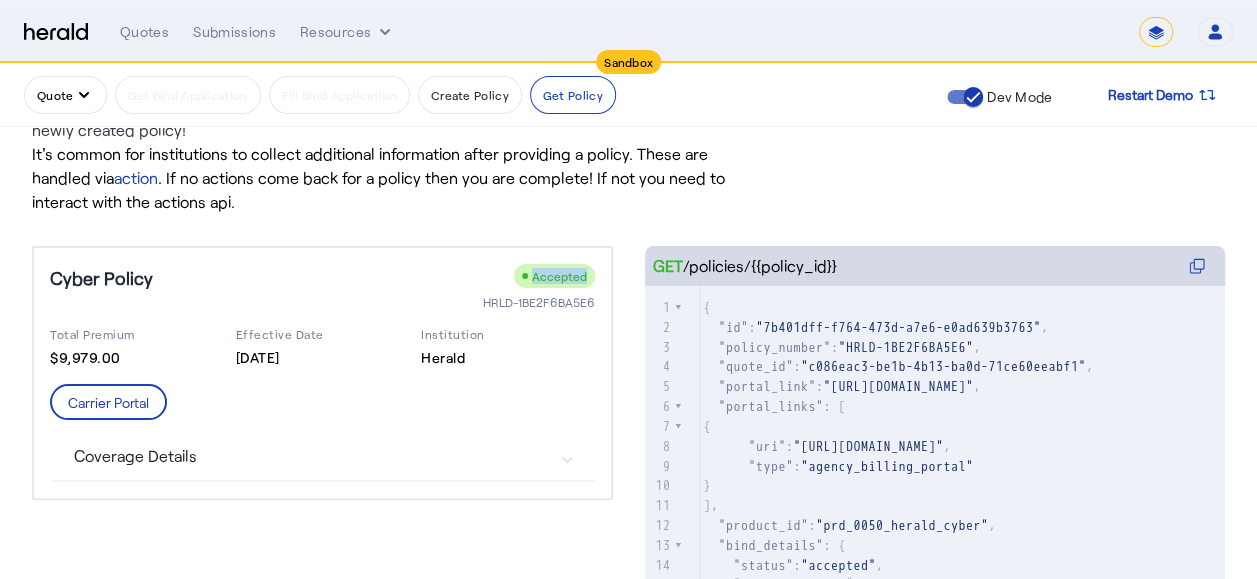 scroll, scrollTop: 249, scrollLeft: 0, axis: vertical 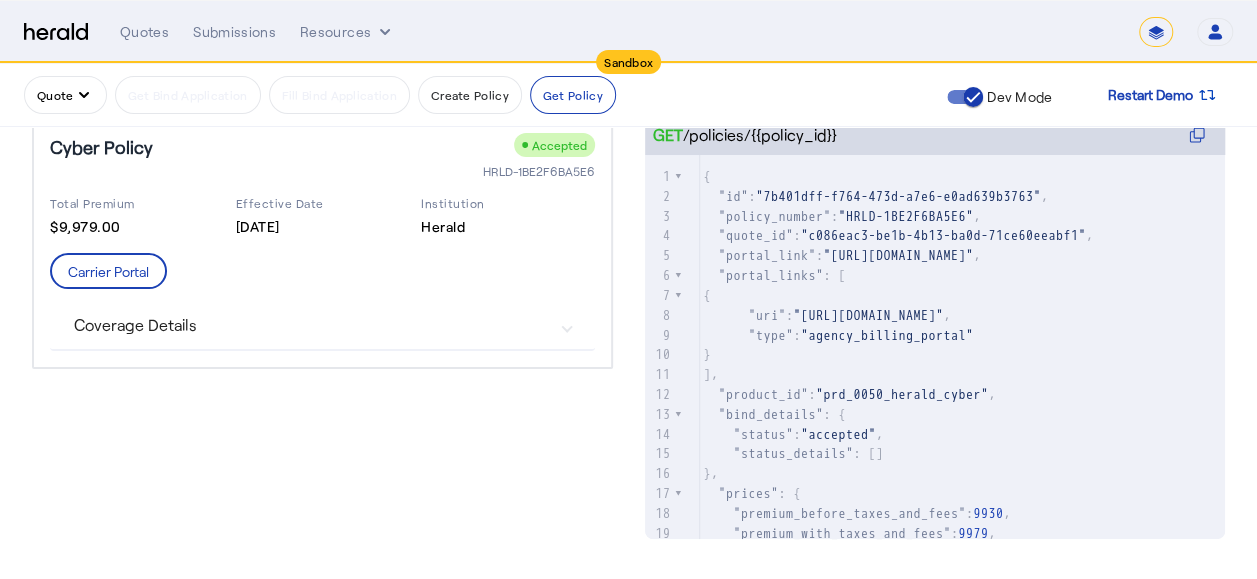 click on "Coverage Details" at bounding box center (310, 325) 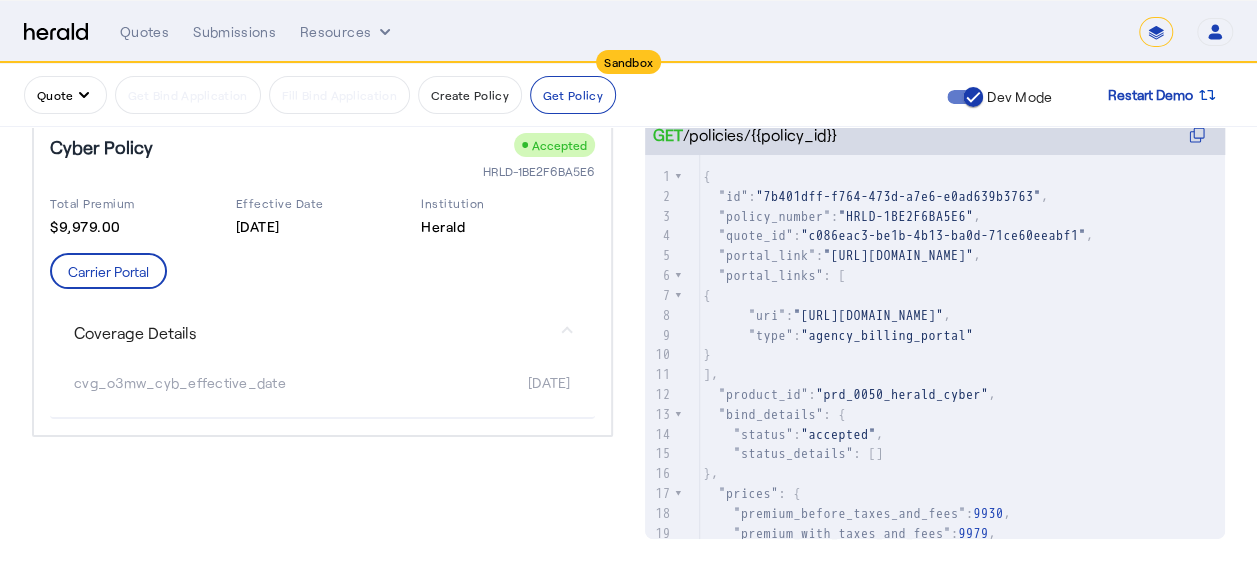 scroll, scrollTop: 257, scrollLeft: 0, axis: vertical 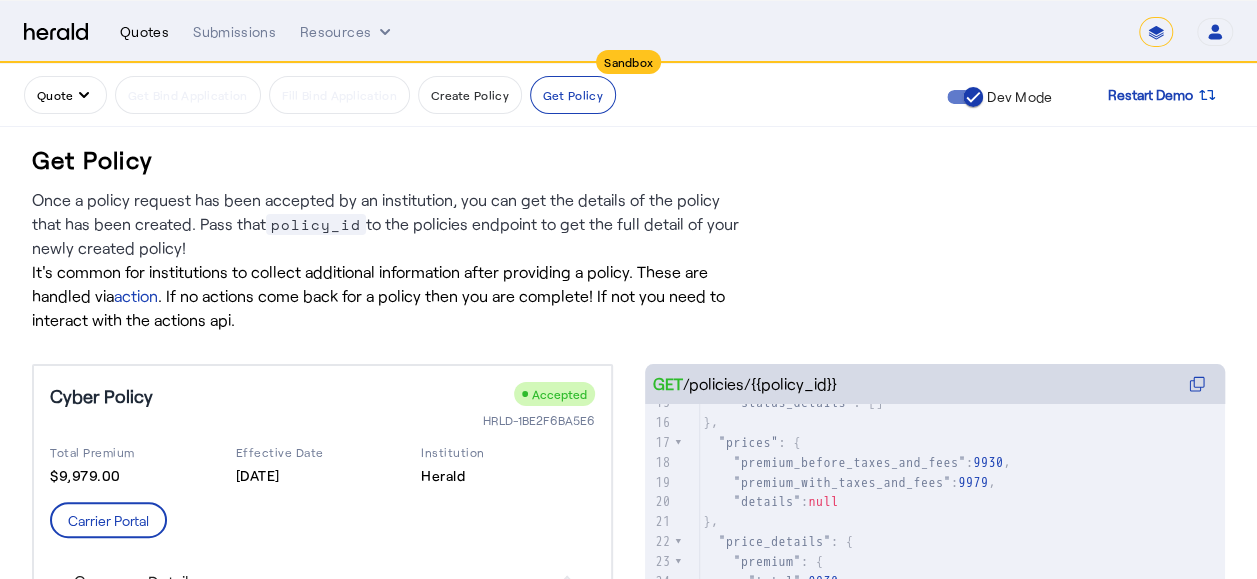 click on "Quotes" at bounding box center (144, 32) 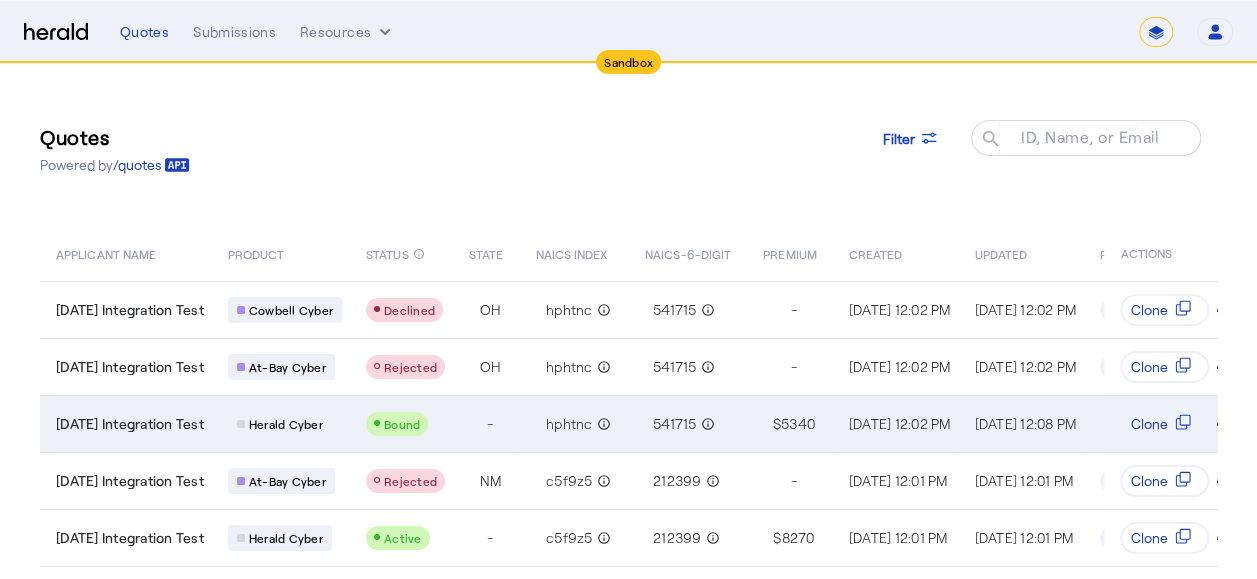 click on "[DATE] Integration Test" at bounding box center (126, 423) 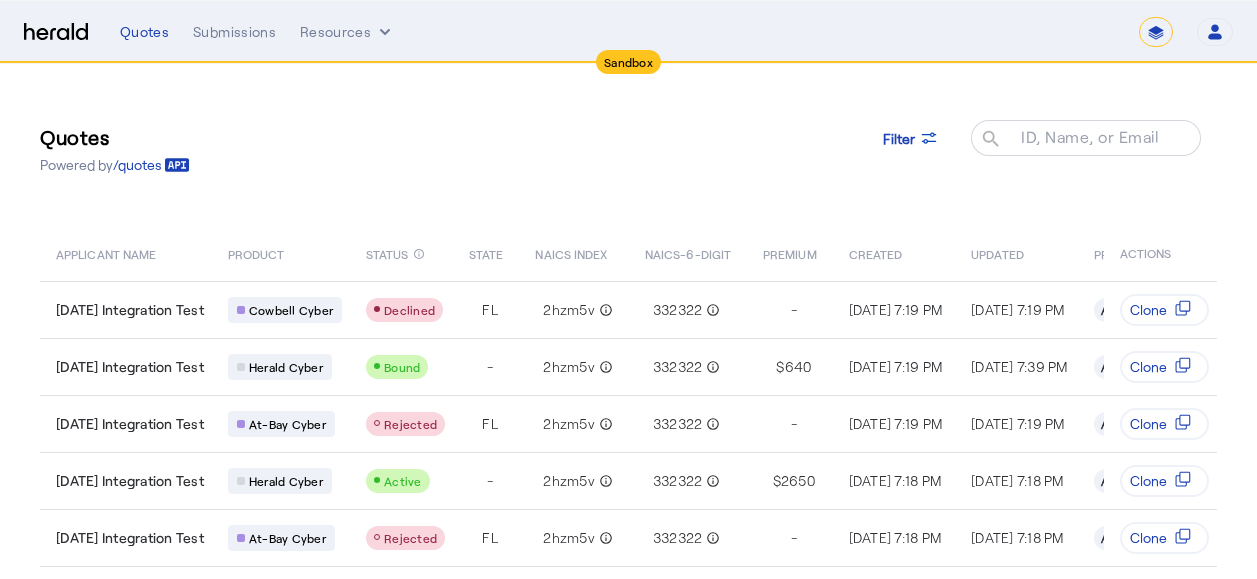 scroll, scrollTop: 0, scrollLeft: 0, axis: both 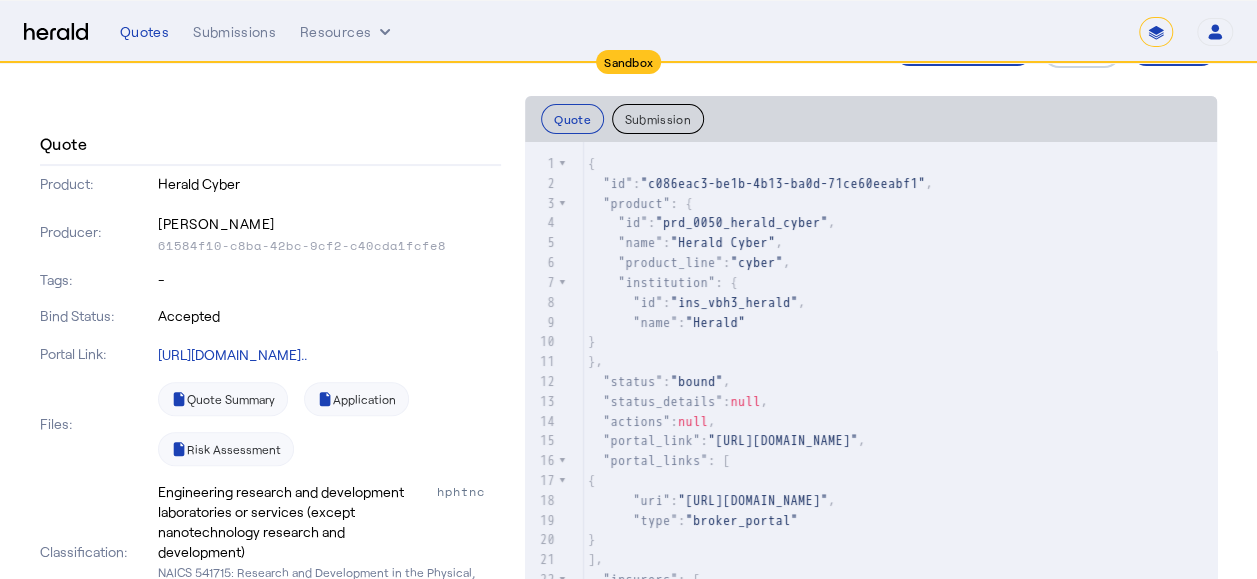 drag, startPoint x: 222, startPoint y: 314, endPoint x: 261, endPoint y: 314, distance: 39 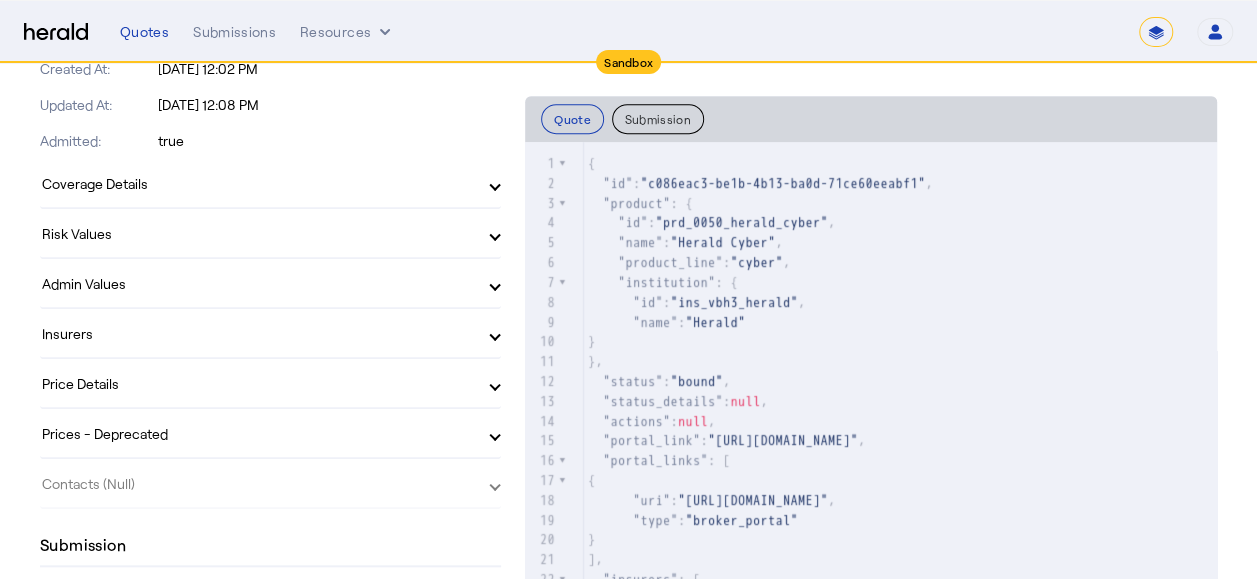 scroll, scrollTop: 900, scrollLeft: 0, axis: vertical 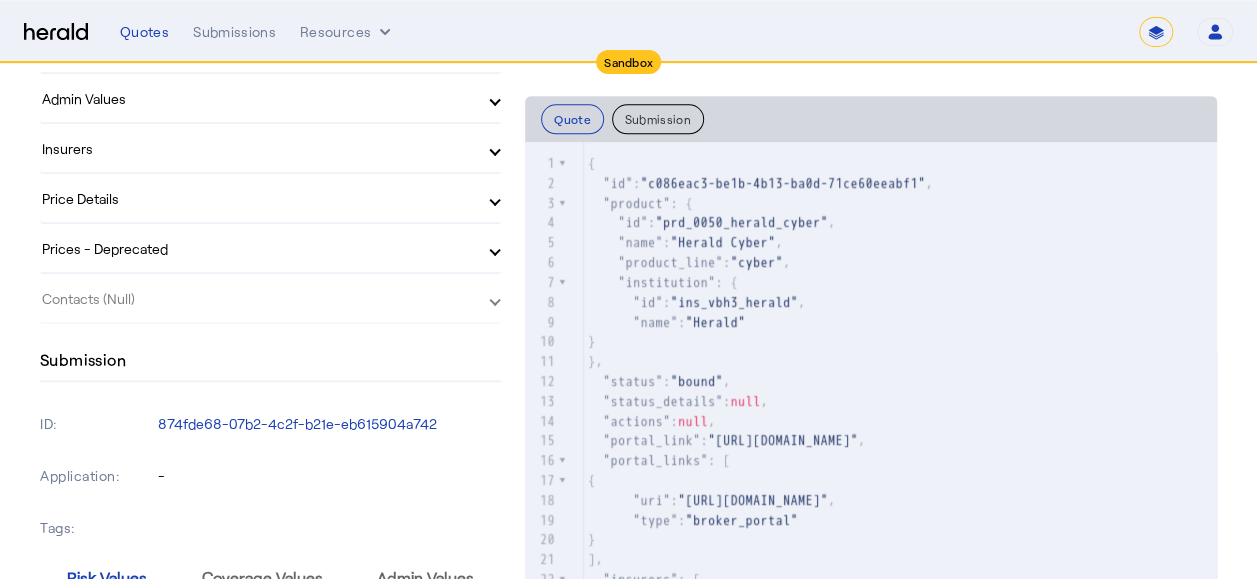 click on "Insurers   Spinnaker Ins Co (24376)   100%" 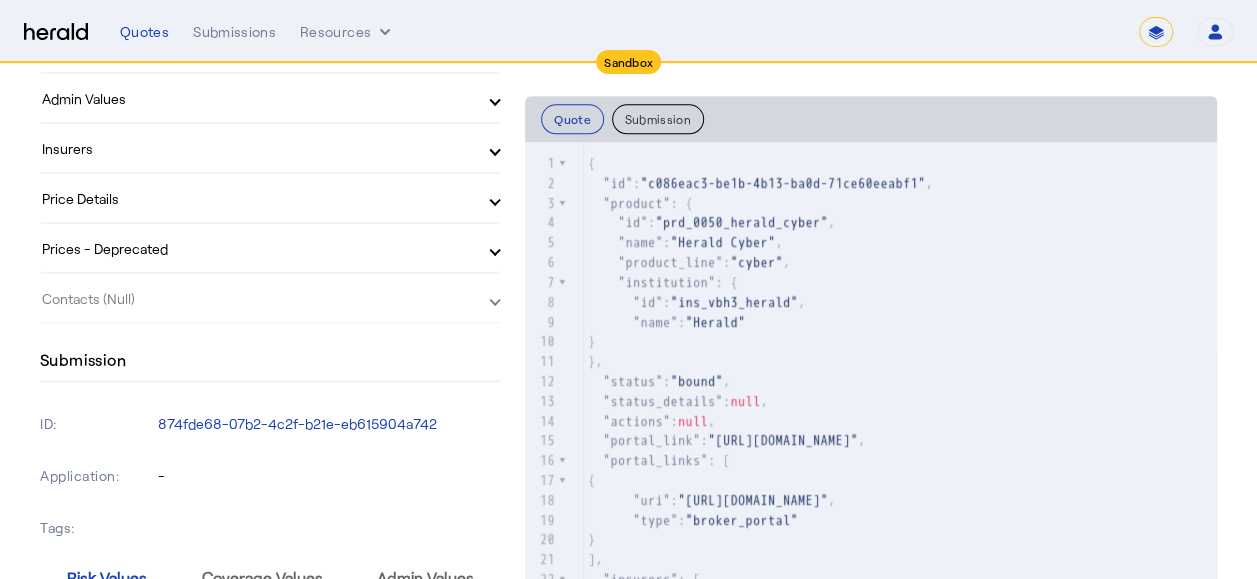 click on "Insurers" at bounding box center (258, 148) 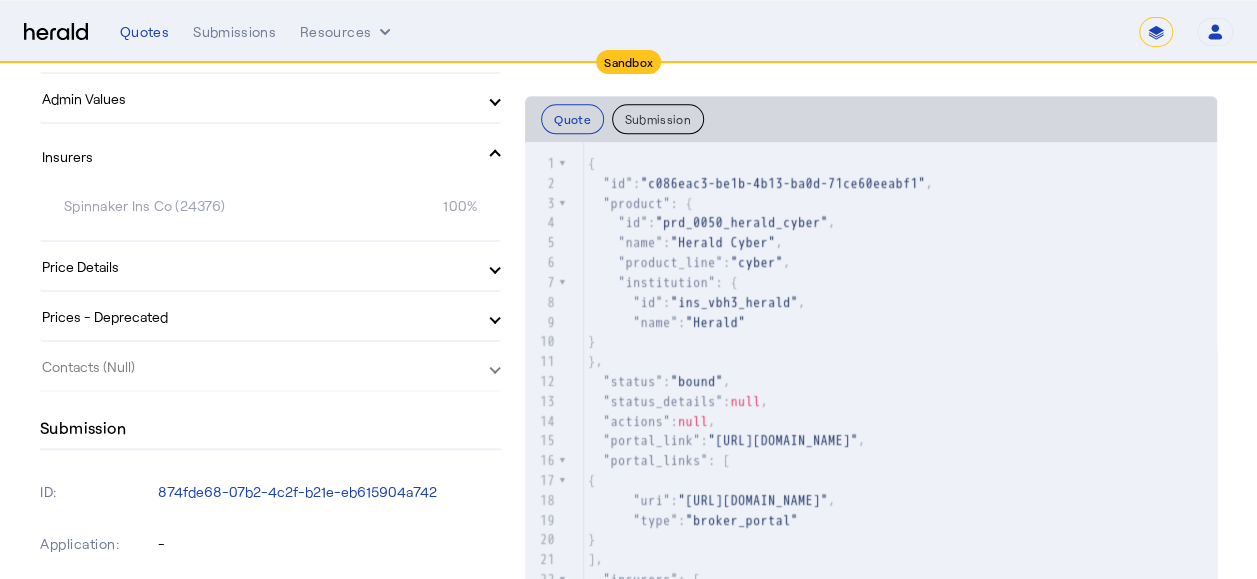 click on "Insurers" at bounding box center (258, 156) 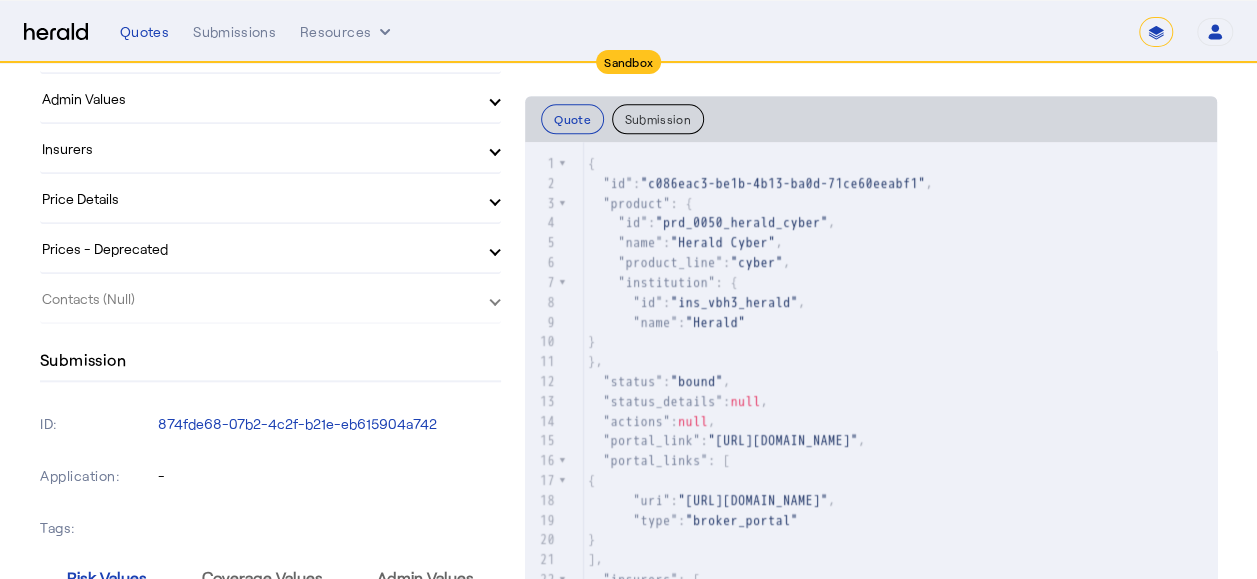 click on "Price Details" at bounding box center [258, 198] 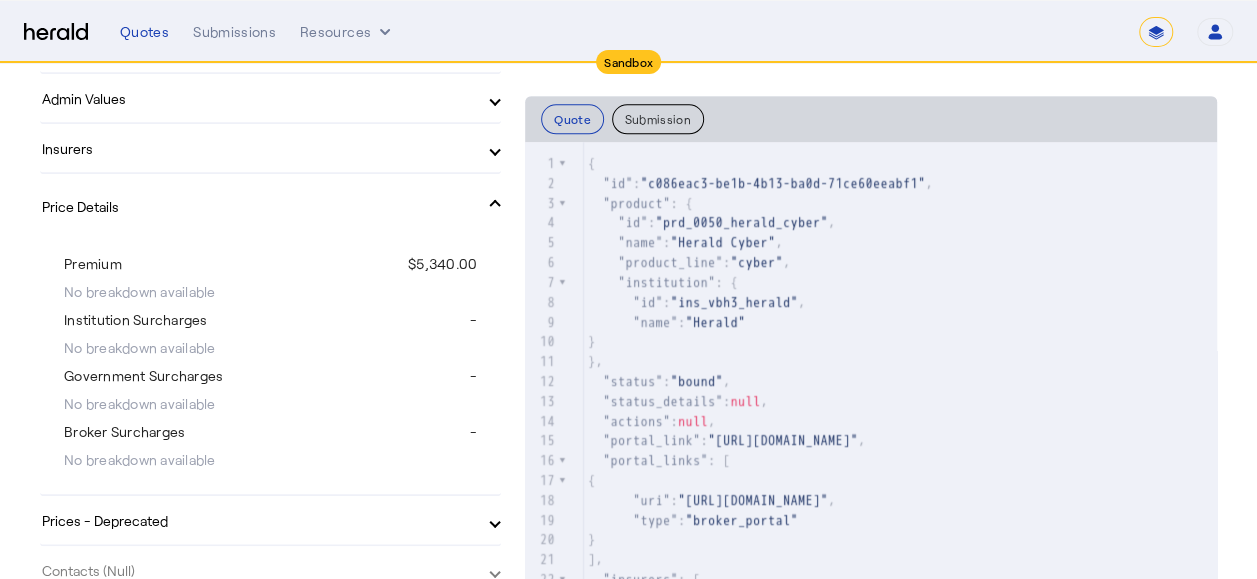 click on "Price Details" at bounding box center [258, 206] 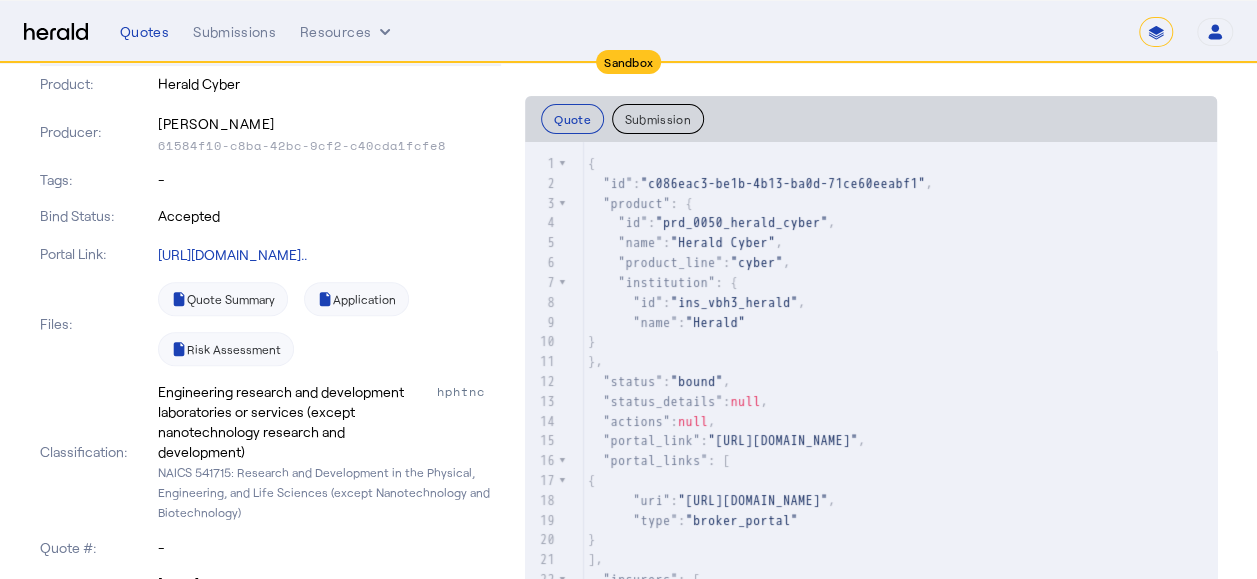scroll, scrollTop: 0, scrollLeft: 0, axis: both 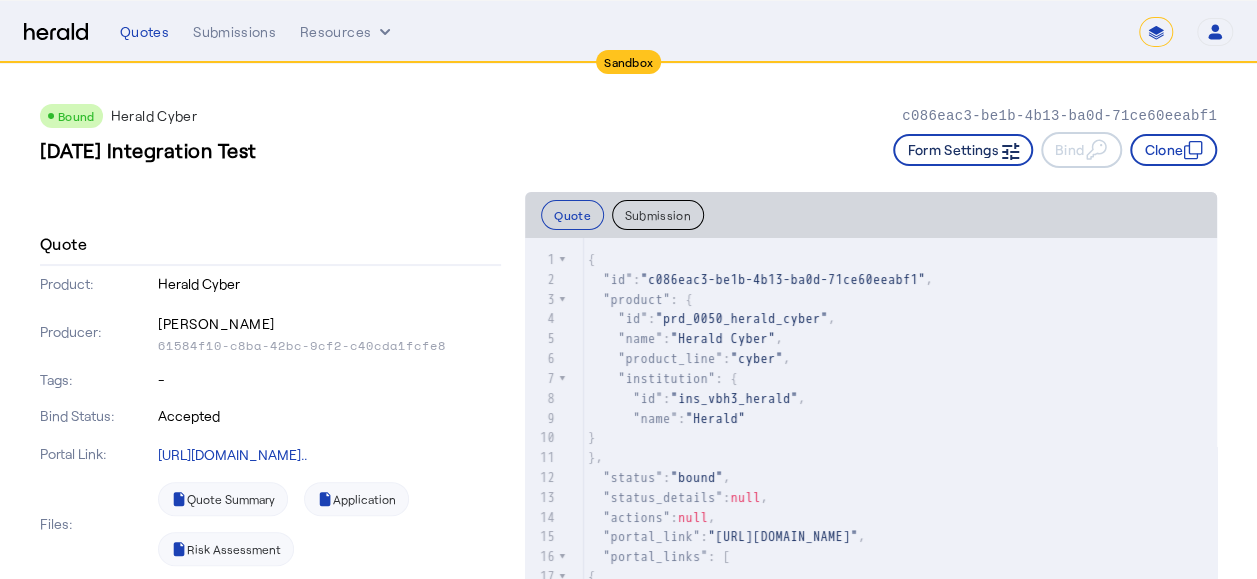 click on "Form Settings" 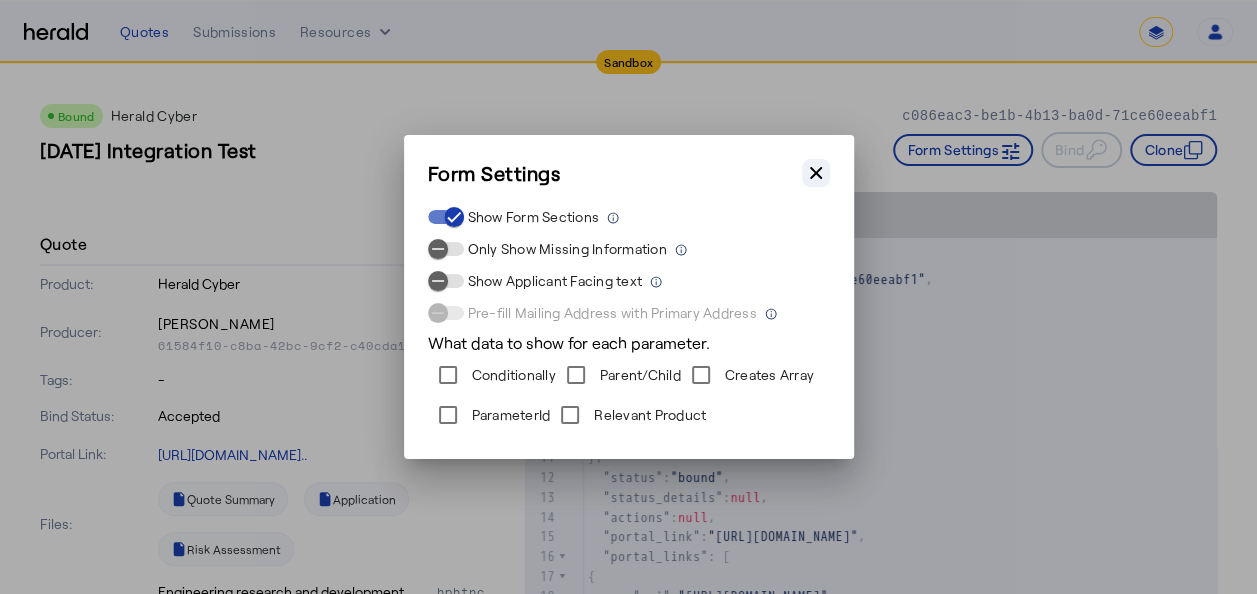 click 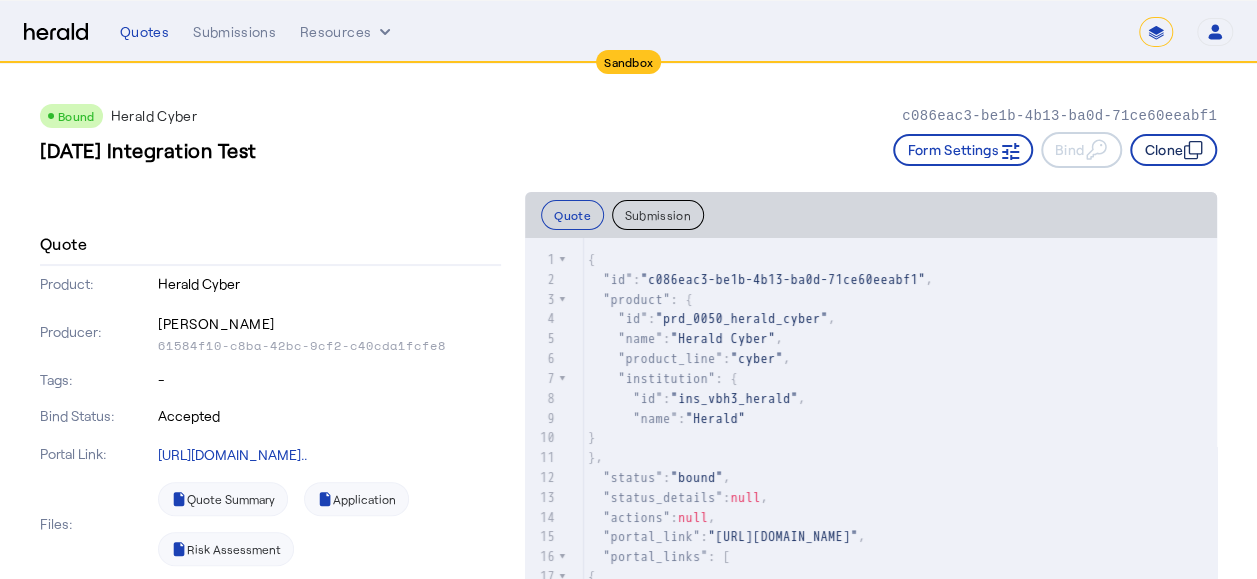 click on "Clone" 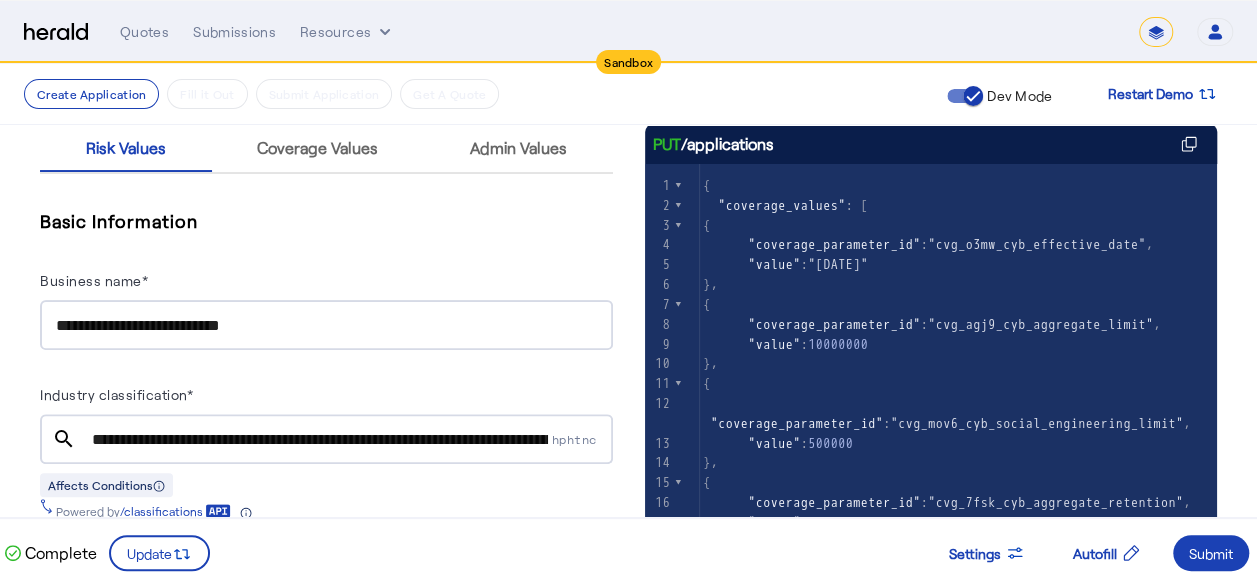 scroll, scrollTop: 200, scrollLeft: 0, axis: vertical 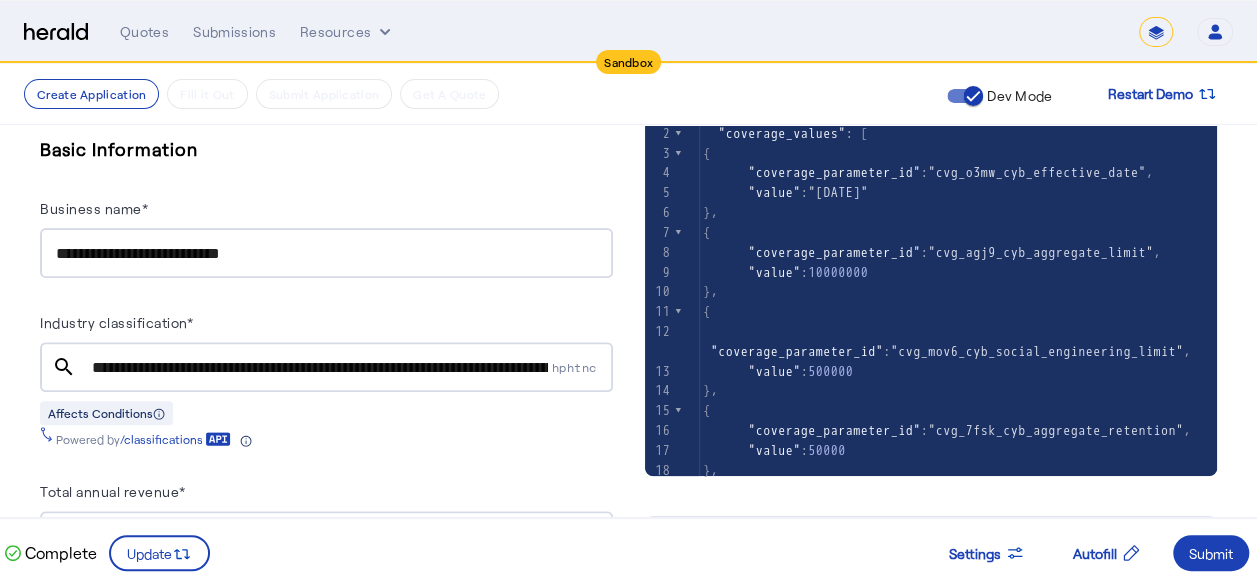 click on "**********" at bounding box center (320, 368) 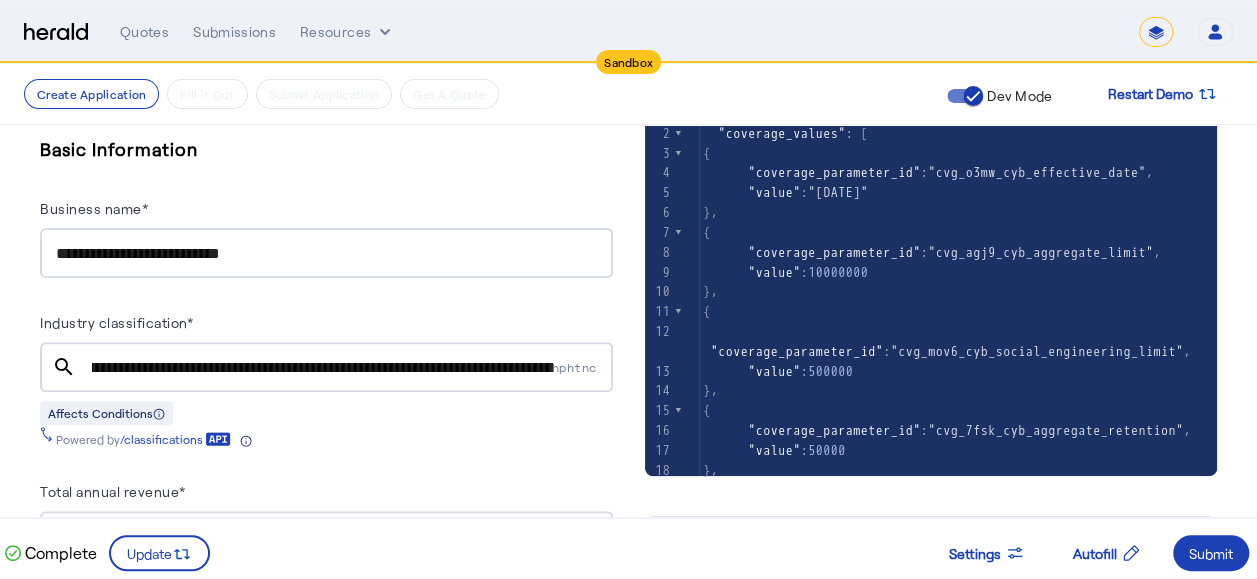 scroll, scrollTop: 0, scrollLeft: 448, axis: horizontal 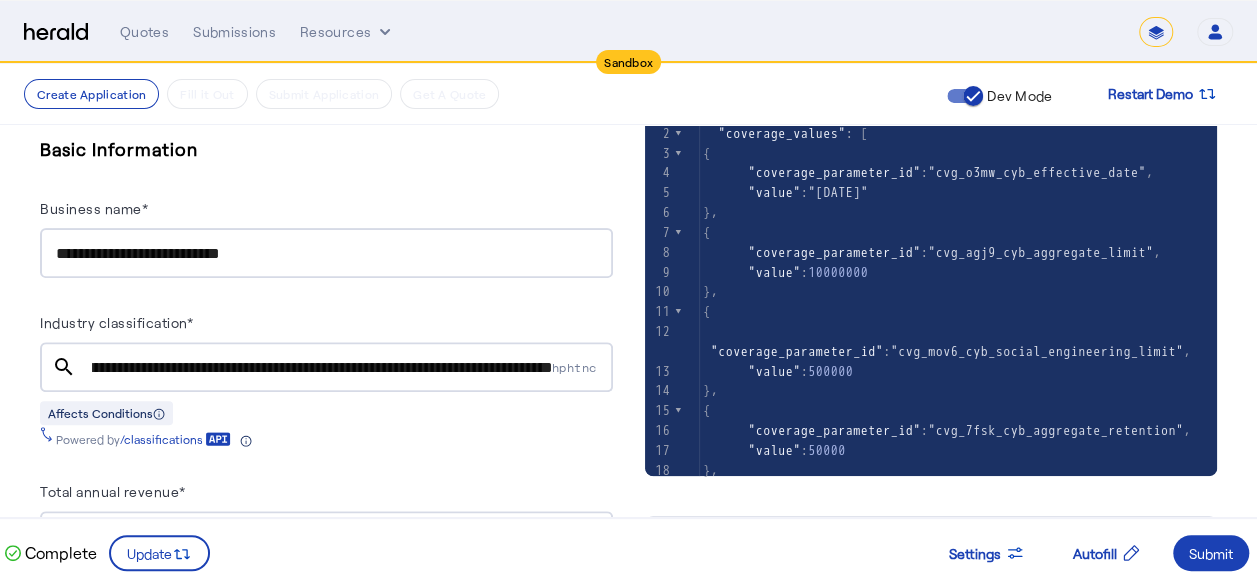drag, startPoint x: 94, startPoint y: 358, endPoint x: 588, endPoint y: 365, distance: 494.0496 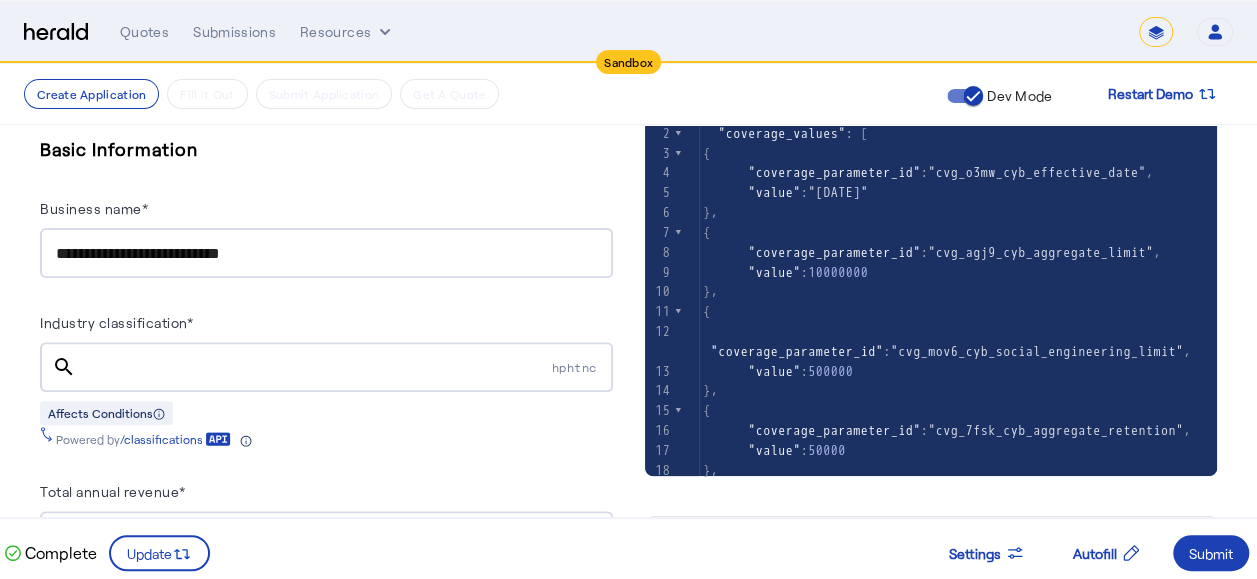scroll, scrollTop: 0, scrollLeft: 0, axis: both 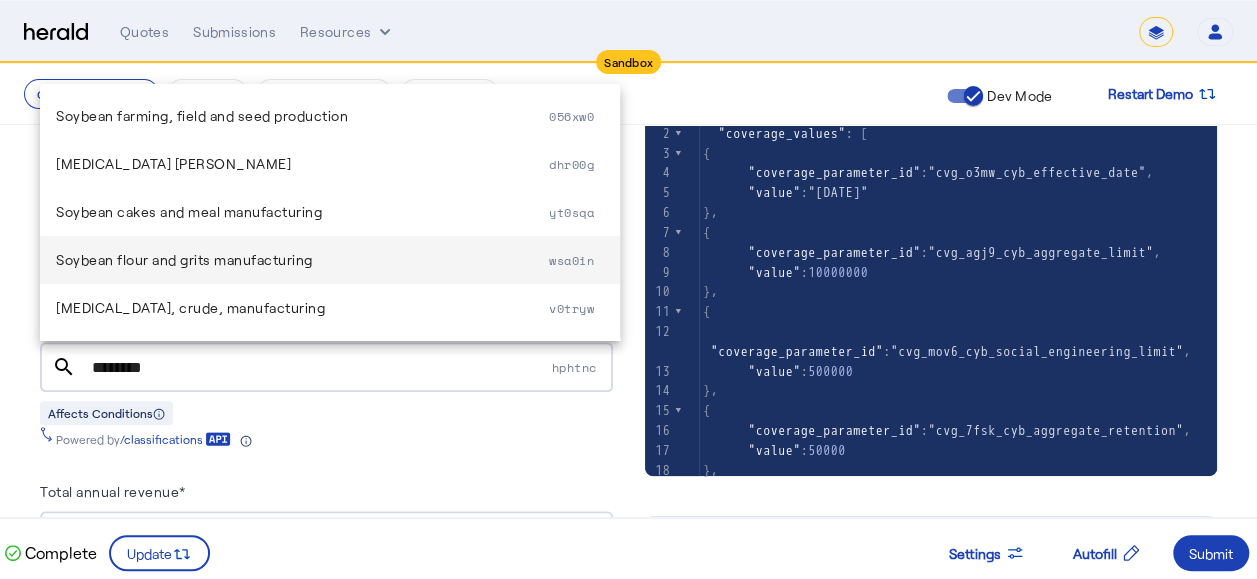 click on "Soybean flour and grits manufacturing" at bounding box center [302, 260] 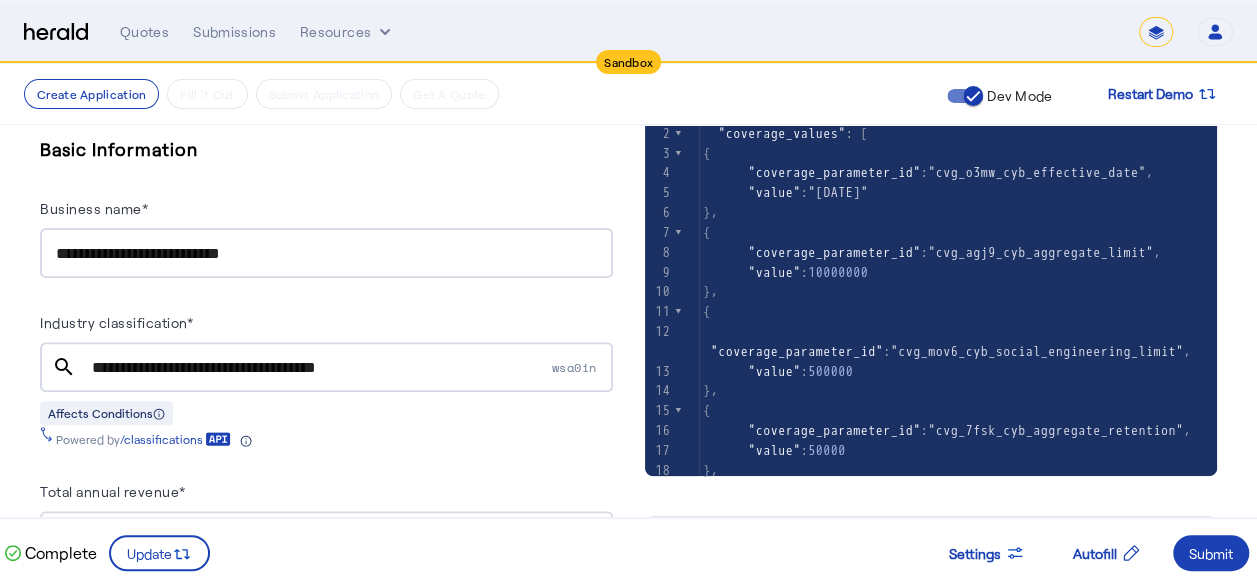 click on "**********" at bounding box center [322, 368] 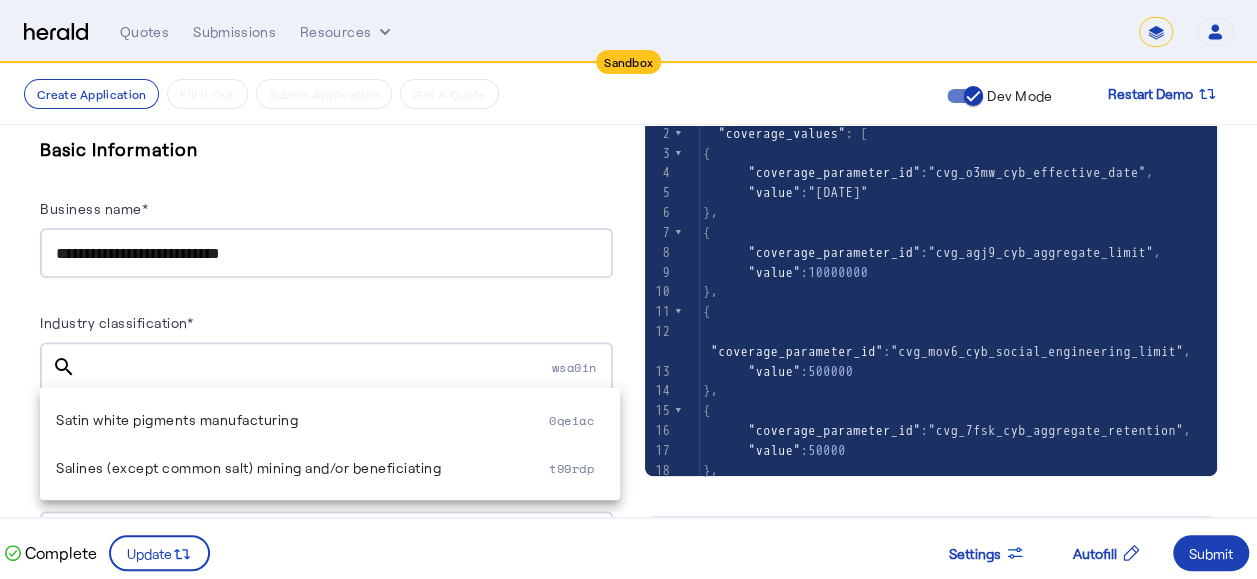 click on "**********" at bounding box center [326, 1078] 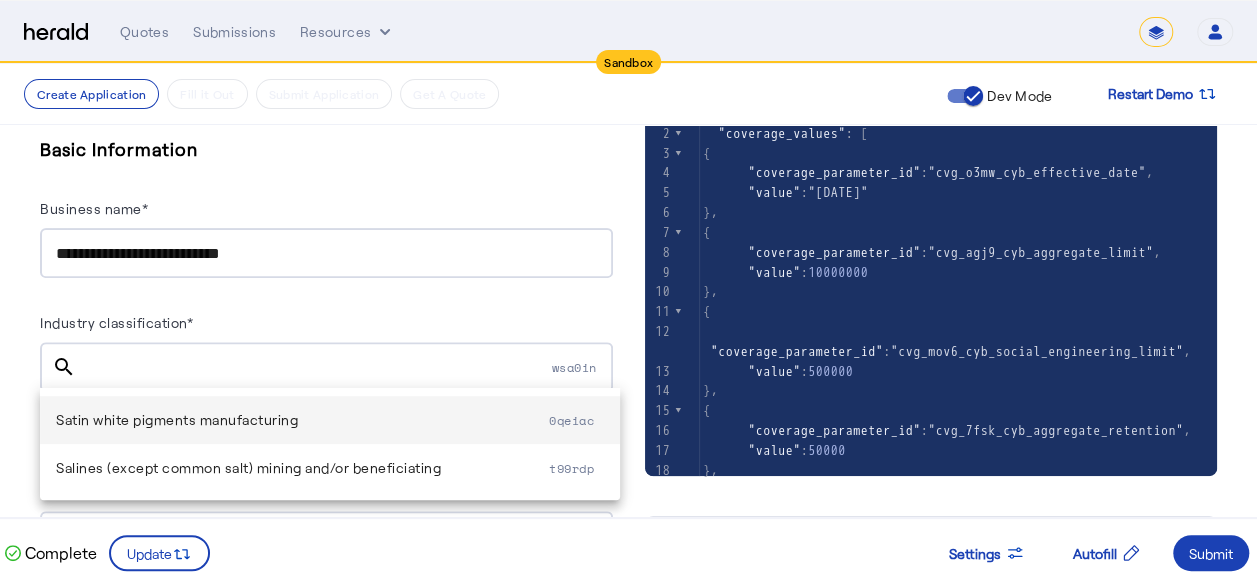 click on "Satin white pigments manufacturing" at bounding box center (302, 420) 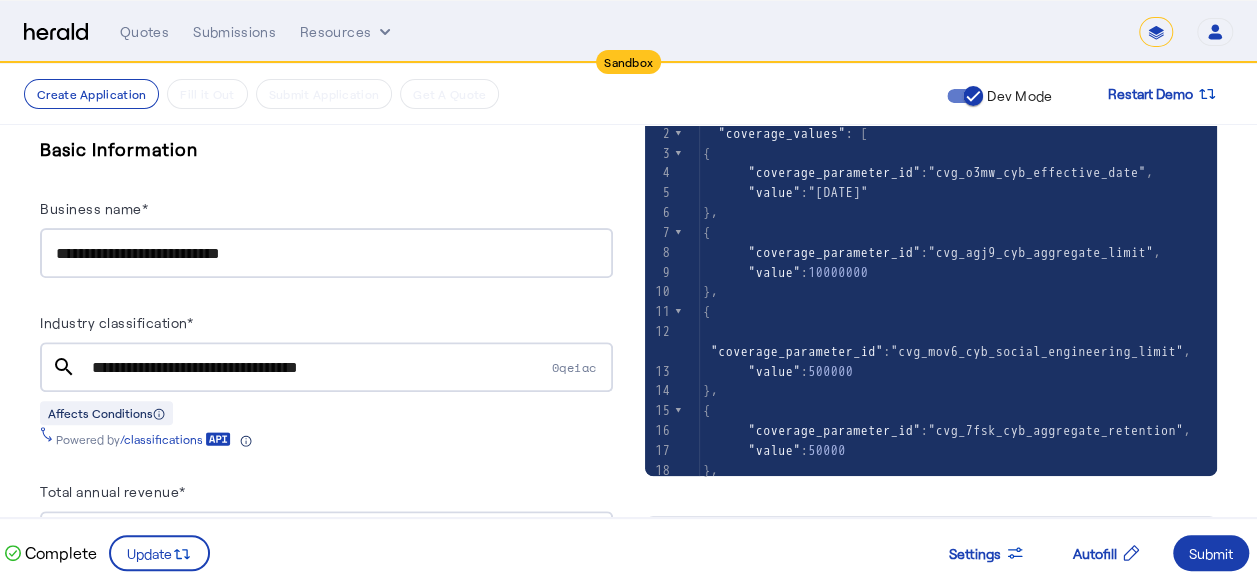 click on "Submit" at bounding box center (1211, 553) 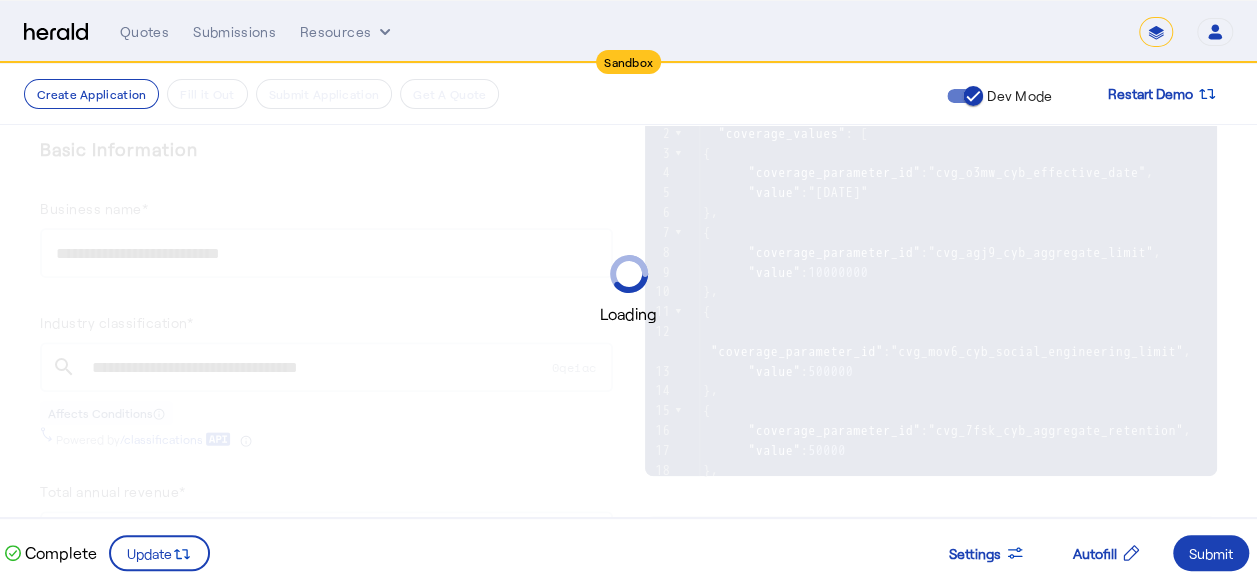 scroll, scrollTop: 71, scrollLeft: 0, axis: vertical 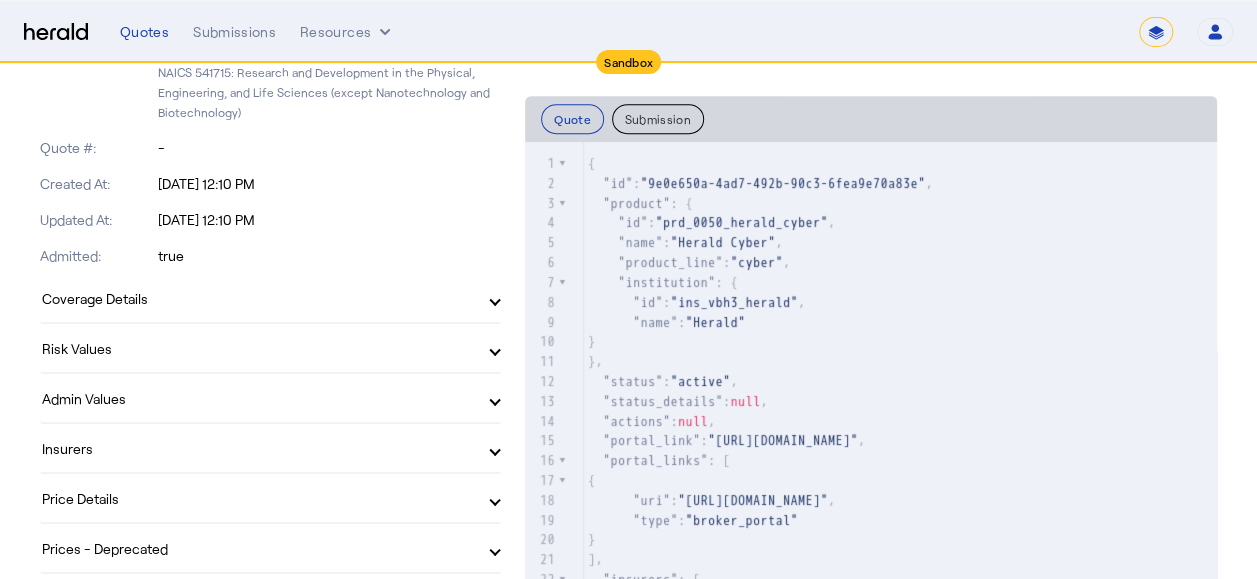 click on "Coverage Details" at bounding box center [270, 298] 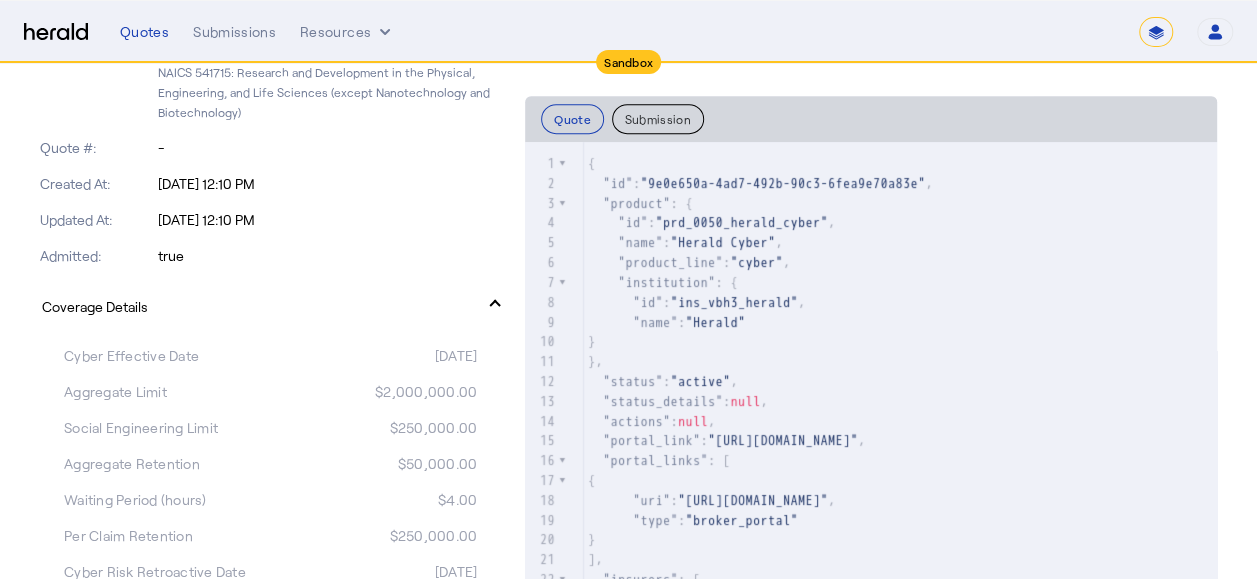 click on "Coverage Details" at bounding box center (258, 306) 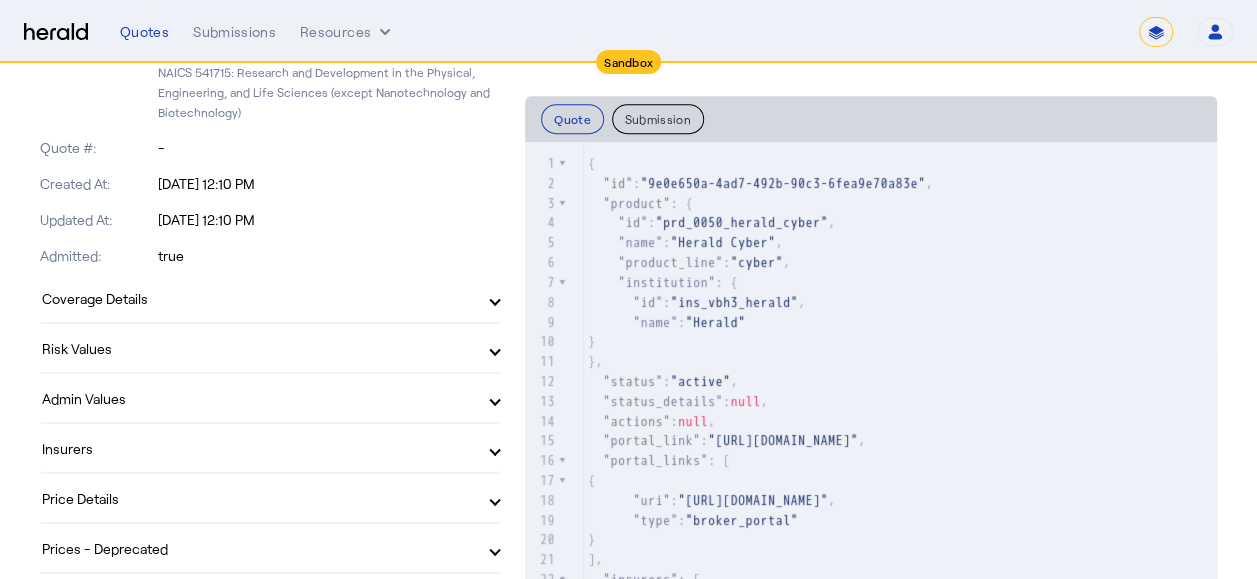 click on "Risk Values" at bounding box center [258, 348] 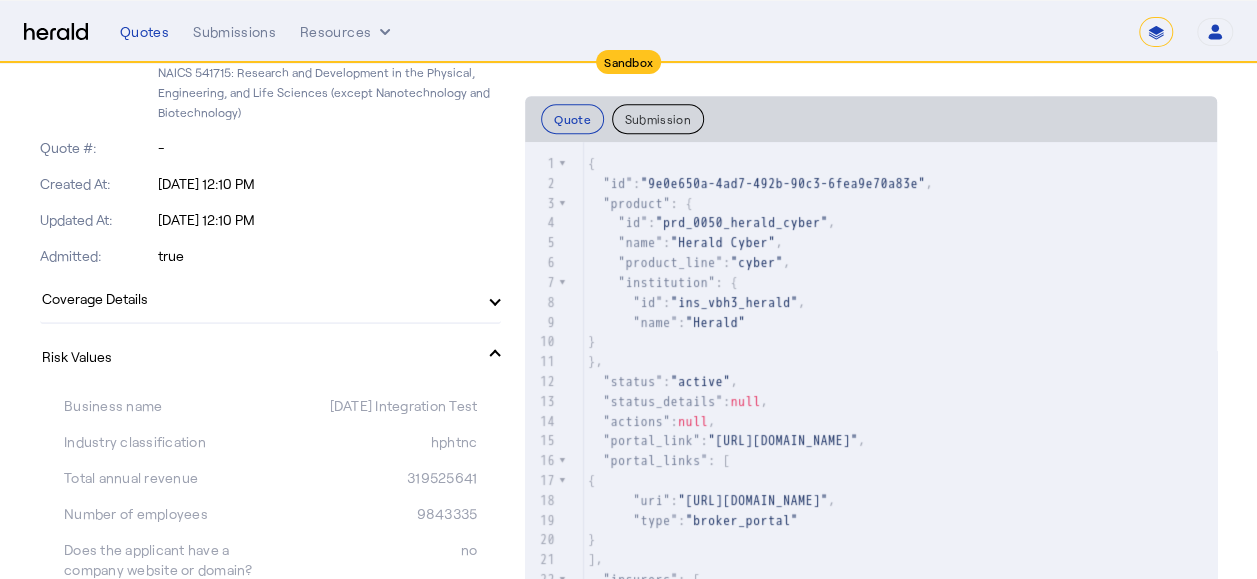 click on "Risk Values" at bounding box center (270, 356) 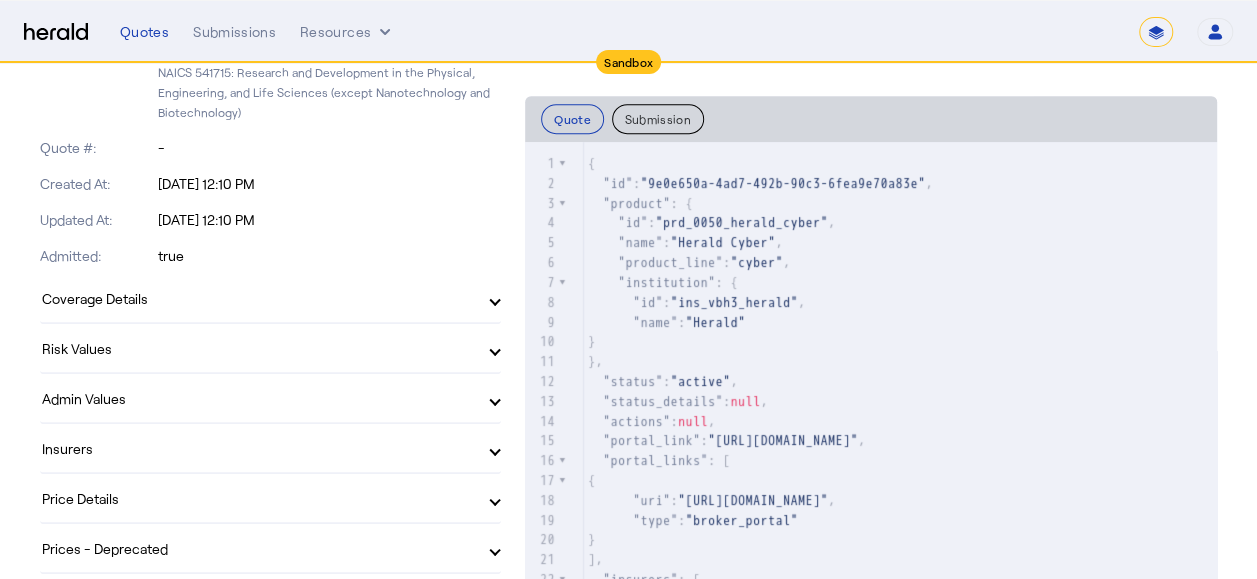 click on "Admin Values" at bounding box center [258, 398] 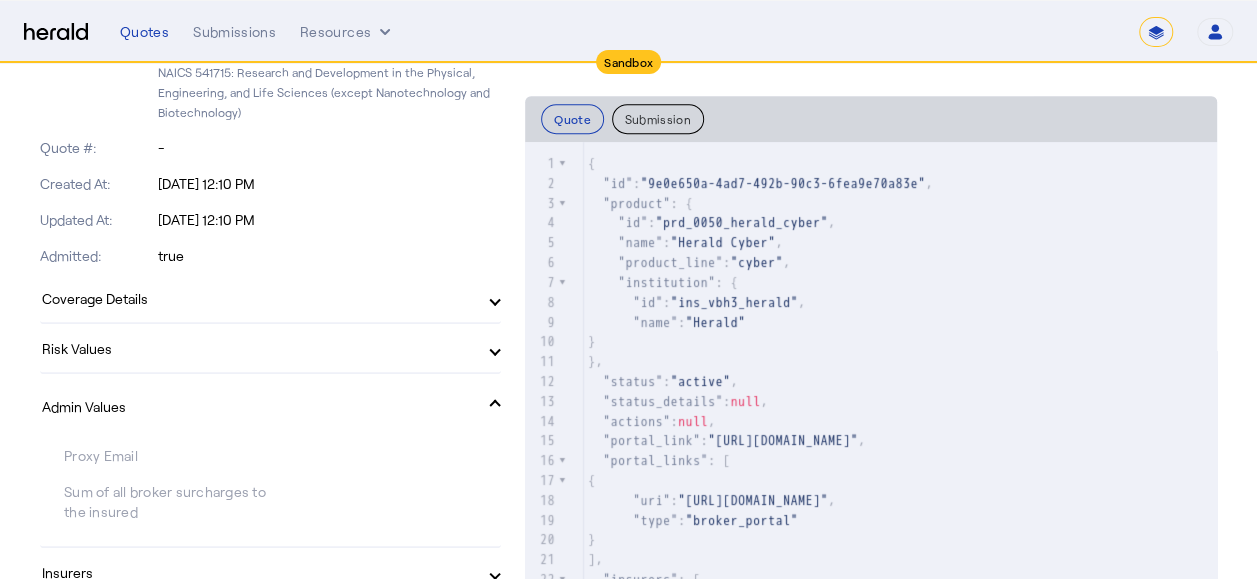 click on "Admin Values" at bounding box center [270, 406] 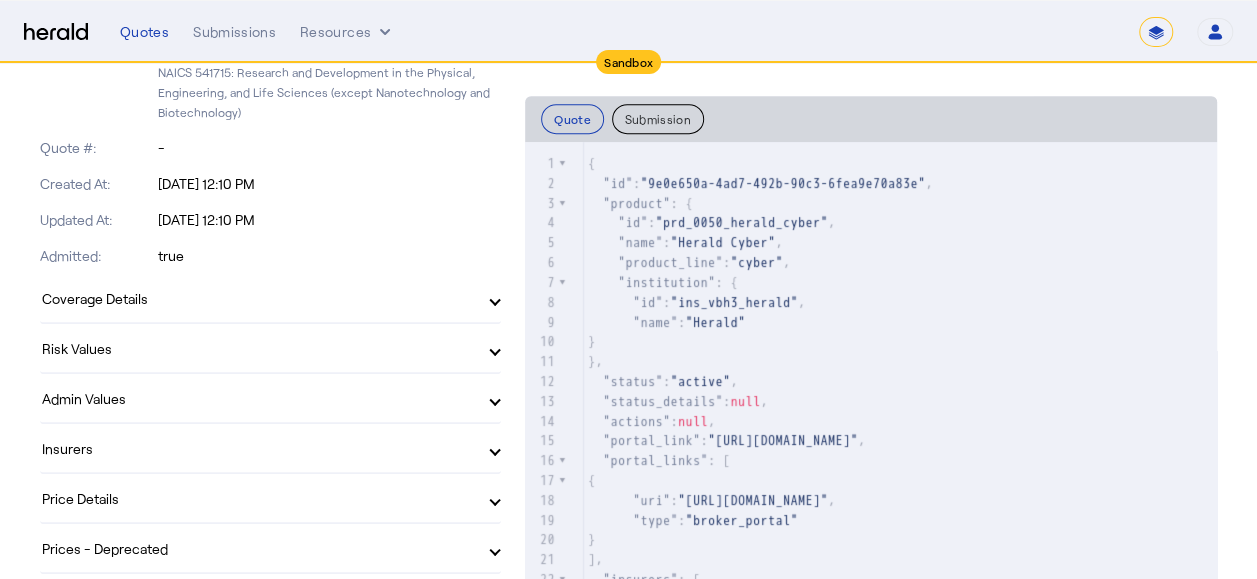 click on "Insurers" at bounding box center (258, 448) 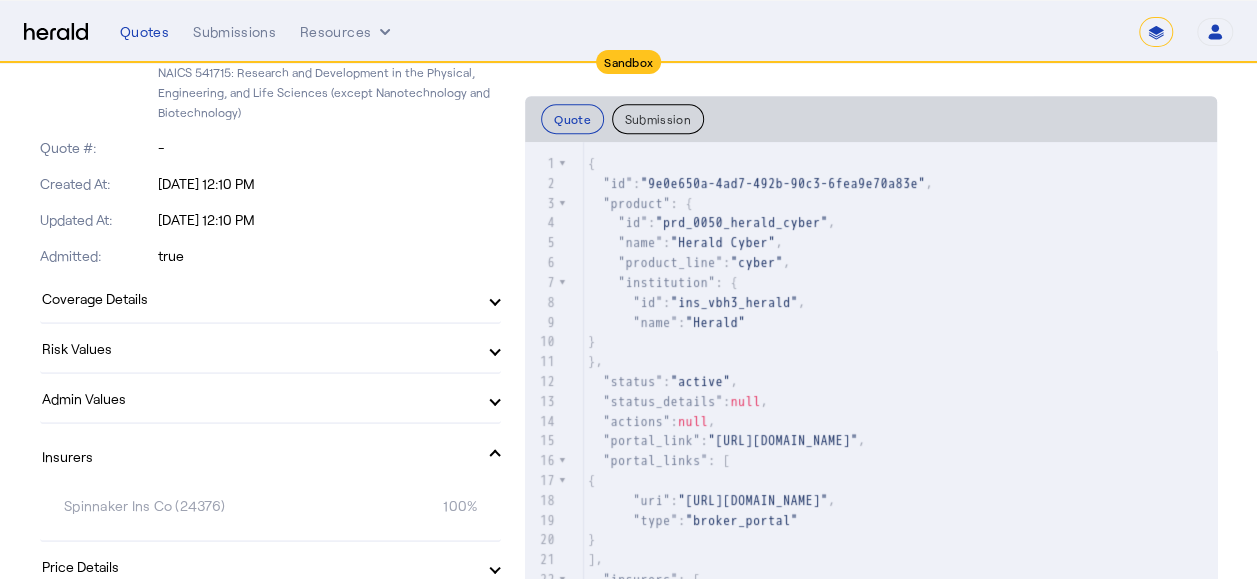 click on "Insurers" at bounding box center [258, 456] 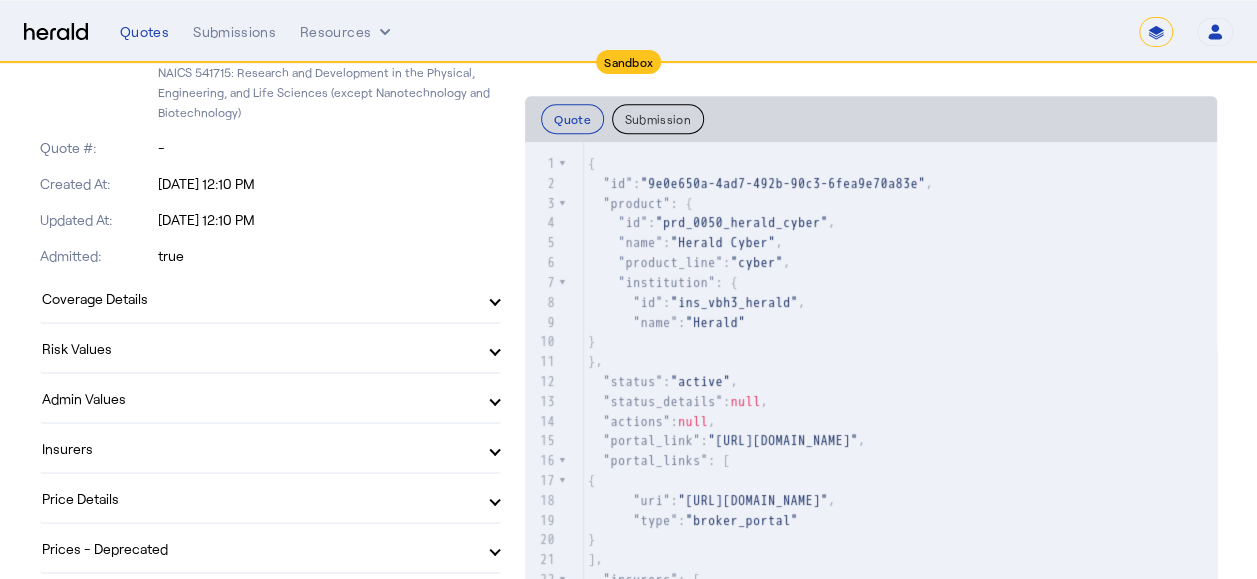 click on "Price Details" at bounding box center [258, 498] 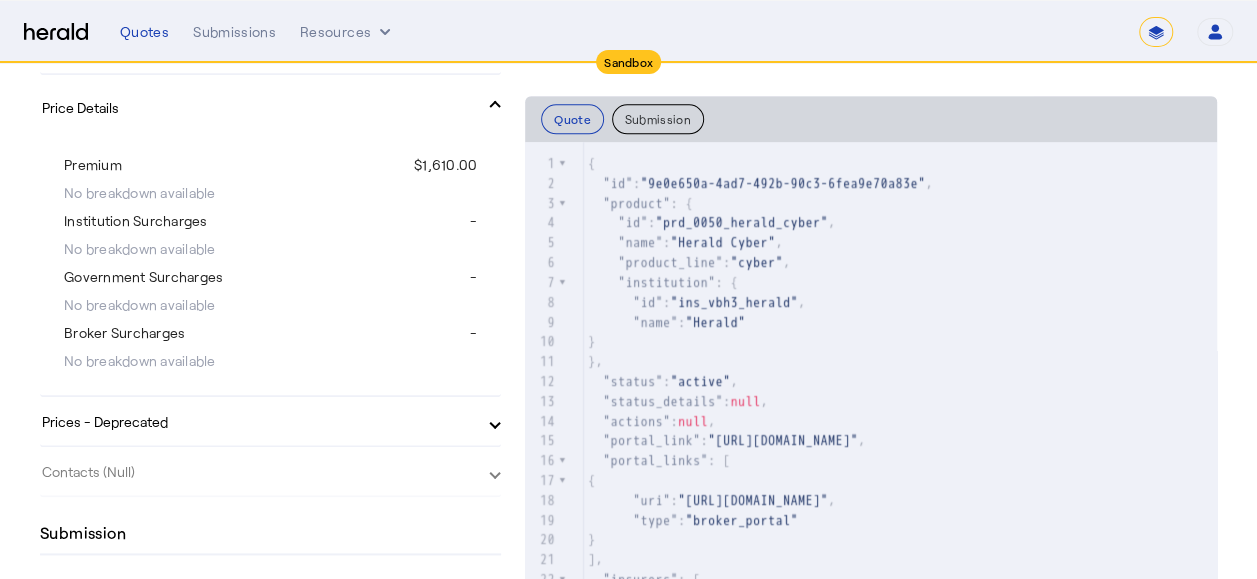 scroll, scrollTop: 1000, scrollLeft: 0, axis: vertical 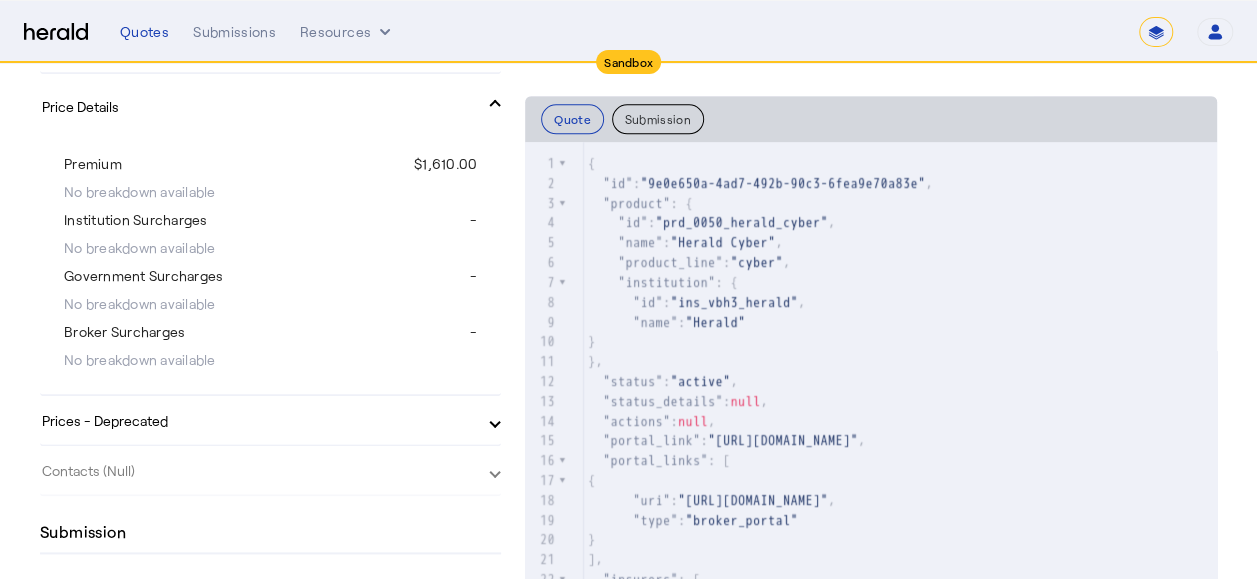 click on "Prices - Deprecated" at bounding box center (258, 420) 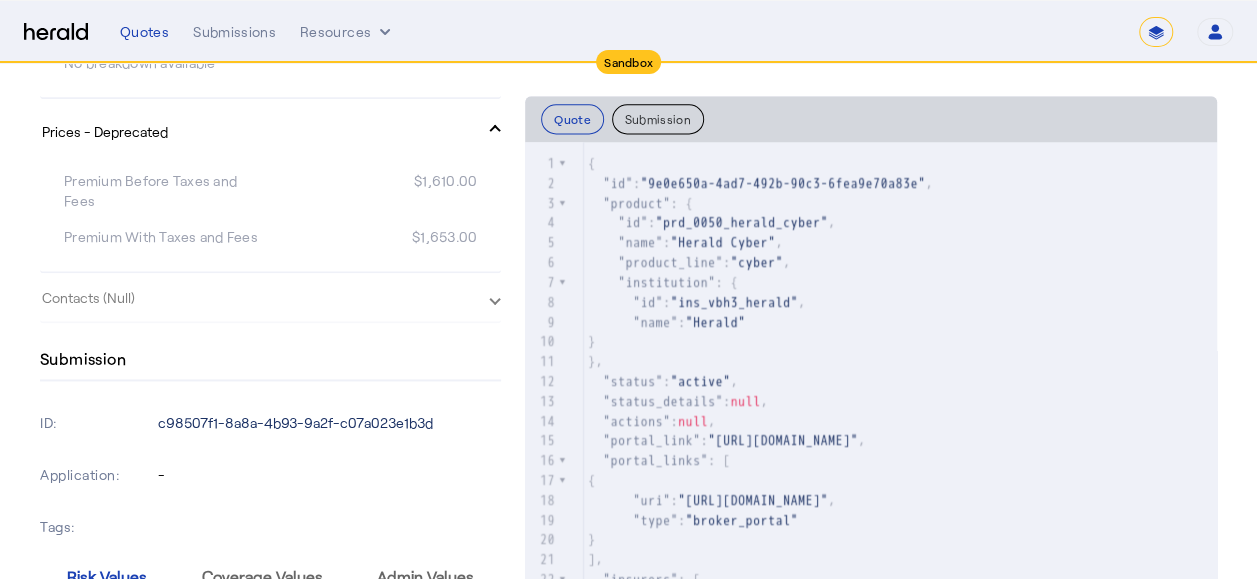 scroll, scrollTop: 1300, scrollLeft: 0, axis: vertical 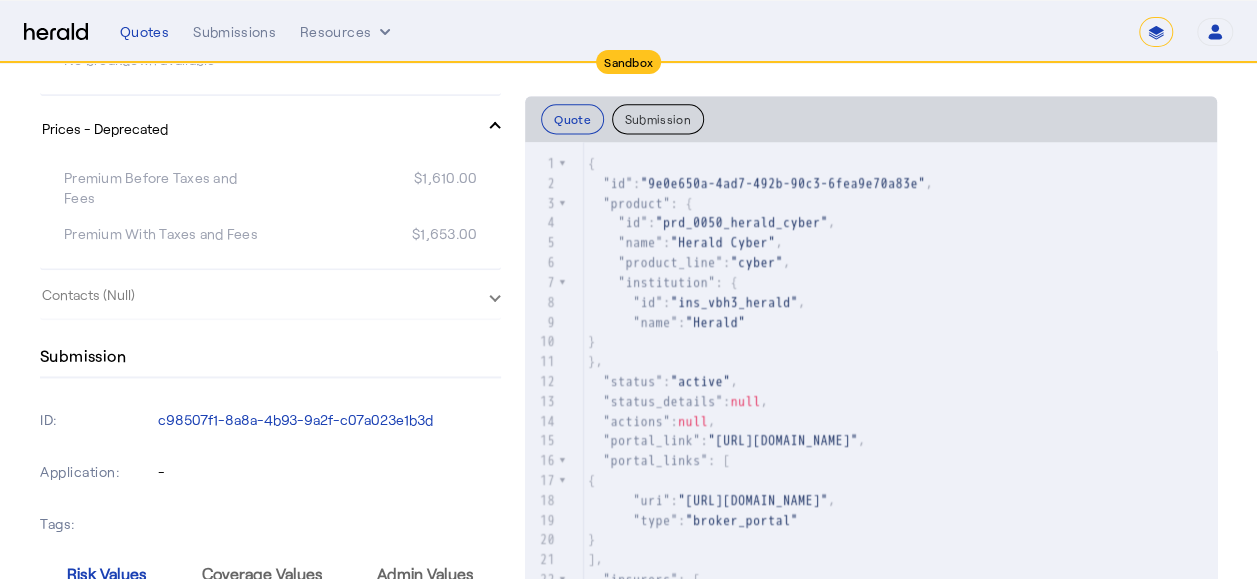 click on "Quote   Product:   Herald Cyber   Producer:   Arpan Saha   61584f10-c8ba-42bc-9cf2-c40cda1fcfe8   Tags:   -   Bind Status:   -   Portal Link:  https://sandbox.redirect.heraldapi.com/prd...  Files:     Quote Summary     Application     Risk Assessment   Classification:   Engineering research and development laboratories or services (except nanotechnology research and development)   hphtnc   NAICS 541715: Research and Development in the Physical, Engineering, and Life Sciences (except Nanotechnology and Biotechnology)   Quote #:   -   Created At:   Jul 30, 2025, 12:10 PM   Updated At:   Jul 30, 2025, 12:10 PM   Admitted:   true   Coverage Details   Cyber Effective Date   2025-07-30   Aggregate Limit   $2,000,000.00   Social Engineering Limit   $250,000.00   Aggregate Retention   $50,000.00   Waiting Period (hours)   $4.00   Per Claim Retention   $250,000.00   Cyber Risk Retroactive Date   1976-07-30   Data Breach Liability Limit      Data Breach Response Limit      Direct Business Interruption Limit" 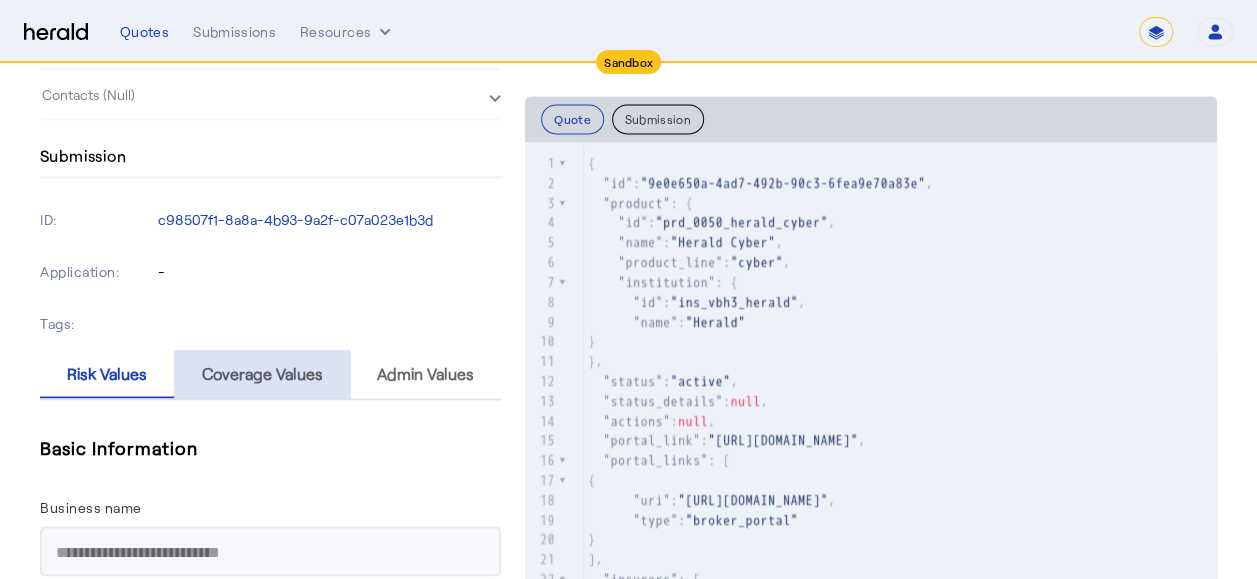 click on "Coverage Values" at bounding box center [262, 374] 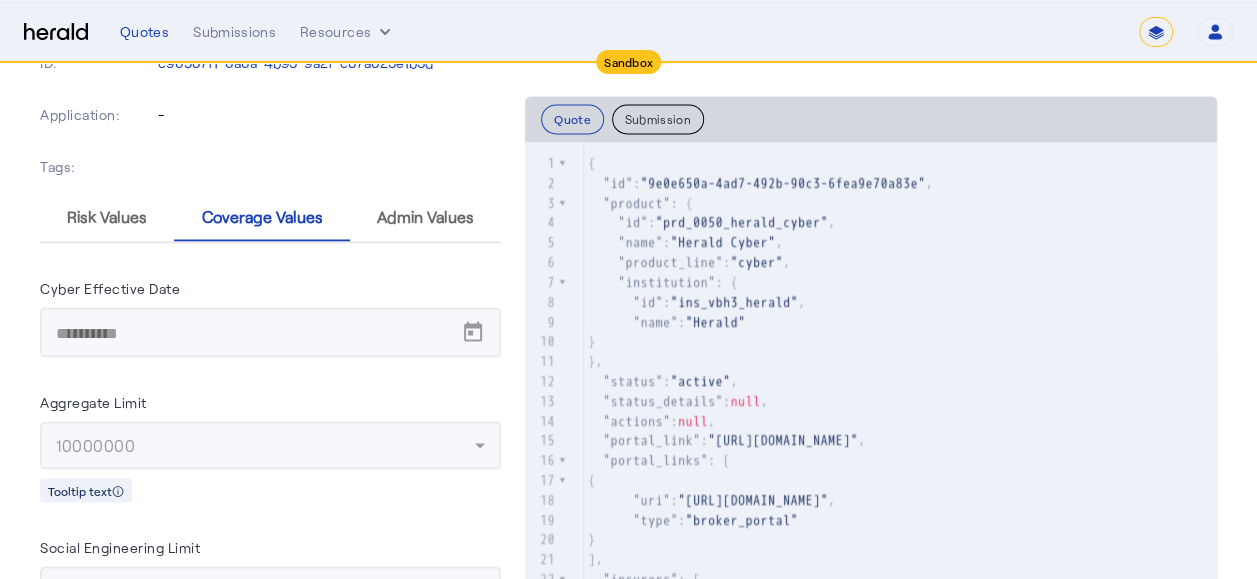 scroll, scrollTop: 1800, scrollLeft: 0, axis: vertical 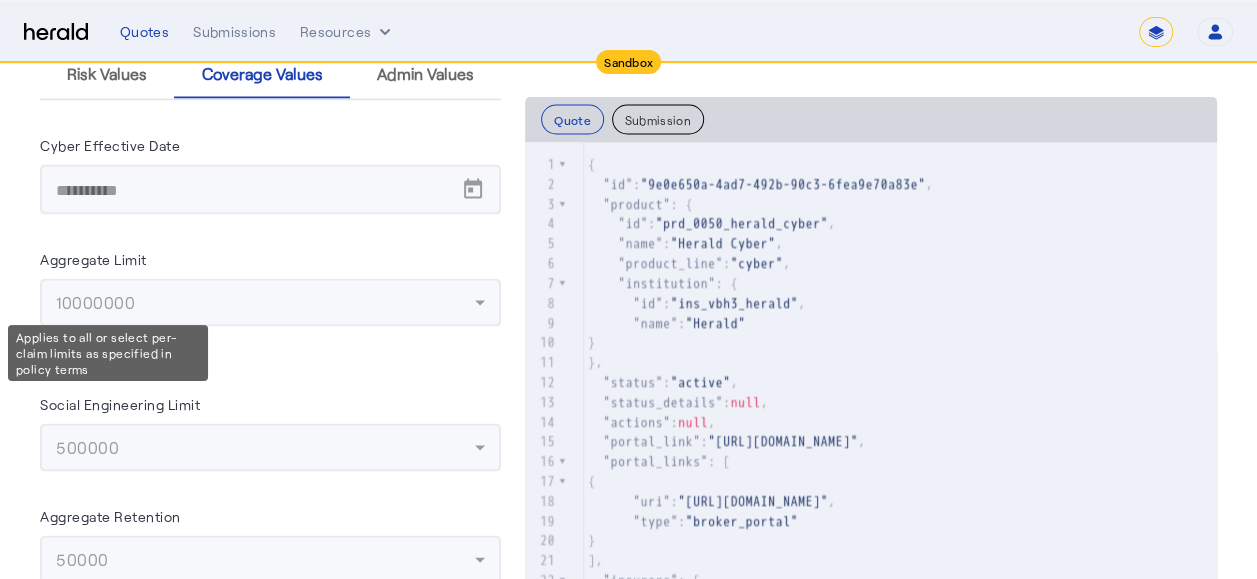 click on "Tooltip text" 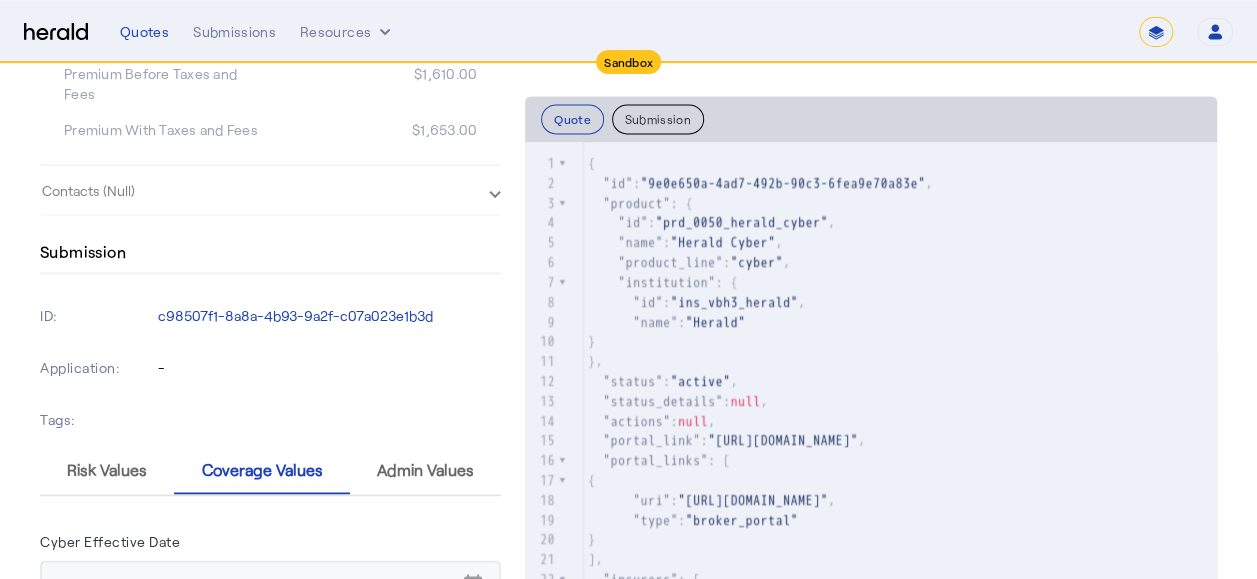 scroll, scrollTop: 1400, scrollLeft: 0, axis: vertical 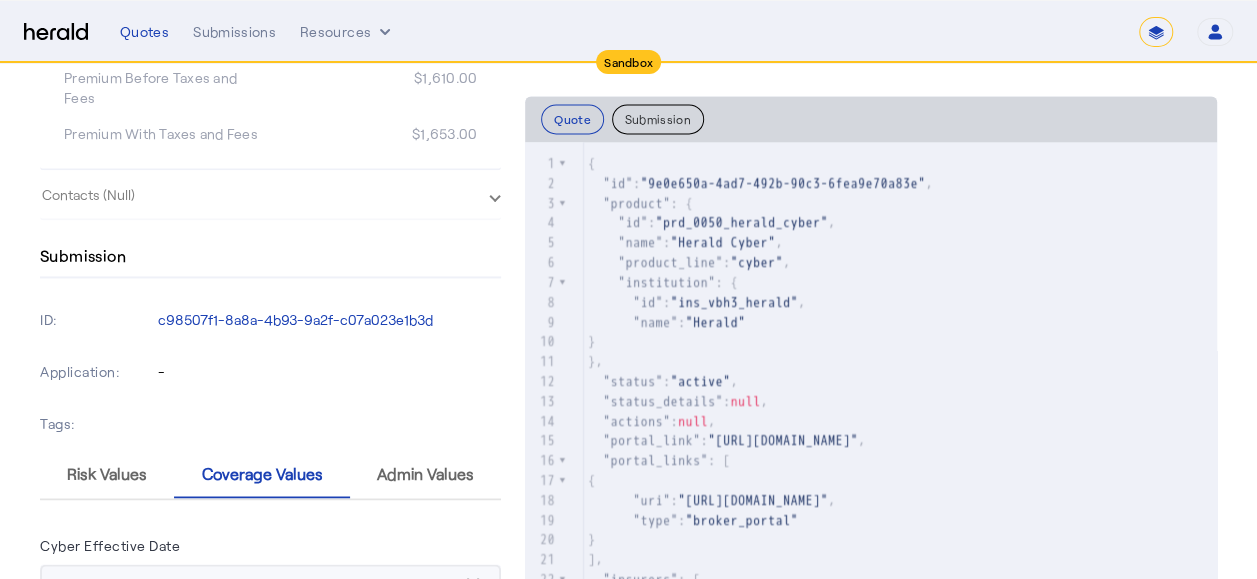 click on "Tags:" 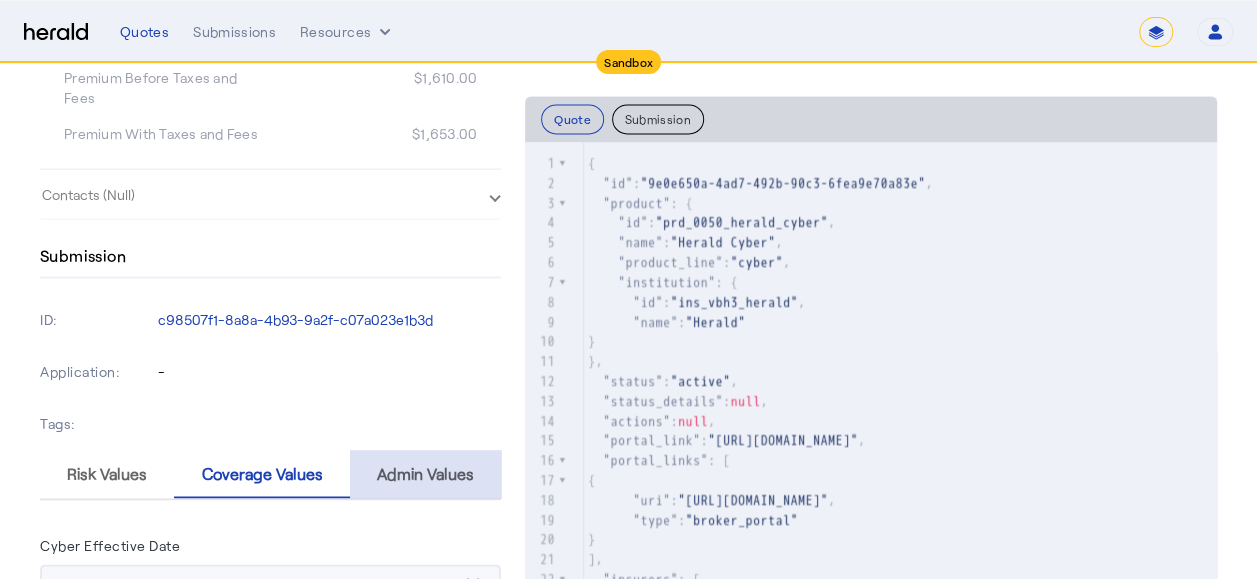 click on "Admin Values" at bounding box center (425, 474) 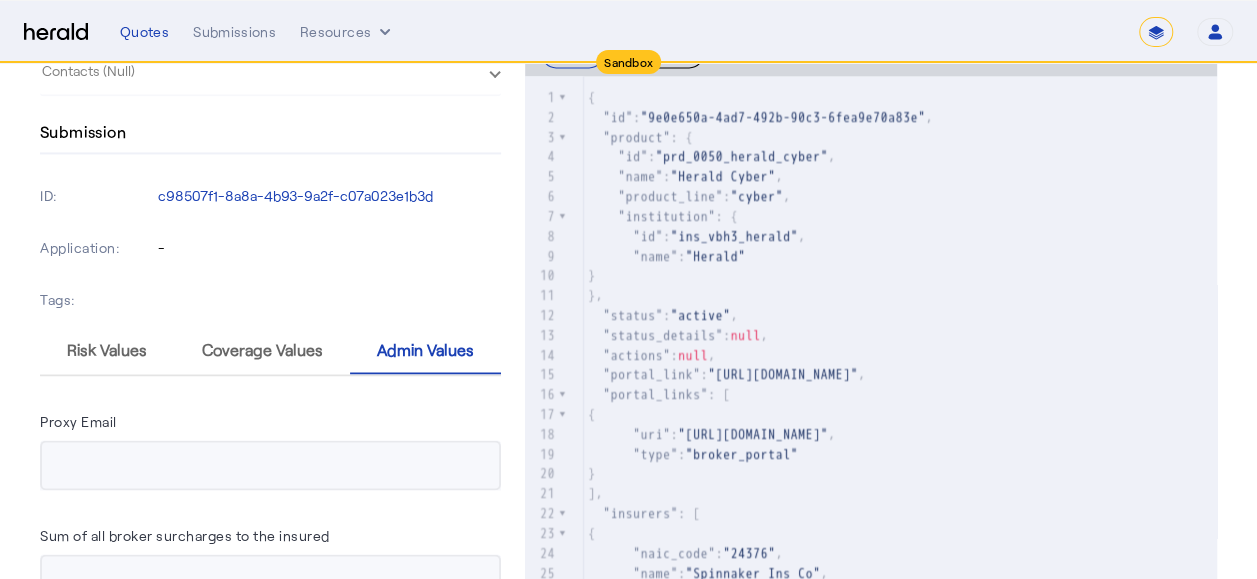 scroll, scrollTop: 1536, scrollLeft: 0, axis: vertical 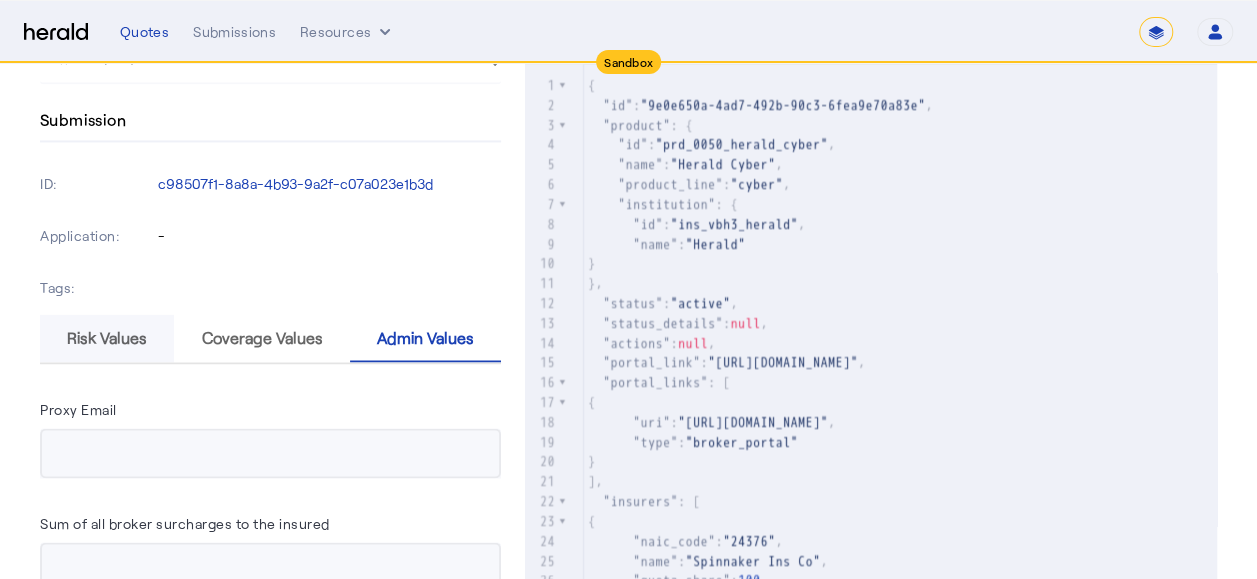 click on "Risk Values" at bounding box center [107, 338] 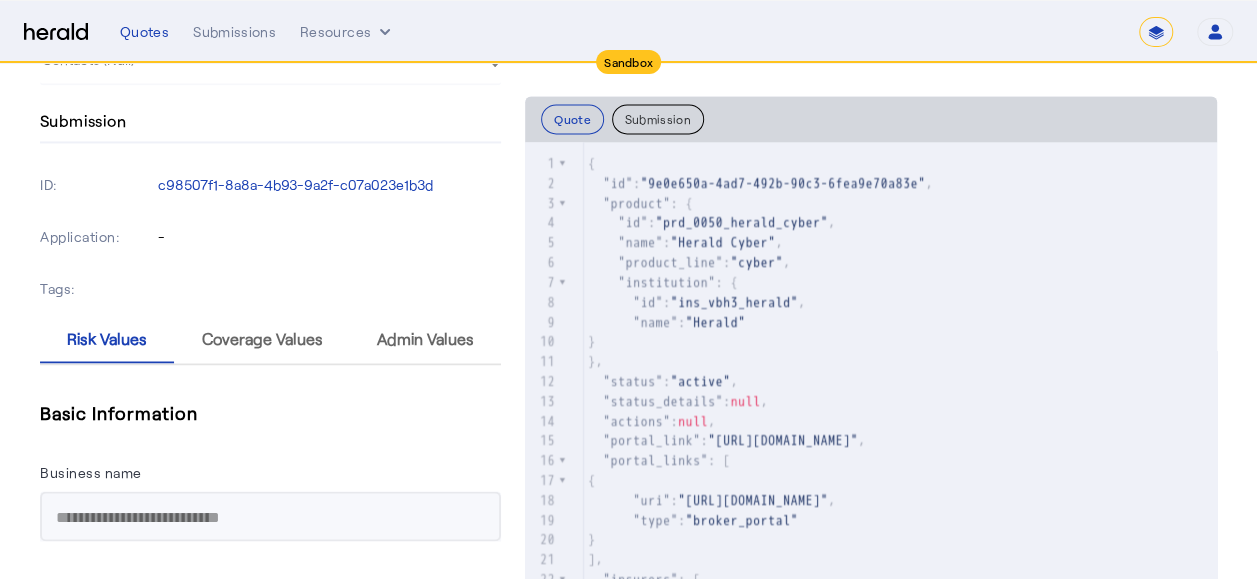 scroll, scrollTop: 1536, scrollLeft: 0, axis: vertical 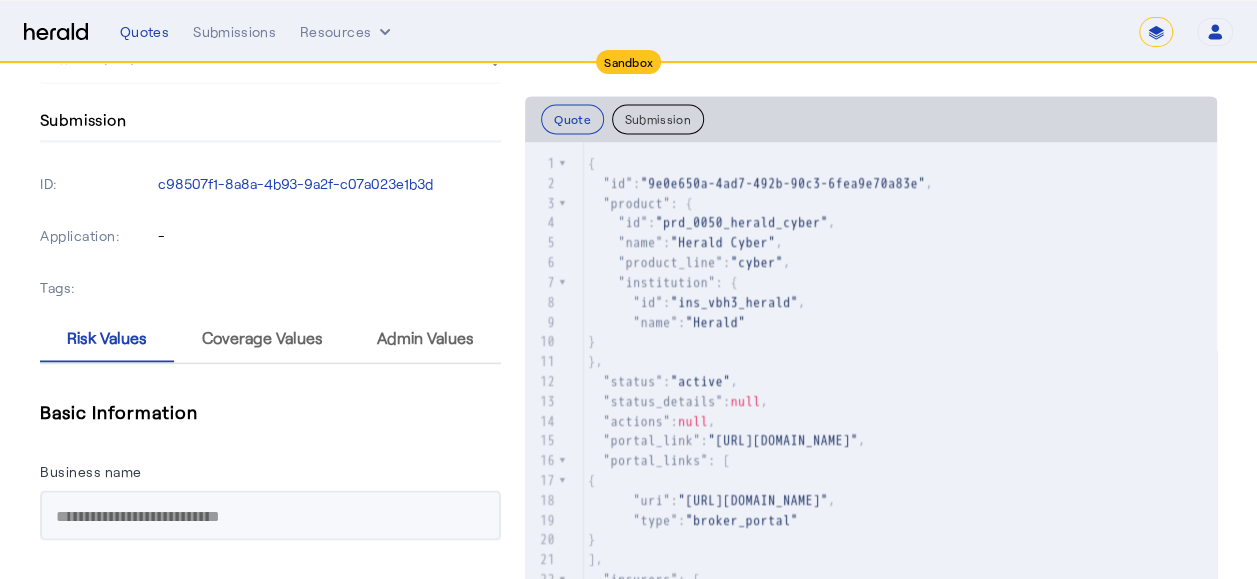 click on "Coverage Values" at bounding box center (262, 338) 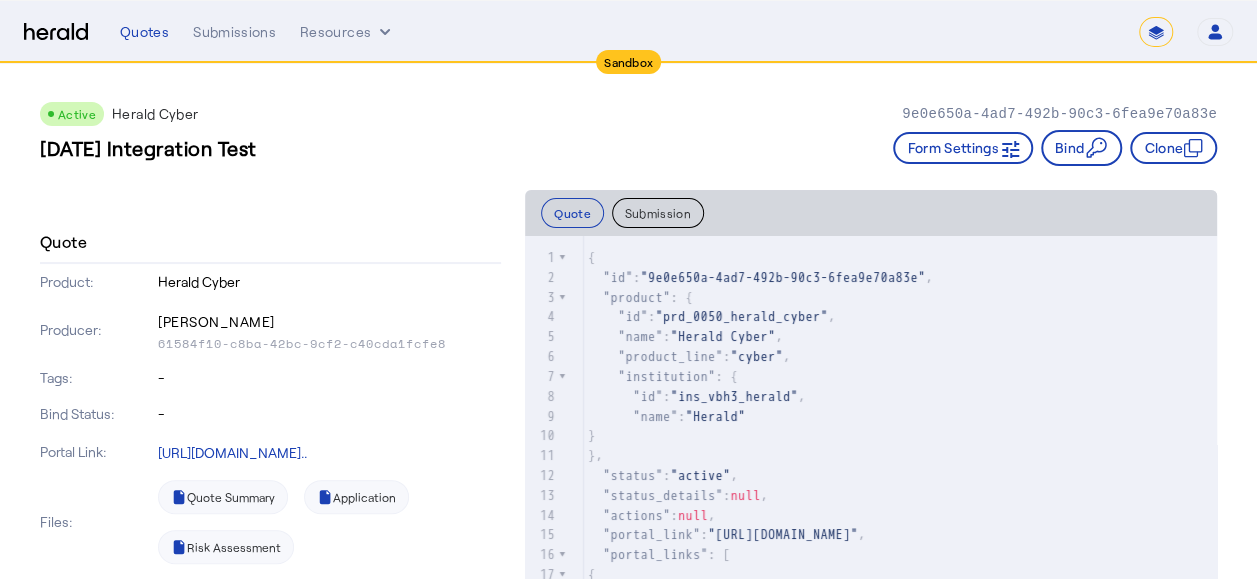 scroll, scrollTop: 0, scrollLeft: 0, axis: both 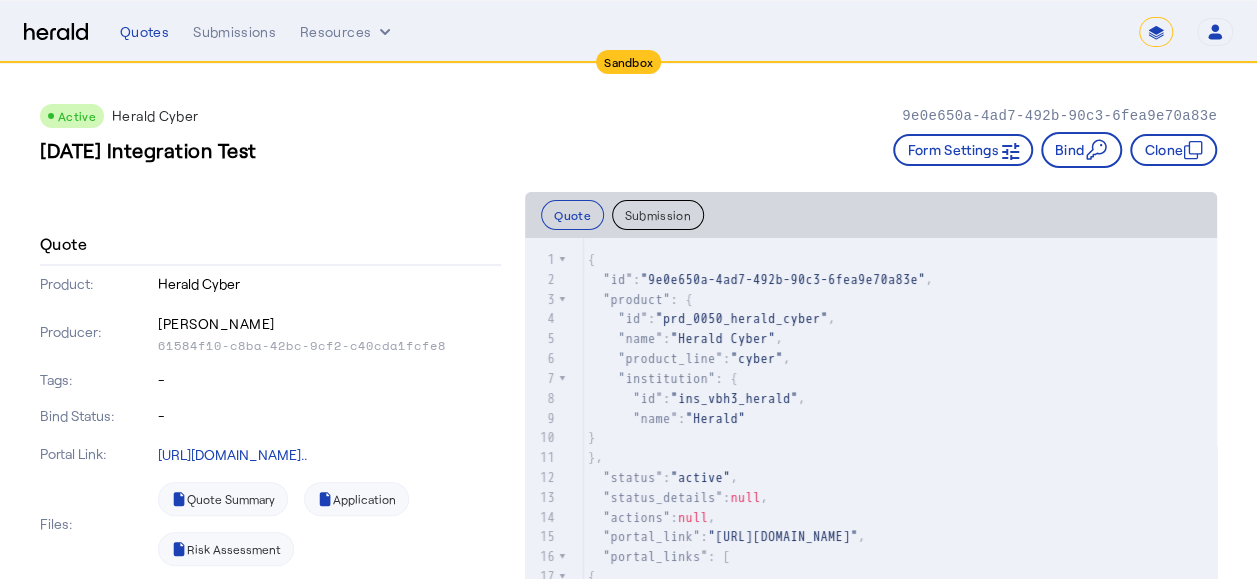 click on "Submission" 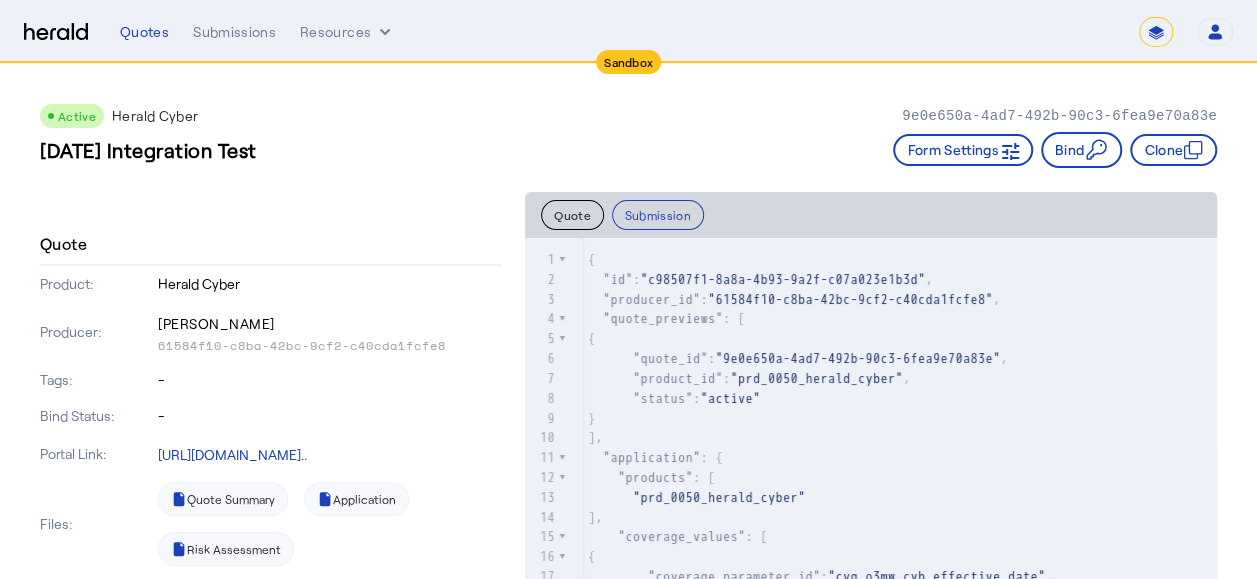 click on "Quote" 